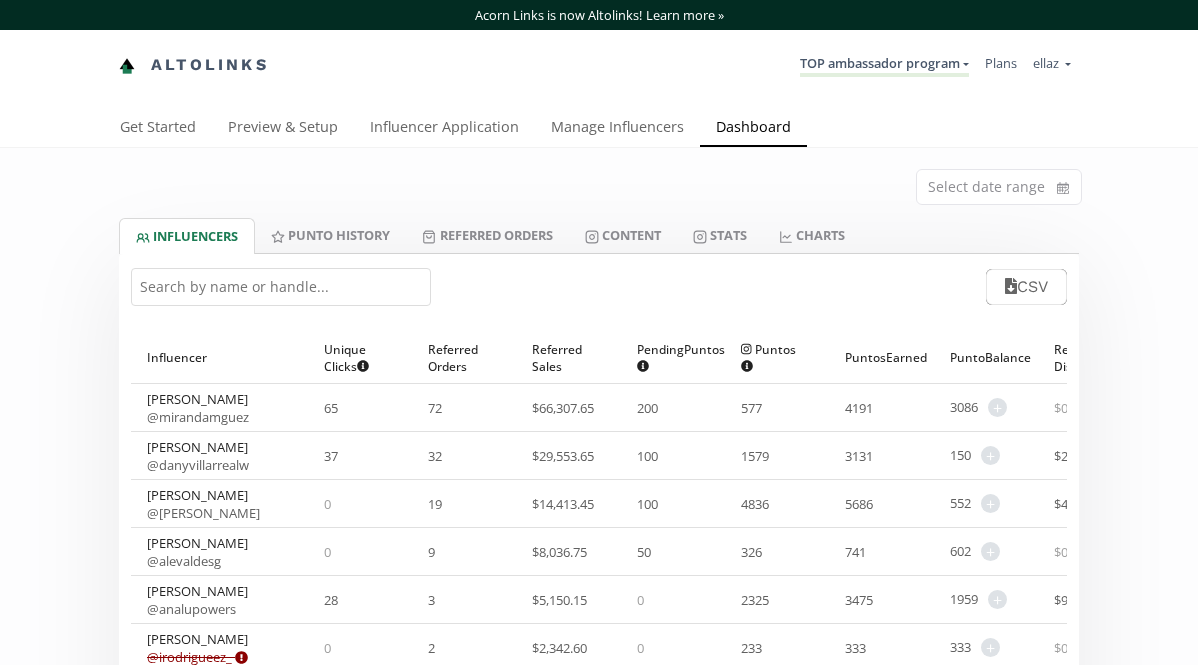 scroll, scrollTop: 298, scrollLeft: 0, axis: vertical 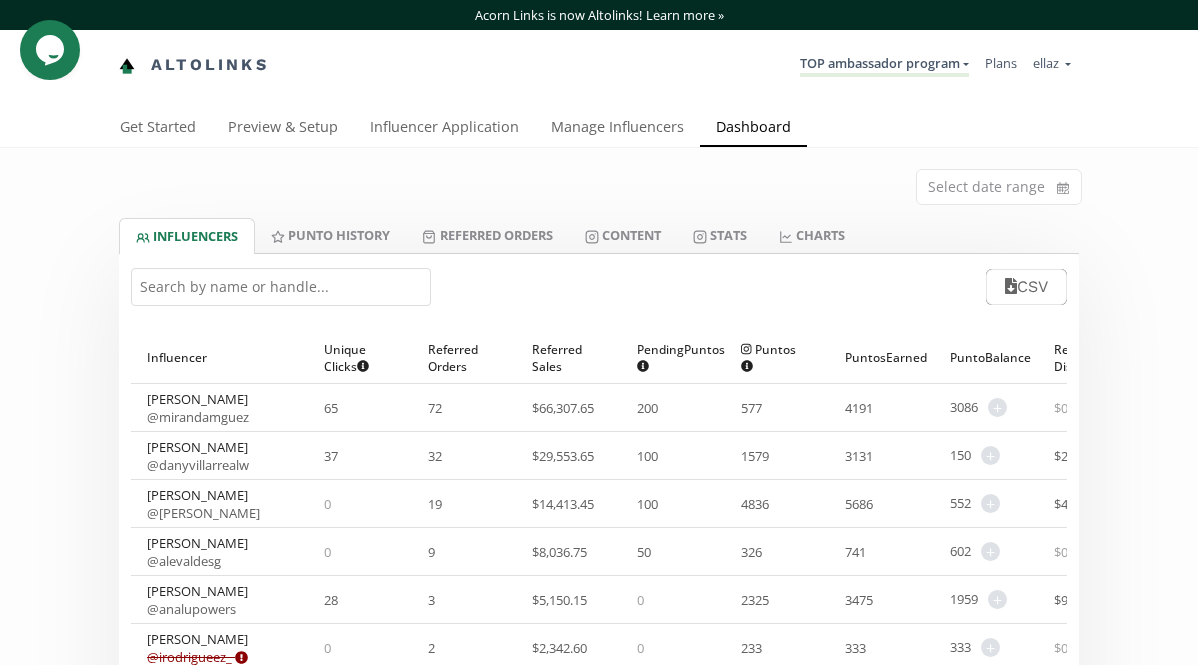 click on "CSV" at bounding box center (599, 287) 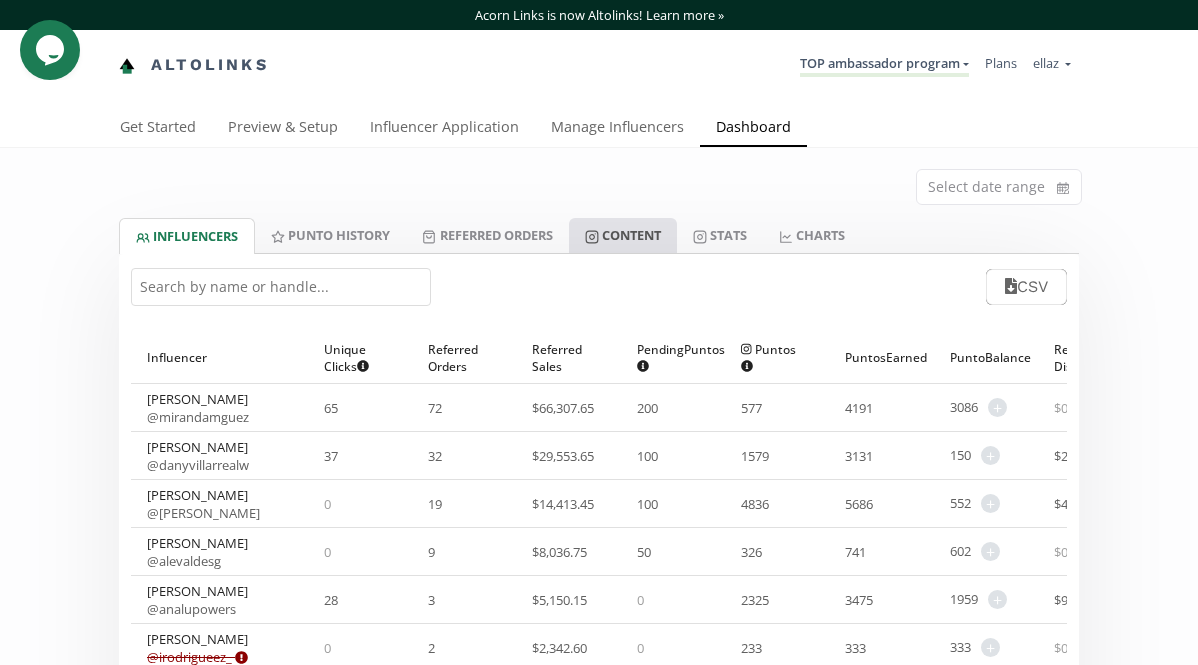 click on "Content" at bounding box center (623, 235) 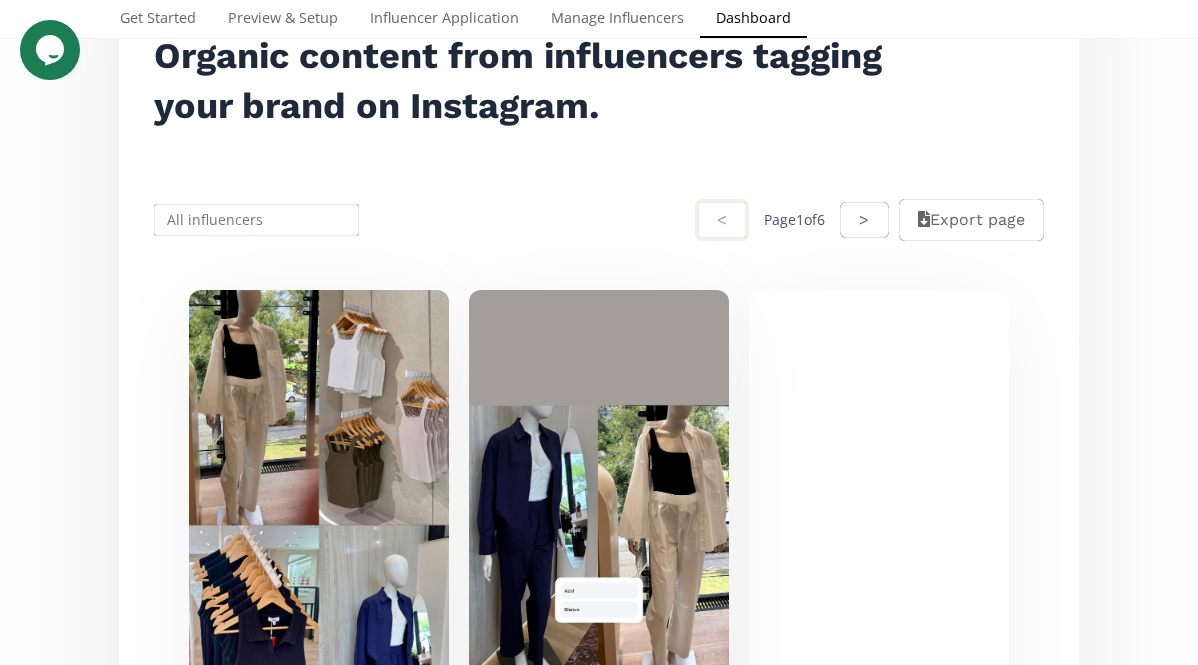 scroll, scrollTop: 0, scrollLeft: 0, axis: both 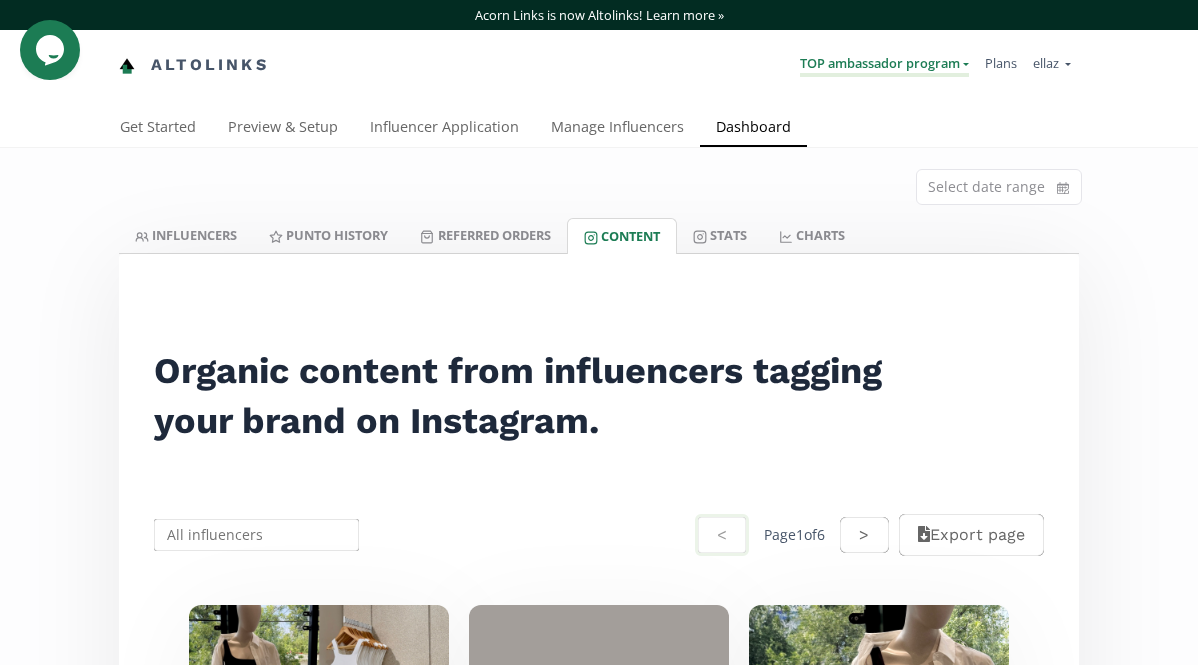 click on "TOP ambassador program" at bounding box center [884, 65] 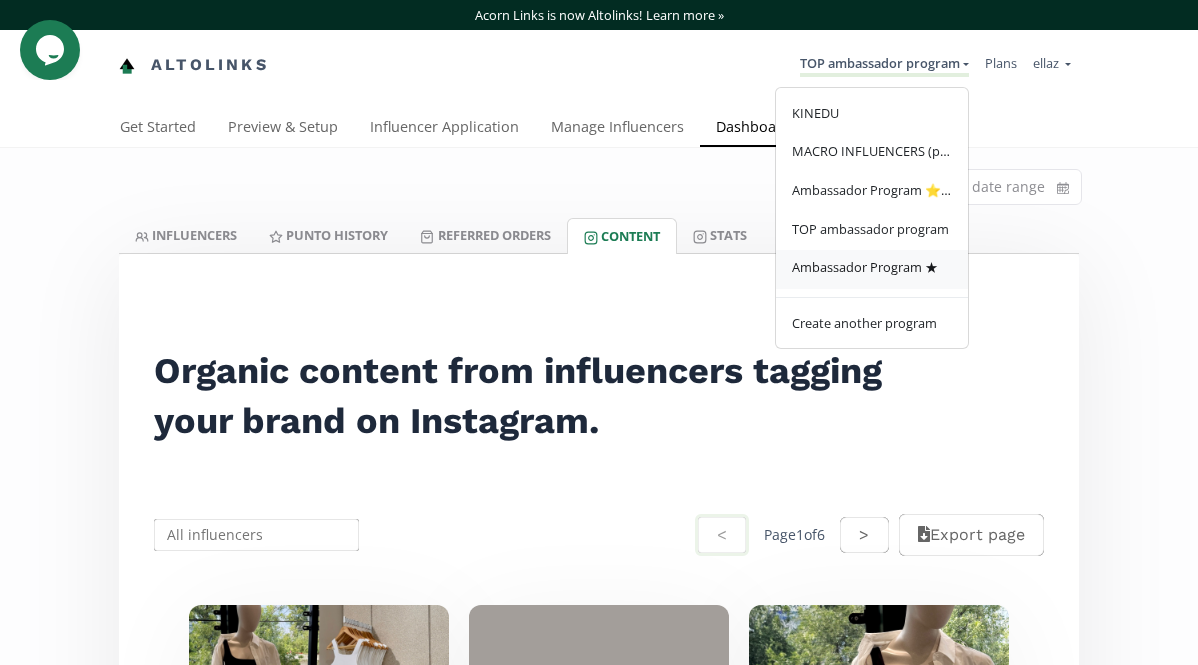 click on "Ambassador Program ★" at bounding box center (865, 267) 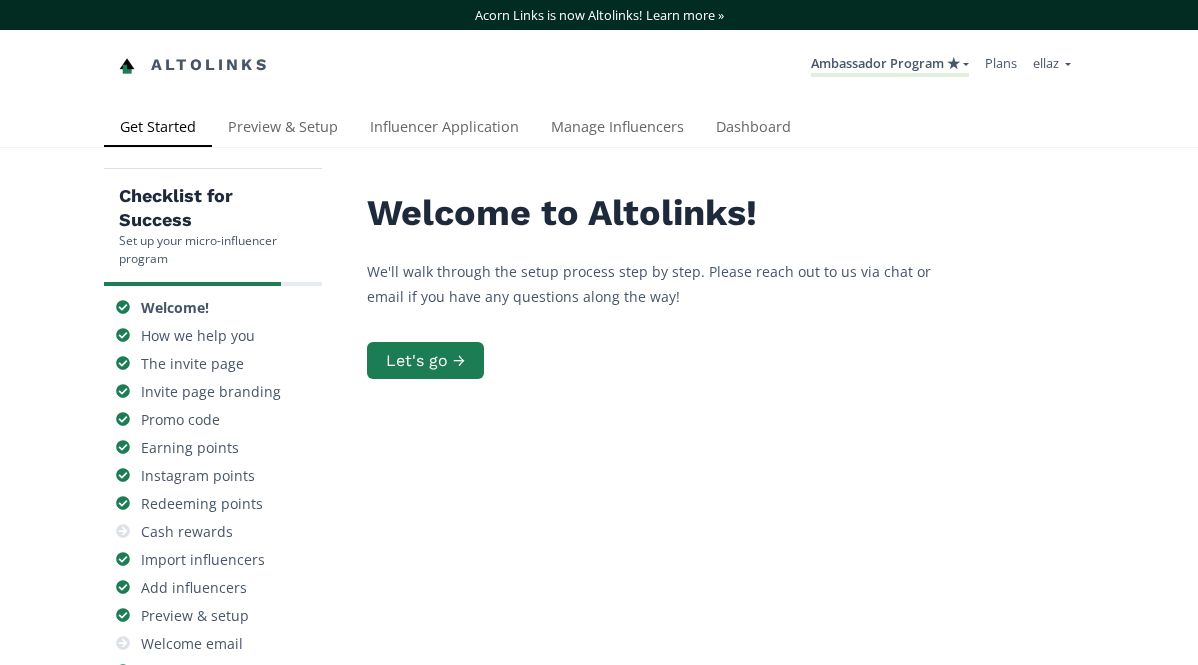 scroll, scrollTop: 0, scrollLeft: 0, axis: both 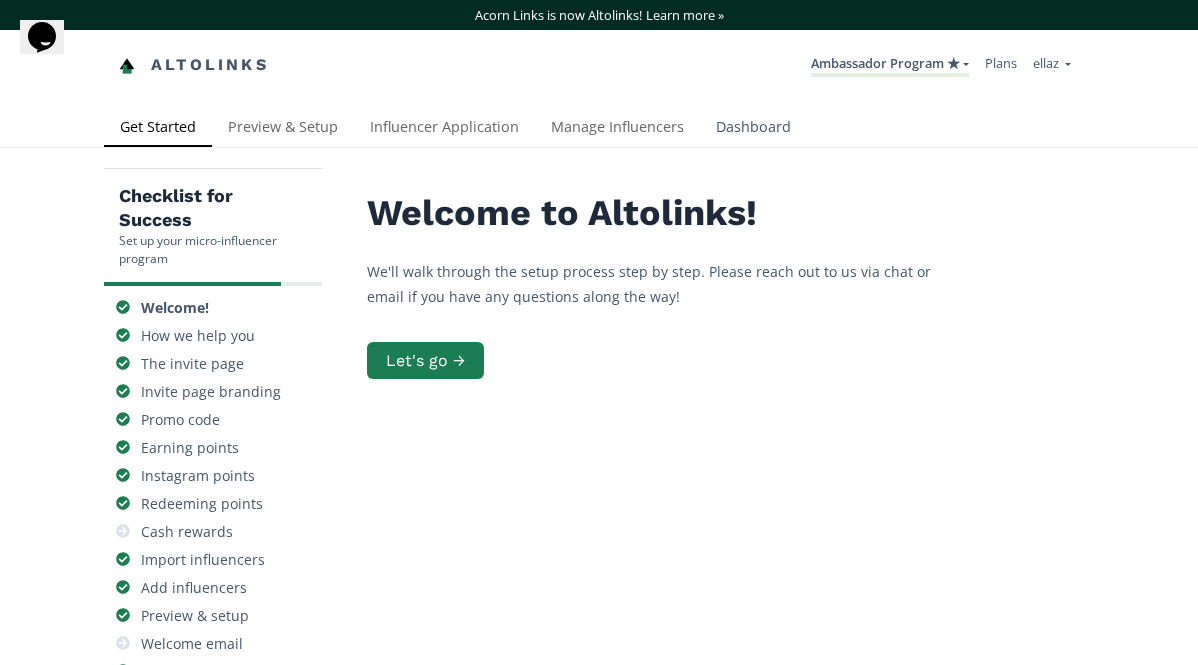 click on "Dashboard" at bounding box center [753, 129] 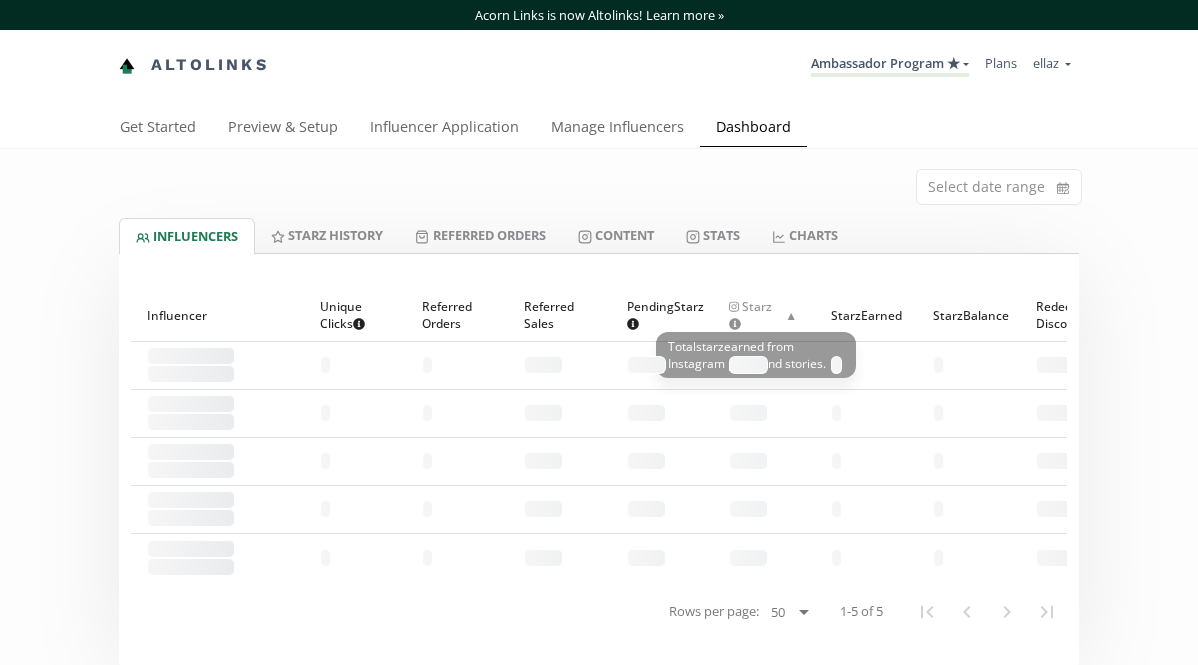 scroll, scrollTop: 0, scrollLeft: 0, axis: both 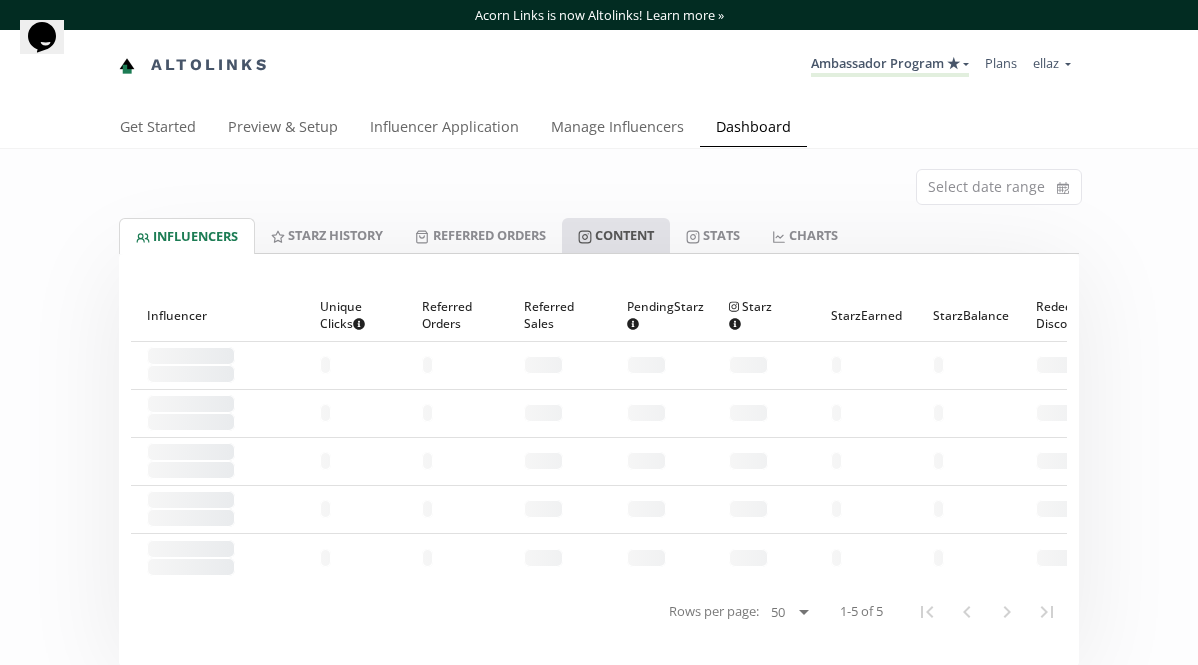 click on "Content" at bounding box center [616, 235] 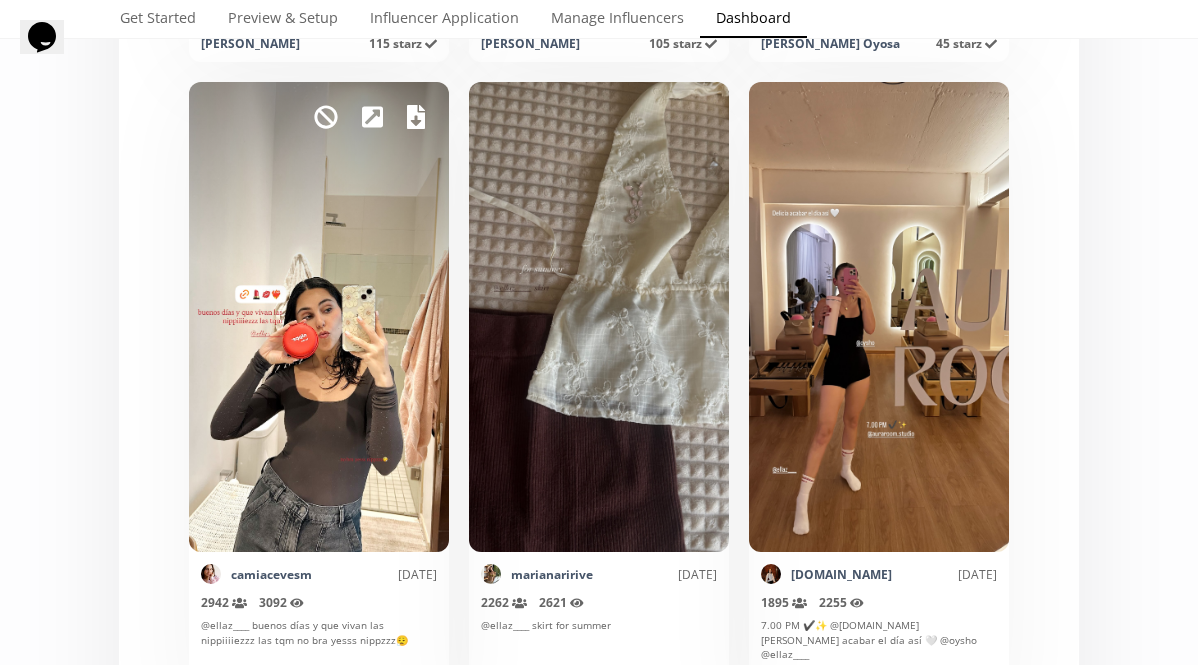 scroll, scrollTop: 7116, scrollLeft: 0, axis: vertical 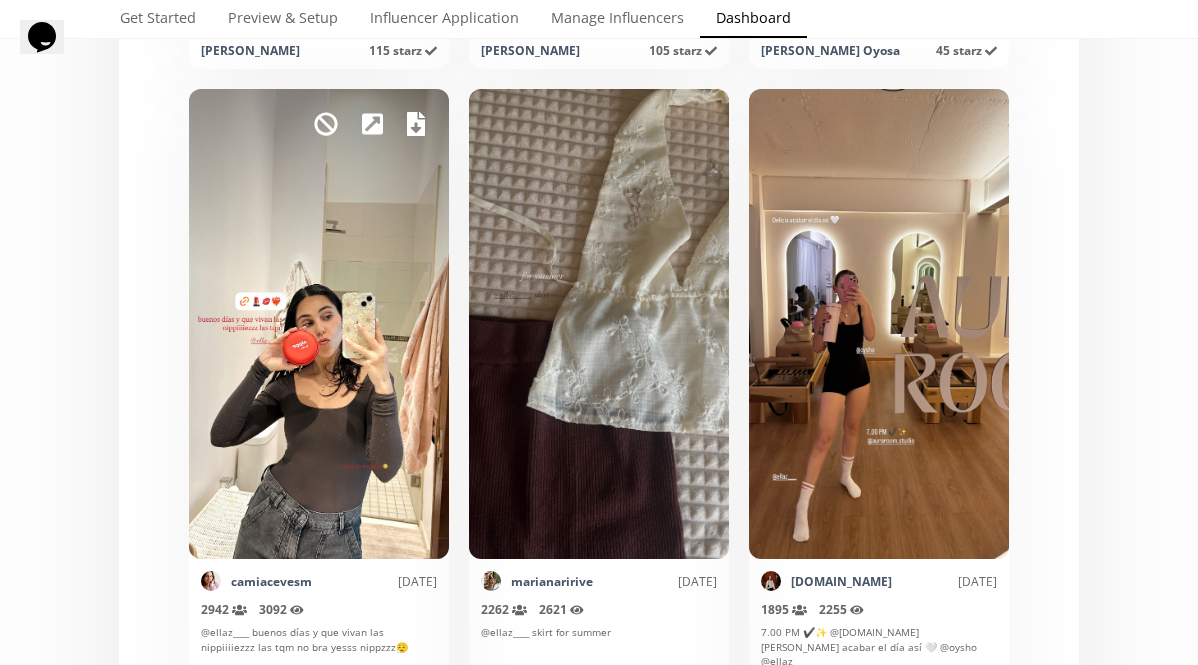 click 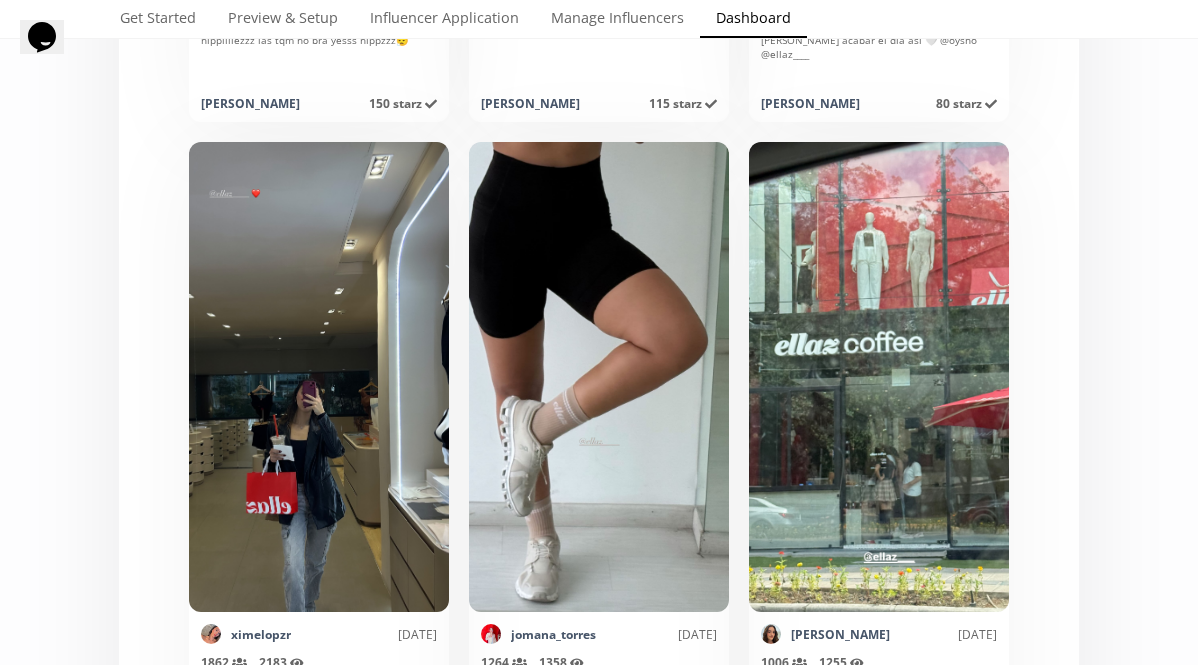 scroll, scrollTop: 7784, scrollLeft: 0, axis: vertical 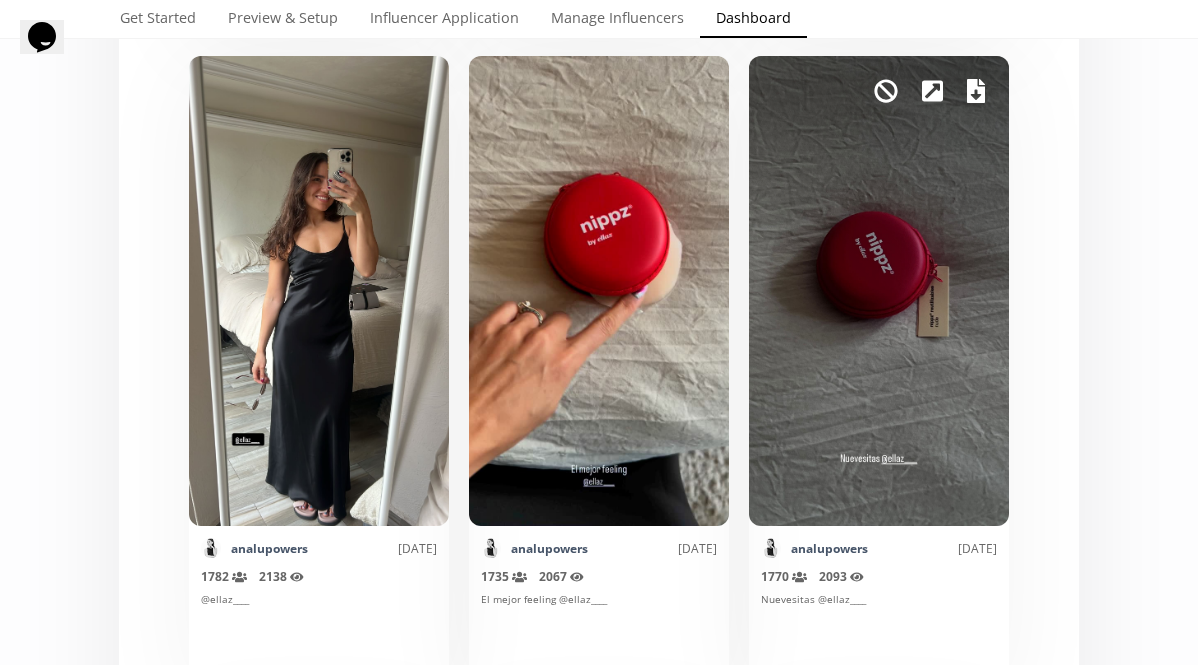 click 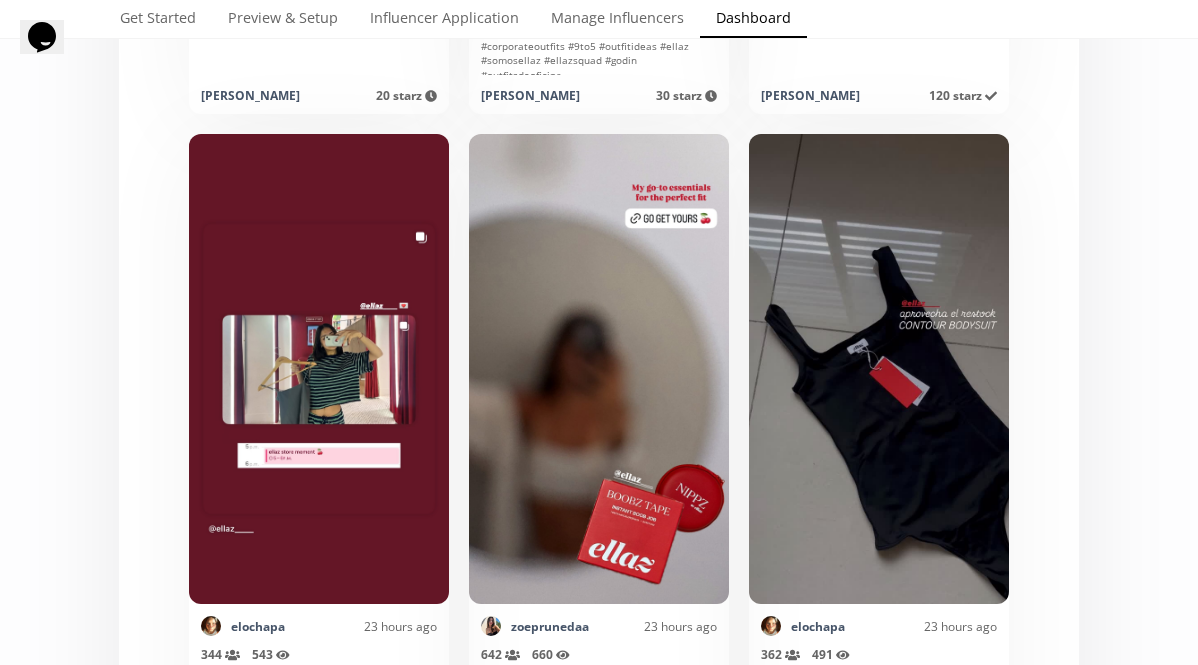 scroll, scrollTop: 0, scrollLeft: 0, axis: both 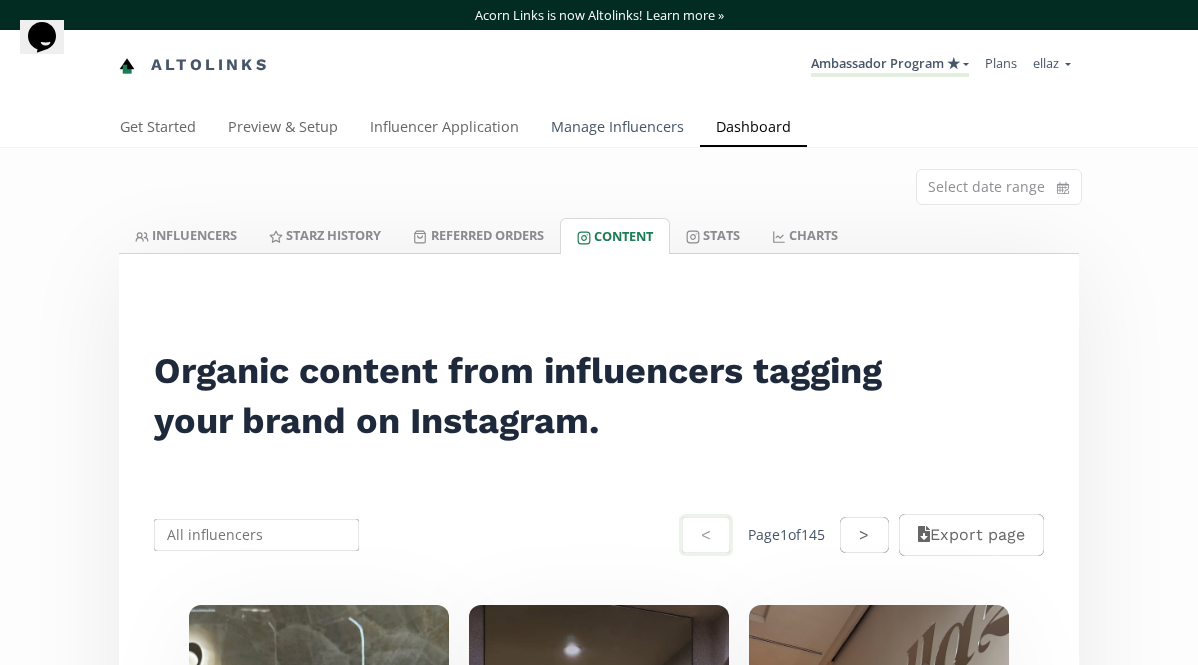 click on "Manage Influencers" at bounding box center (617, 129) 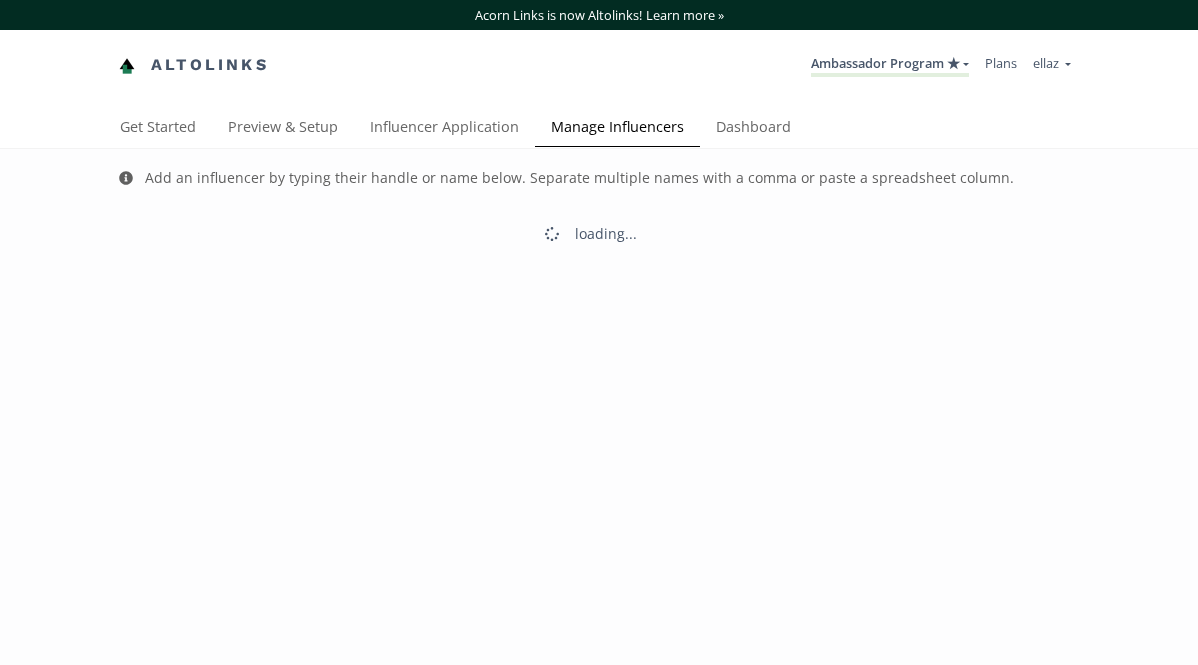 scroll, scrollTop: 0, scrollLeft: 0, axis: both 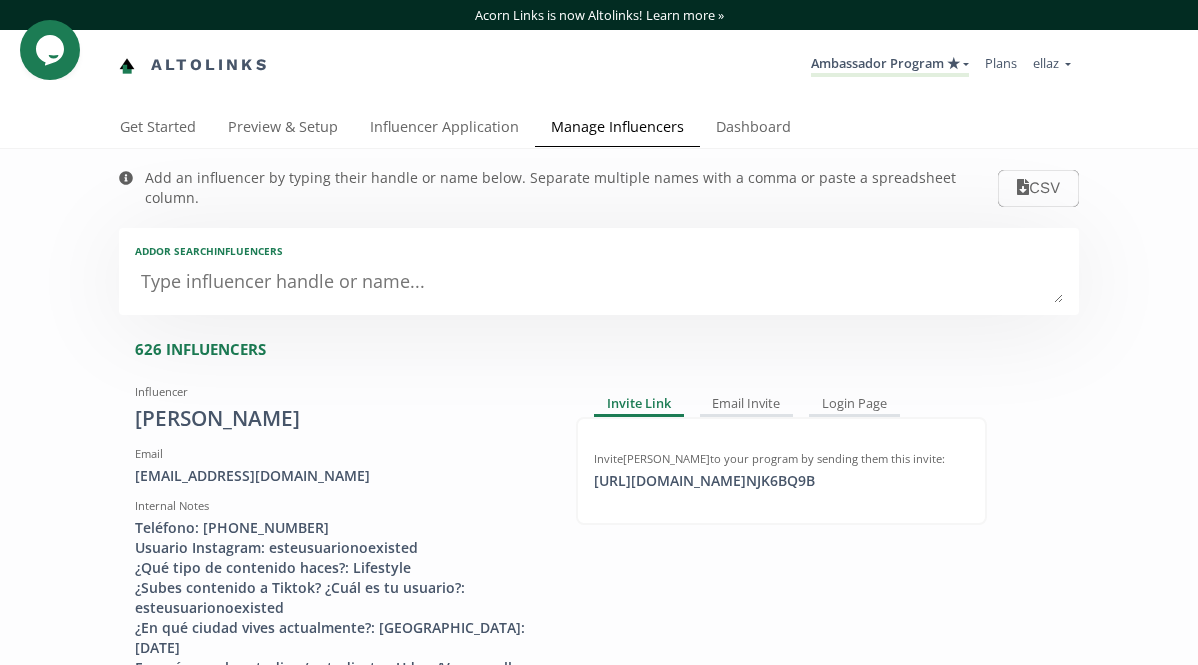 click at bounding box center [599, 283] 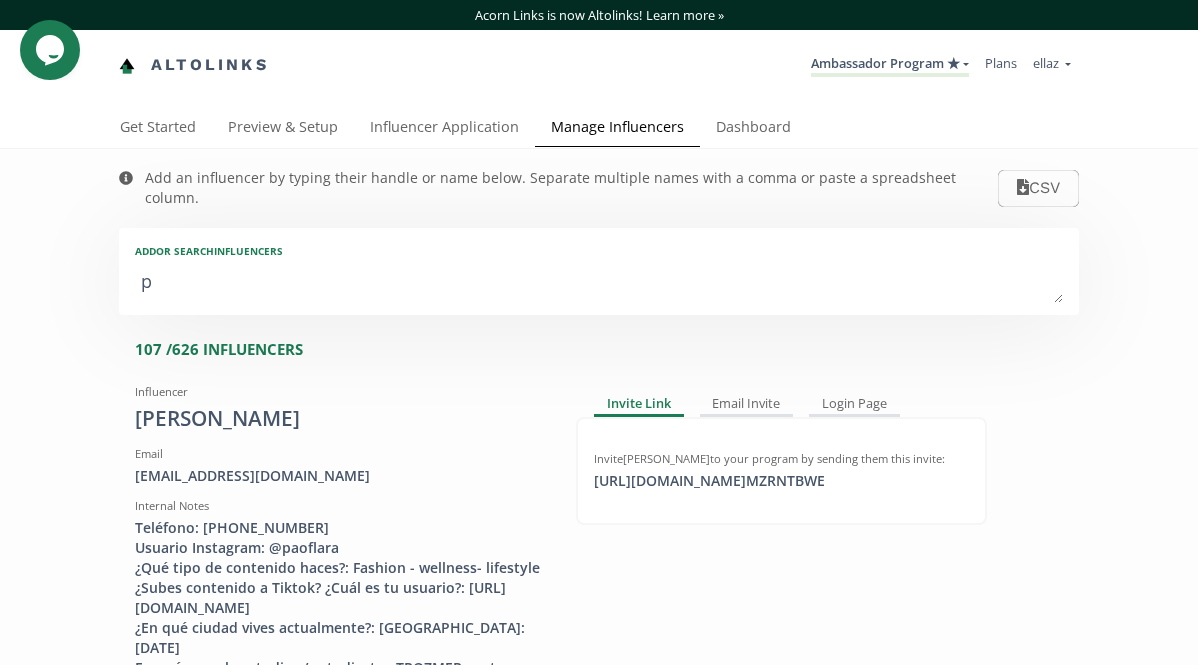 type on "po" 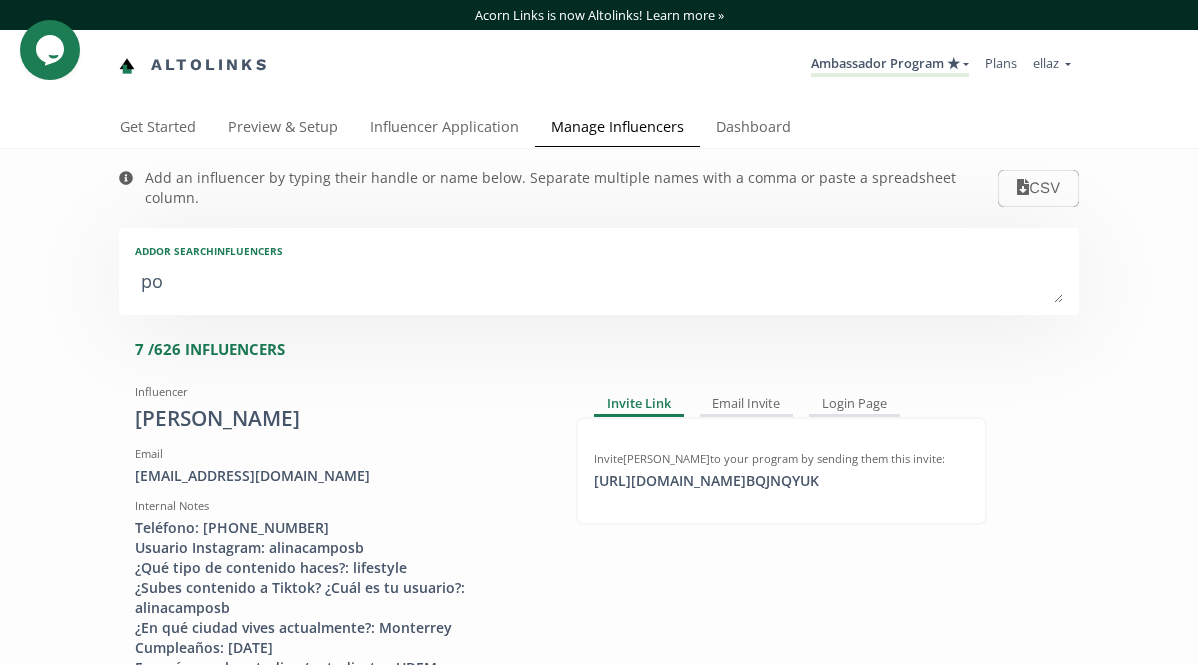 type on "poe" 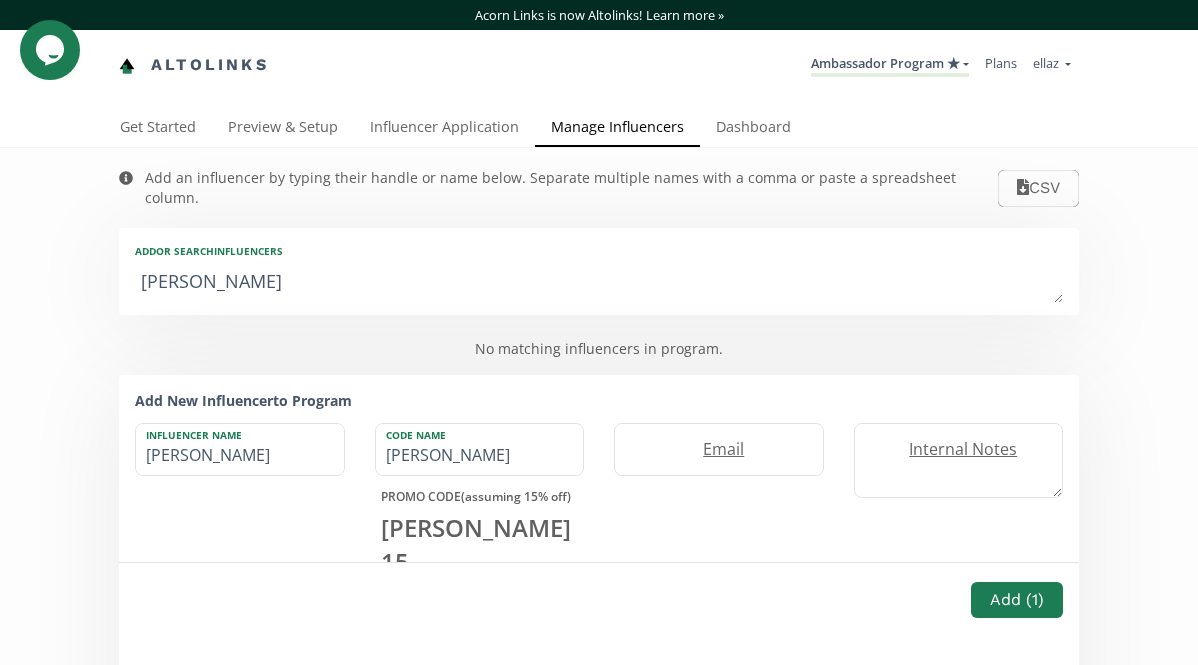 type on "po" 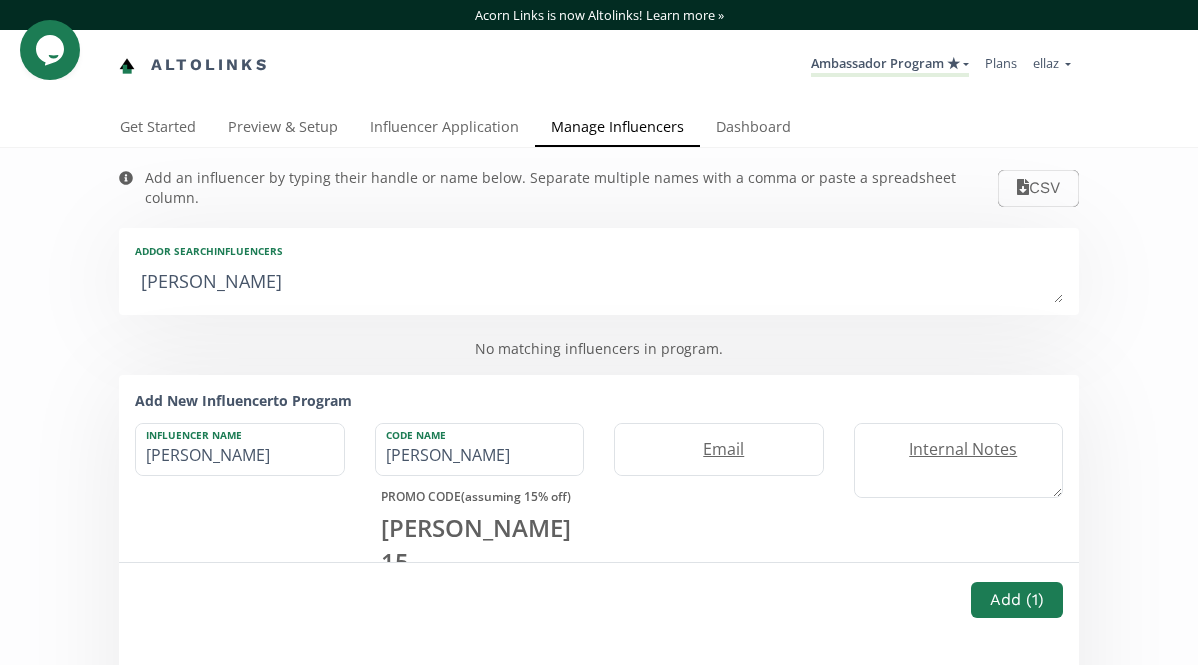 type on "po" 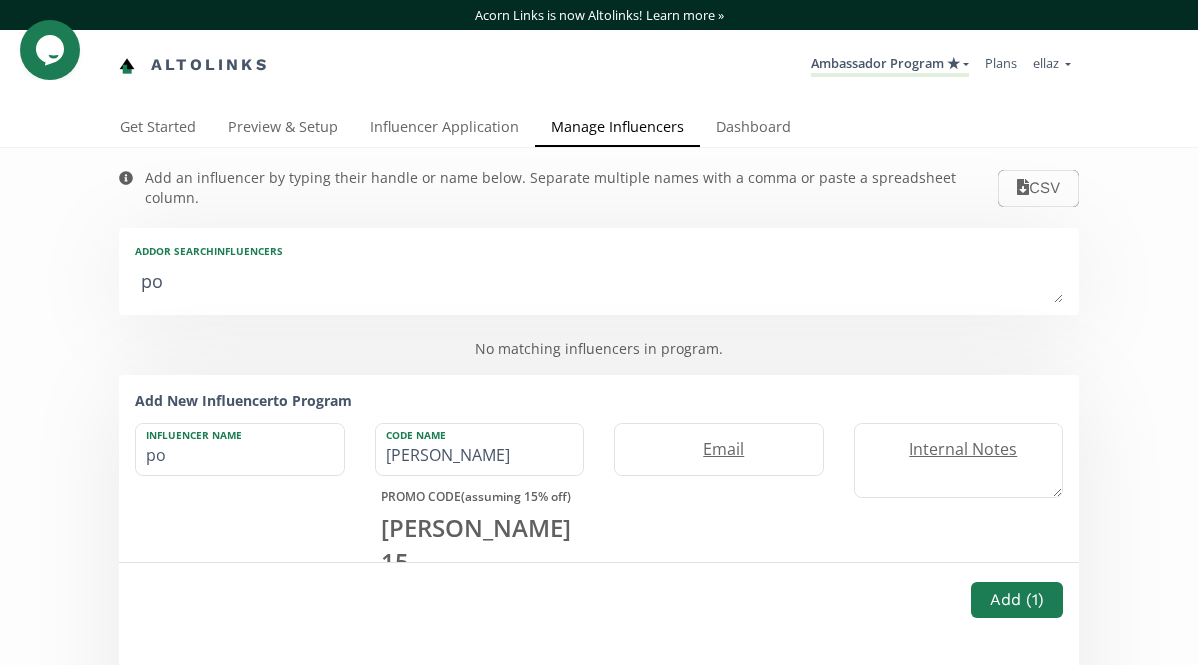 type on "PO" 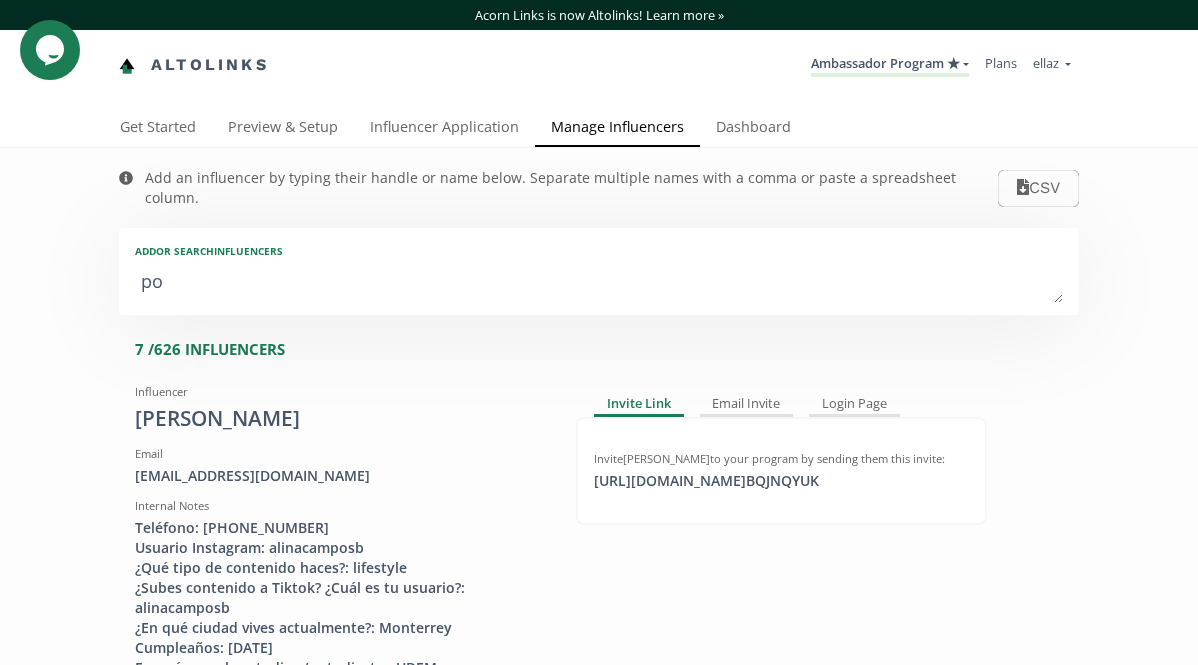 type on "pow" 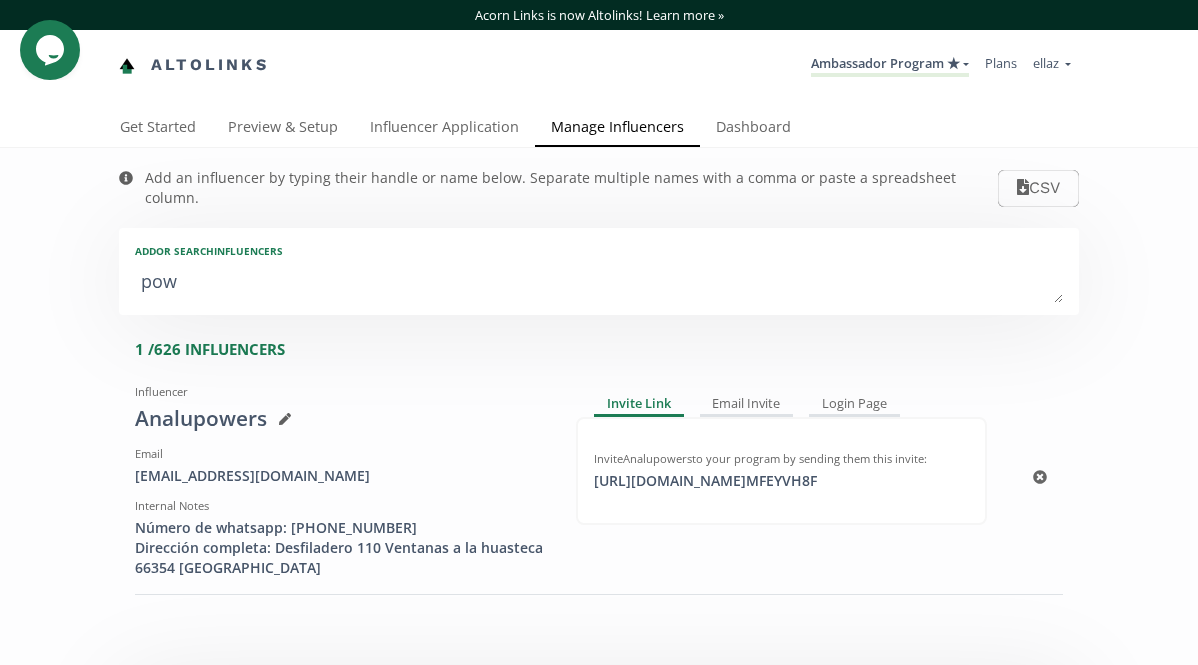 type on "pow" 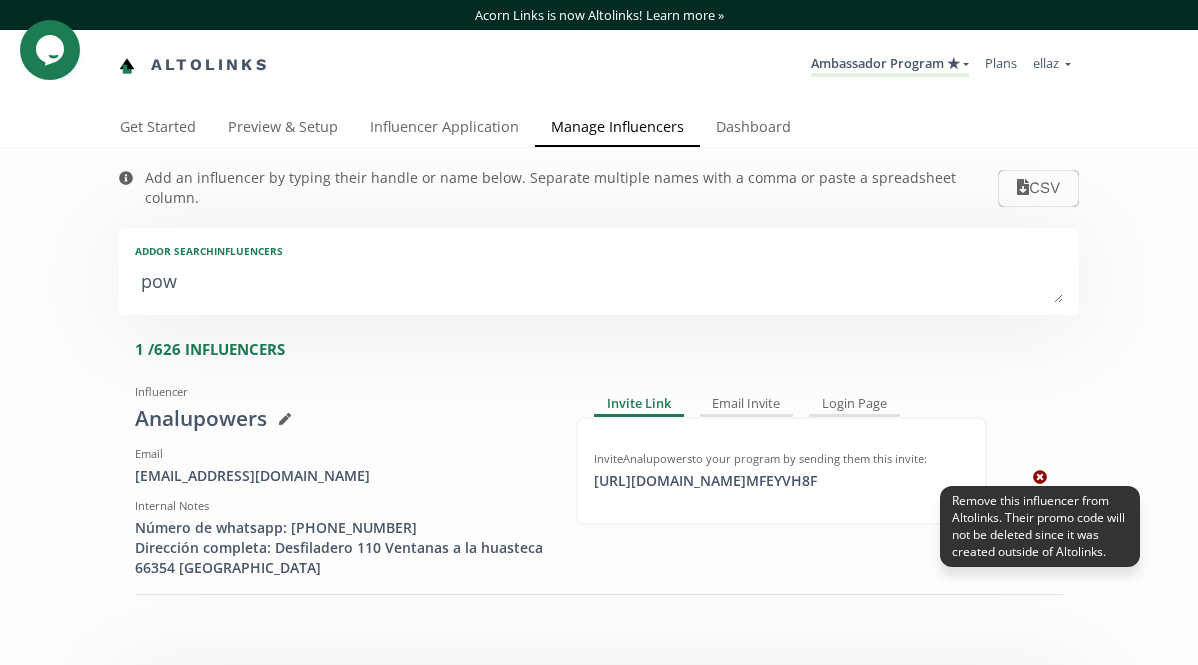 click 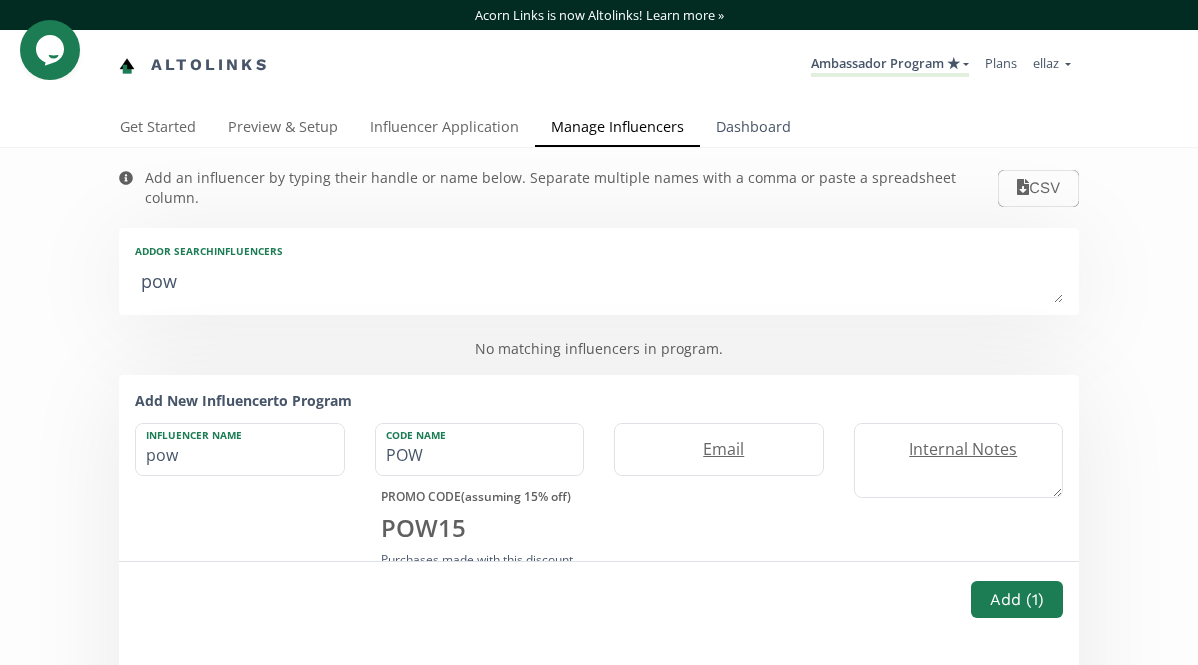 click on "Dashboard" at bounding box center [753, 129] 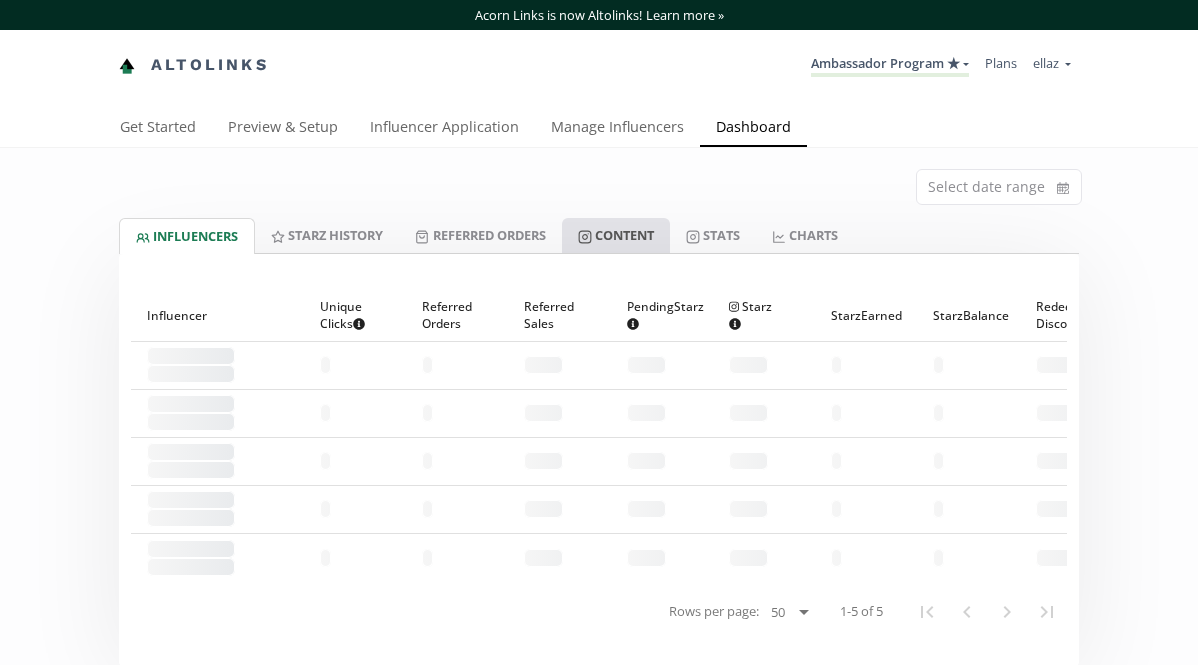 scroll, scrollTop: 0, scrollLeft: 0, axis: both 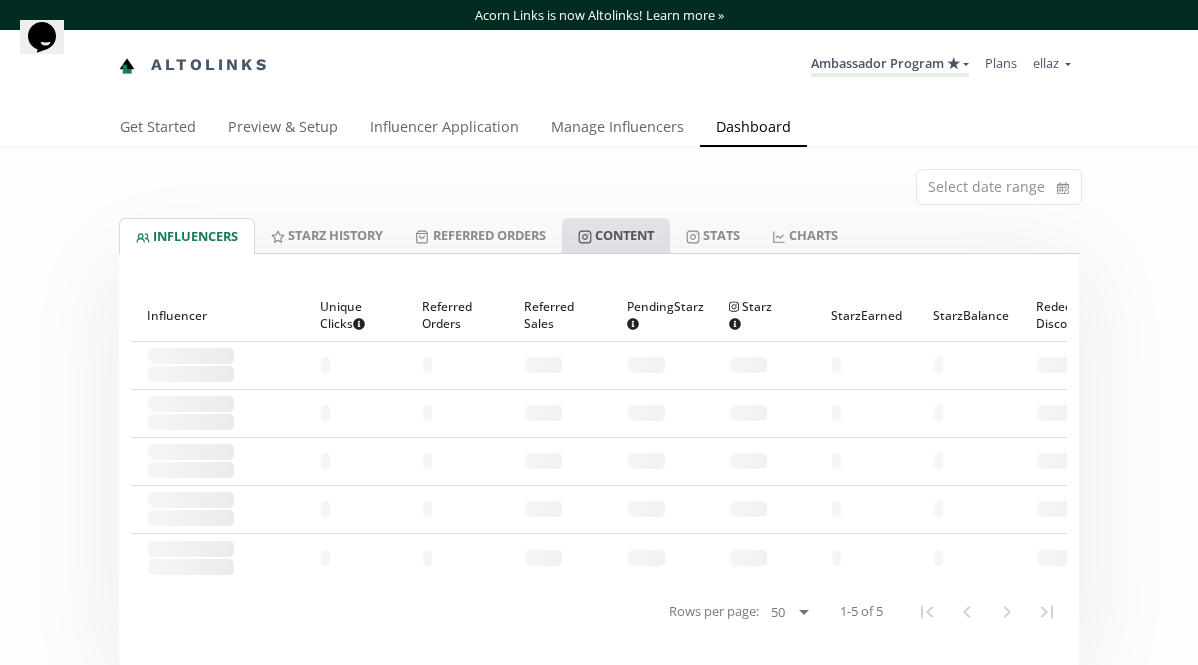 click on "Content" at bounding box center [616, 235] 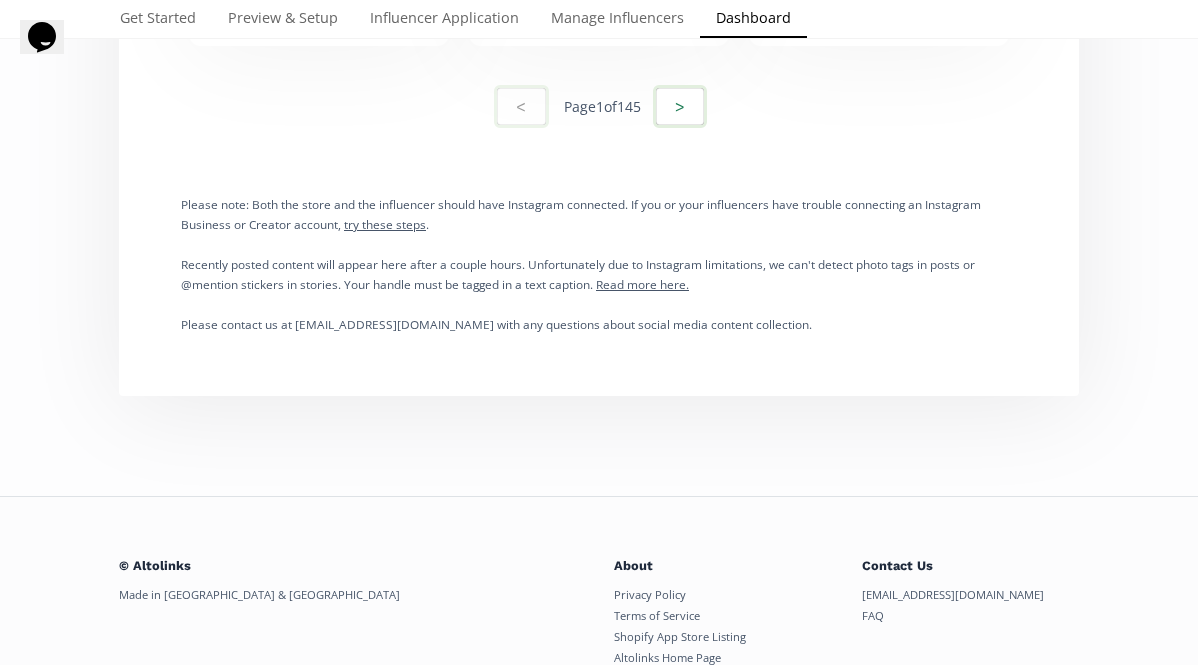click on ">" at bounding box center [680, 106] 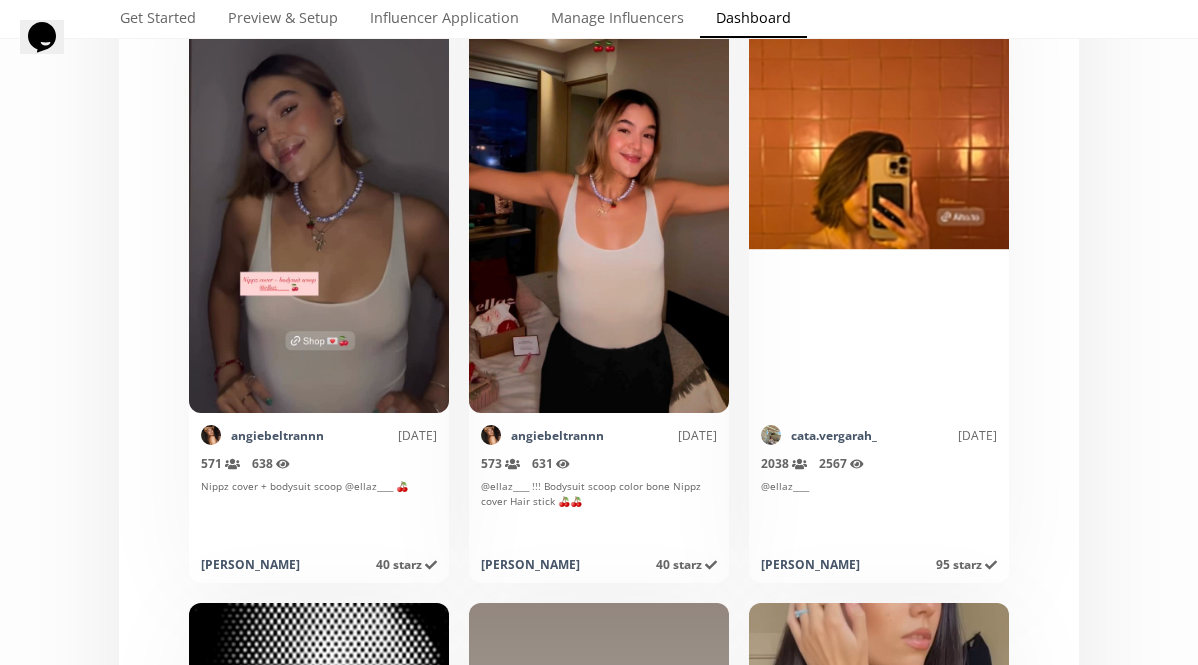 scroll, scrollTop: 10464, scrollLeft: 0, axis: vertical 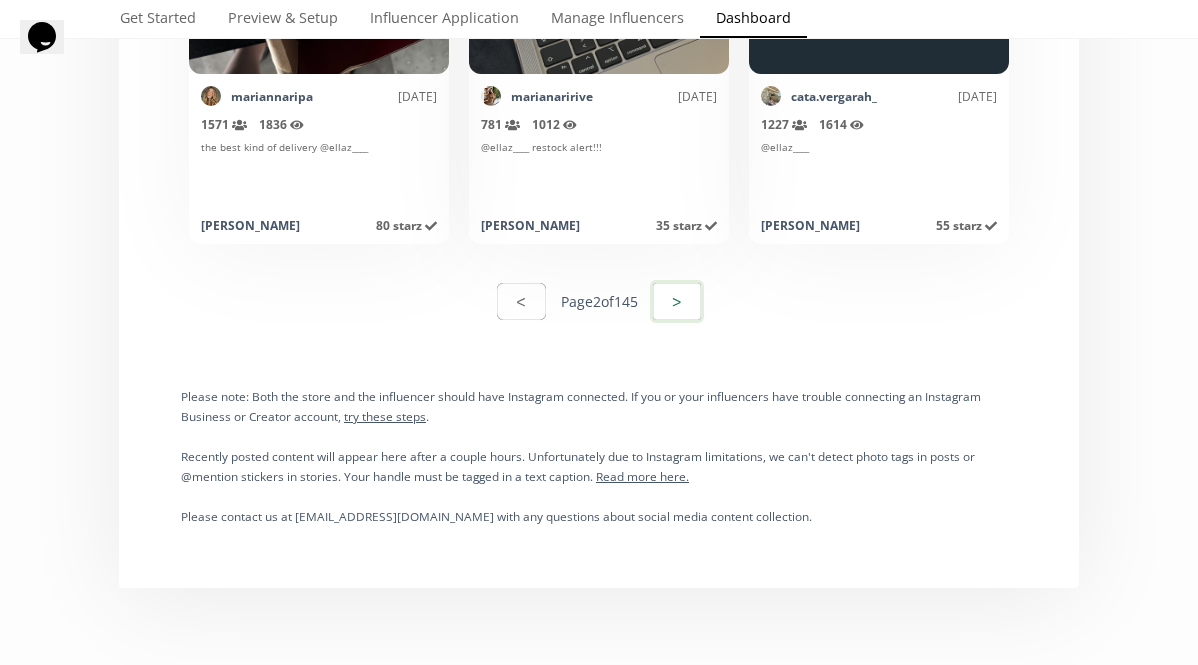 click on ">" at bounding box center (677, 301) 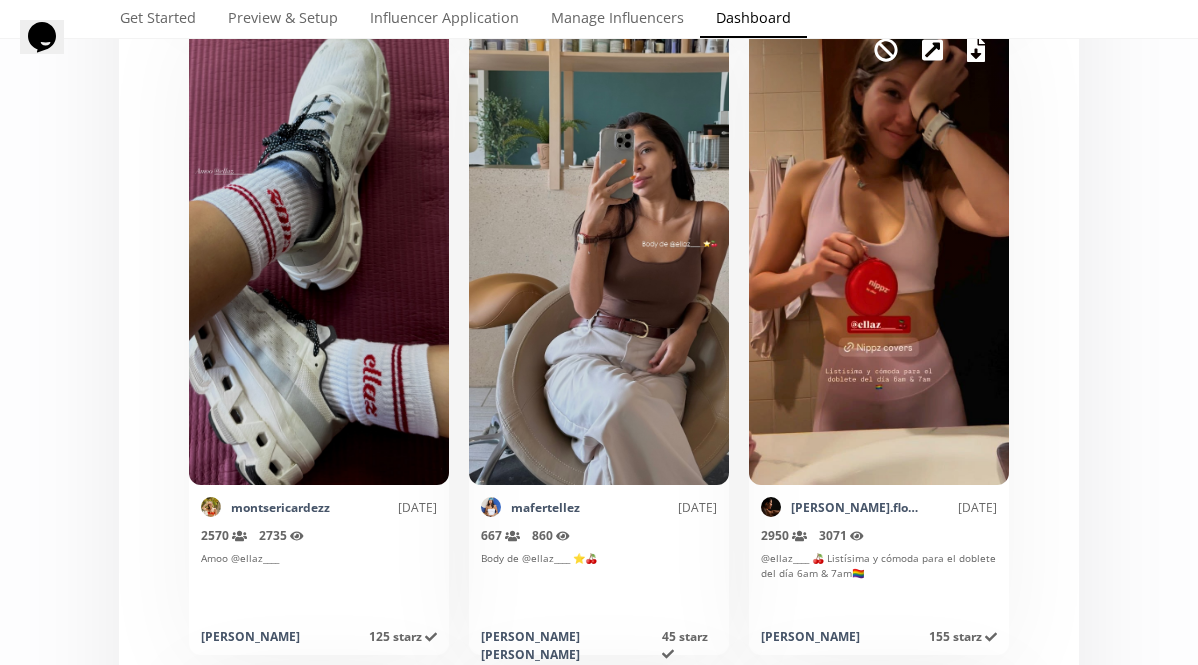 scroll, scrollTop: 12465, scrollLeft: 0, axis: vertical 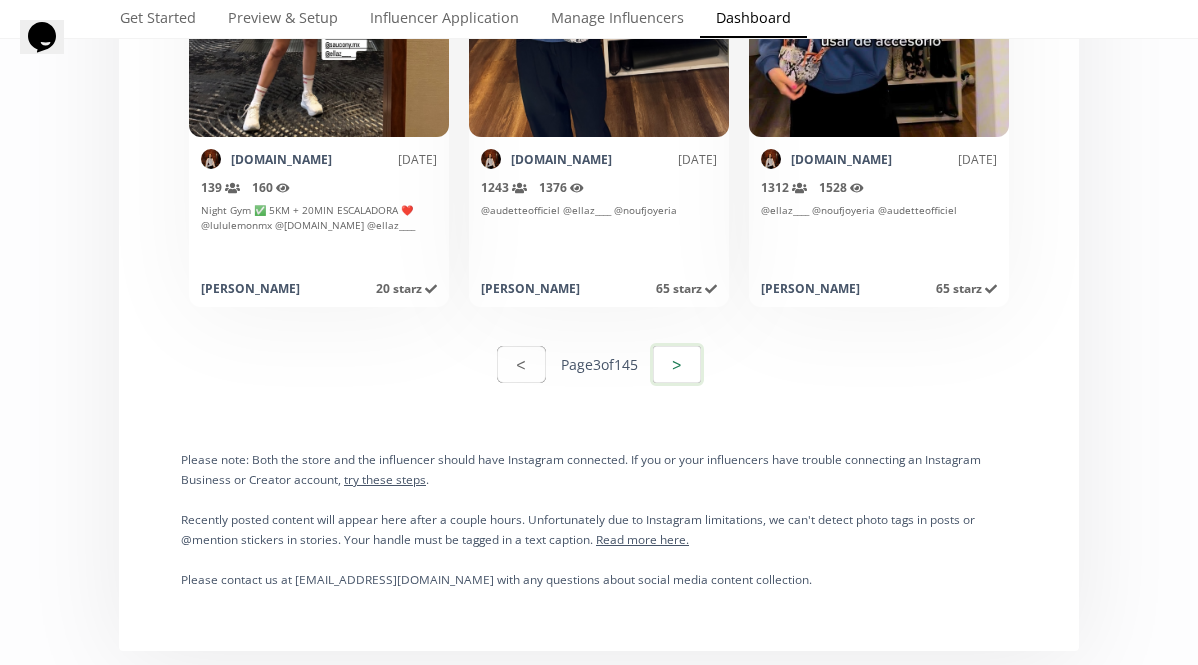 click on ">" at bounding box center (677, 364) 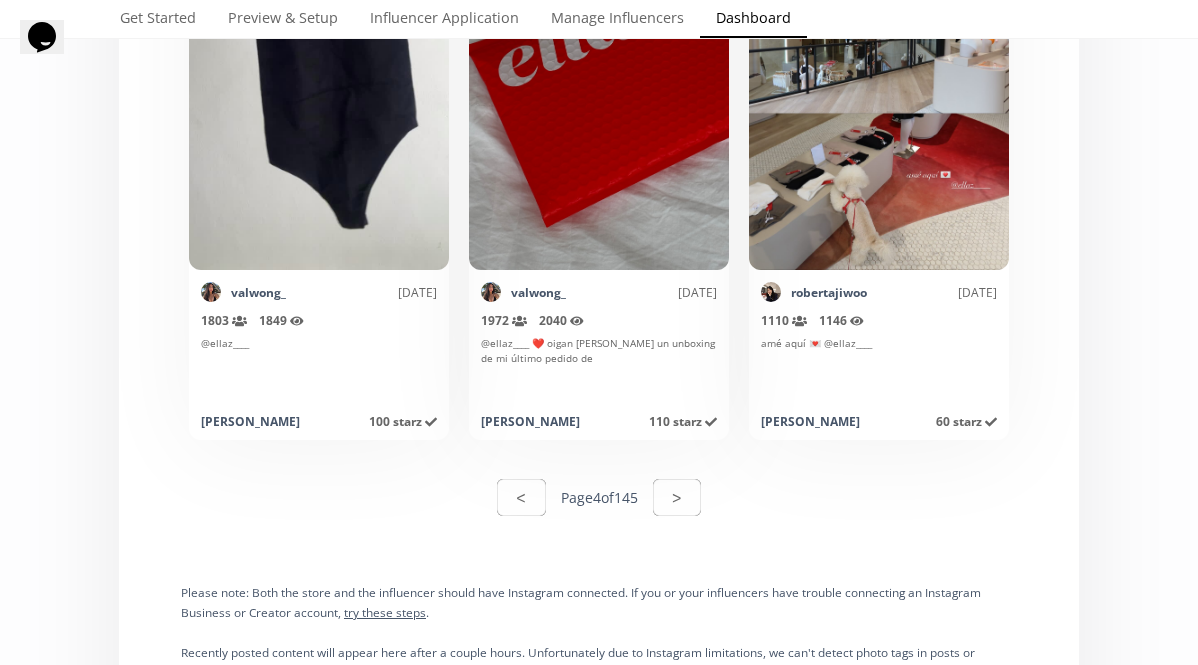 scroll, scrollTop: 13362, scrollLeft: 0, axis: vertical 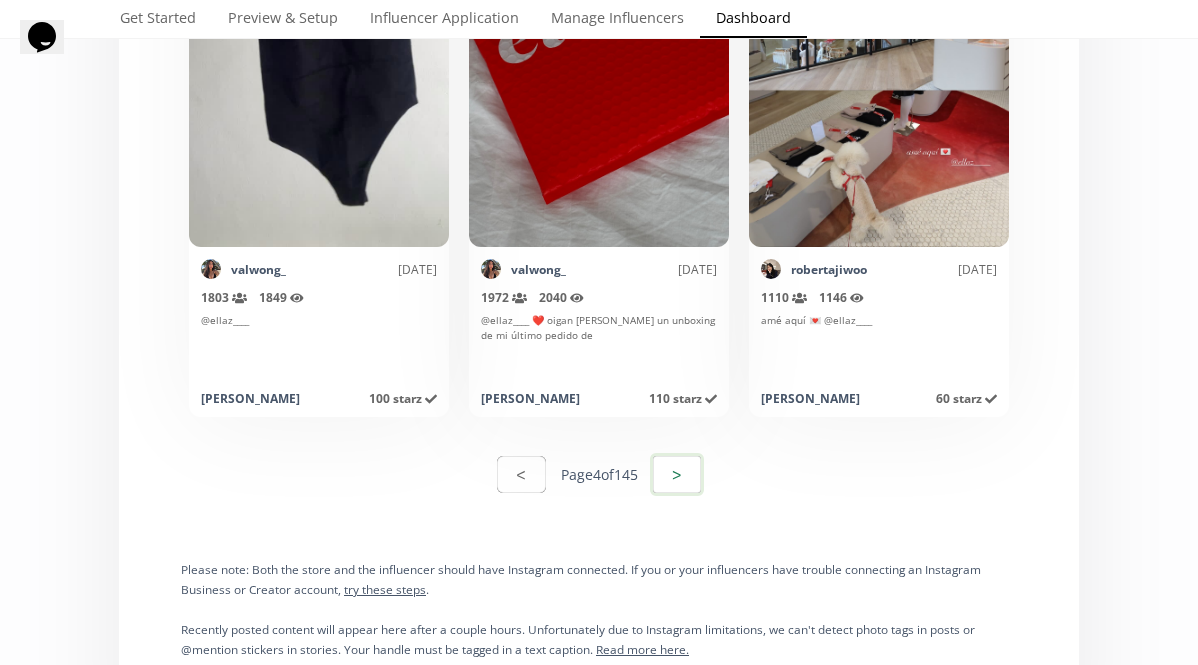click on ">" at bounding box center (677, 474) 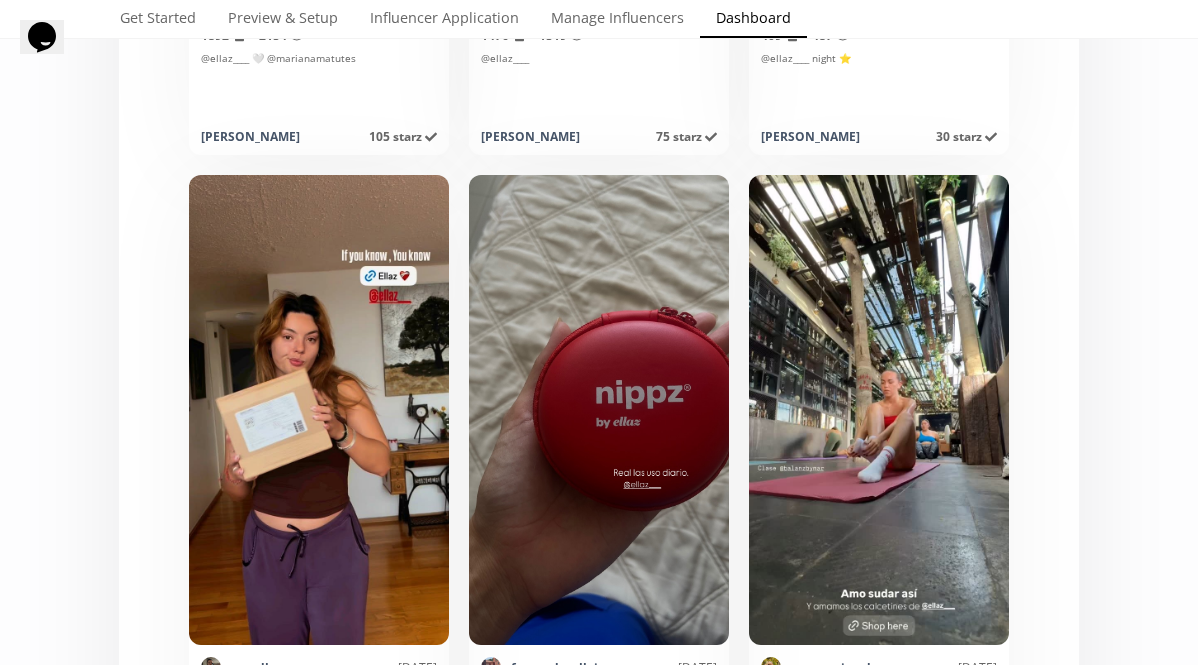 scroll, scrollTop: 13059, scrollLeft: 0, axis: vertical 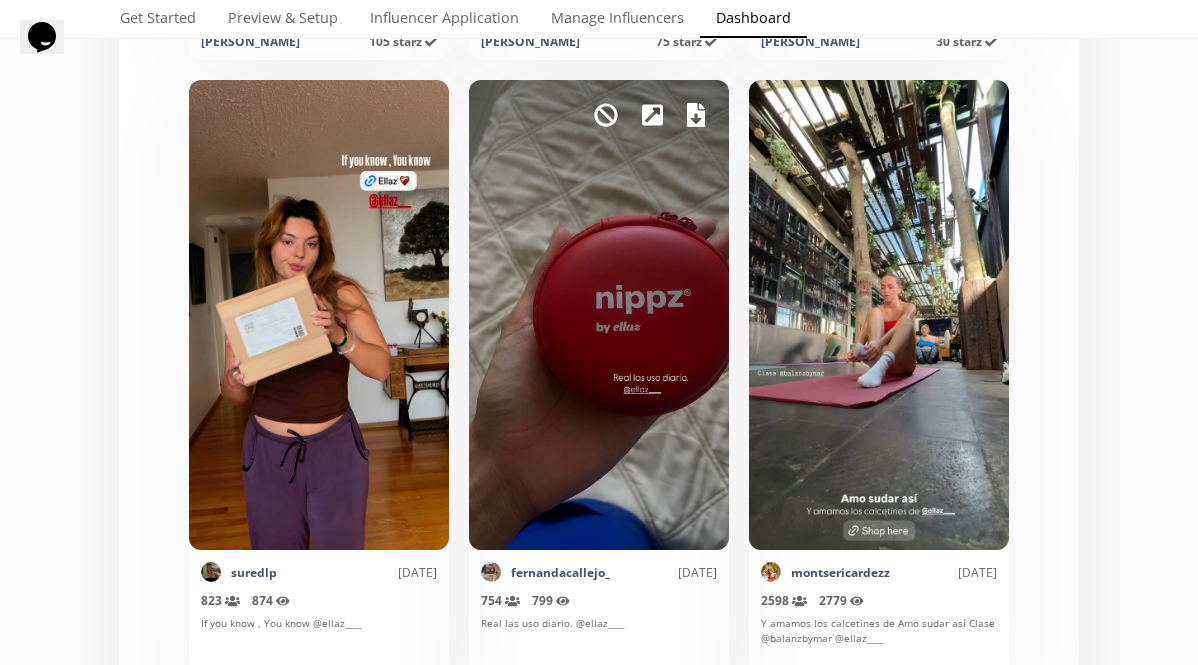 click 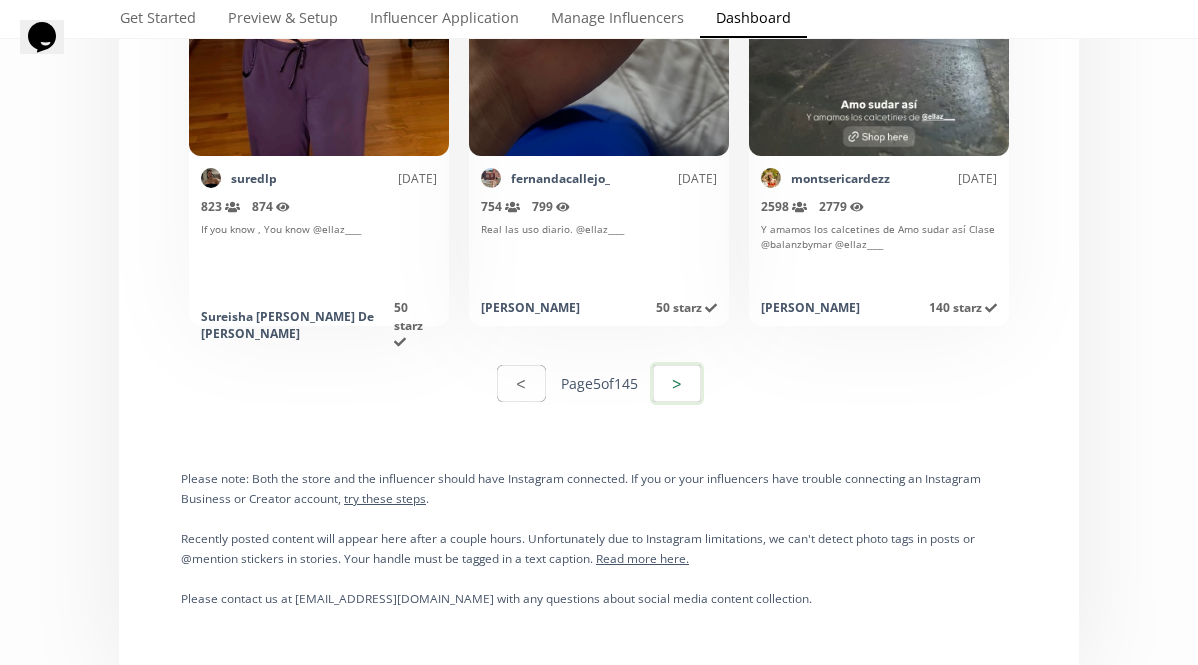 click on ">" at bounding box center [677, 383] 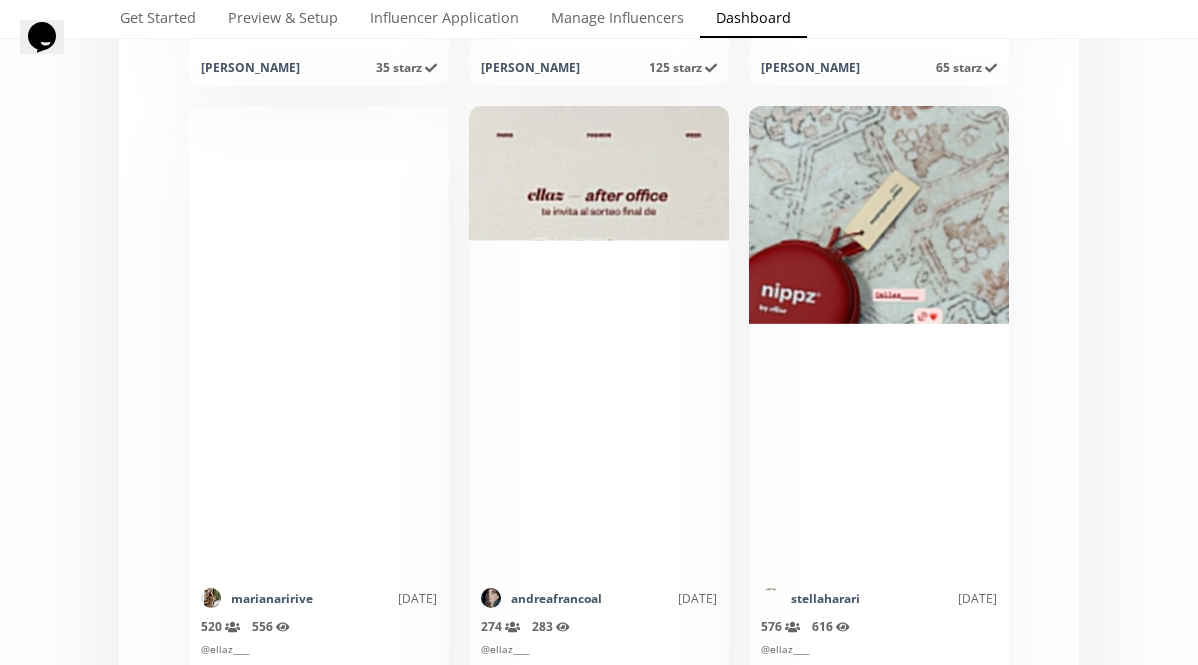 scroll, scrollTop: 13092, scrollLeft: 0, axis: vertical 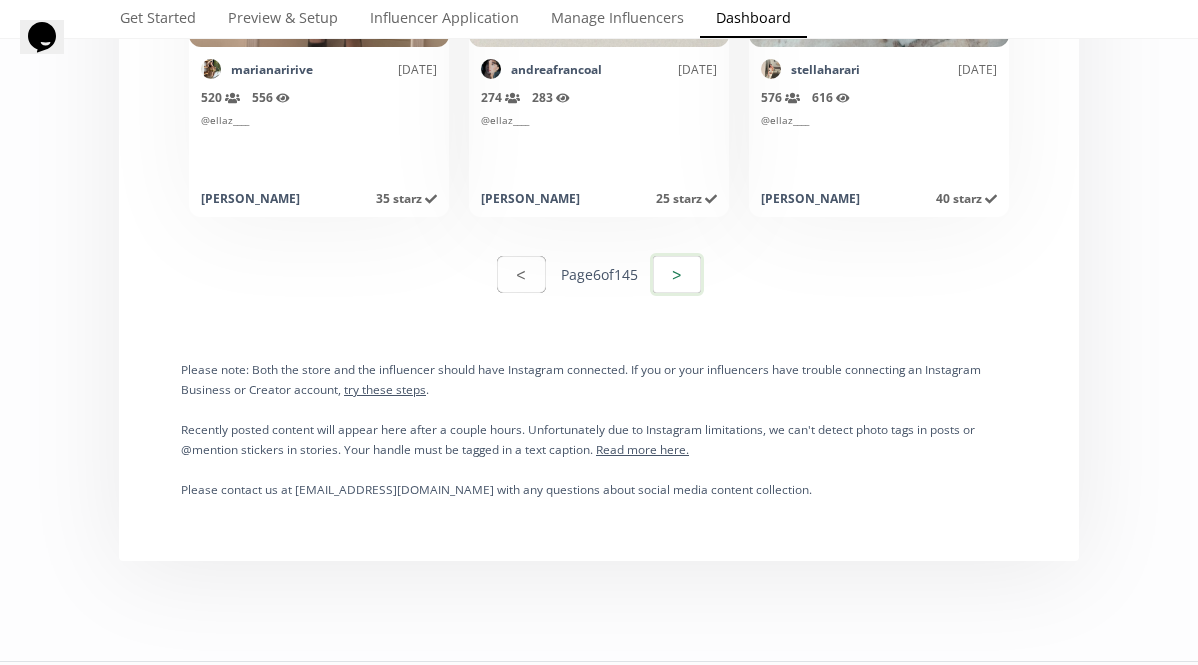 click on ">" at bounding box center (677, 274) 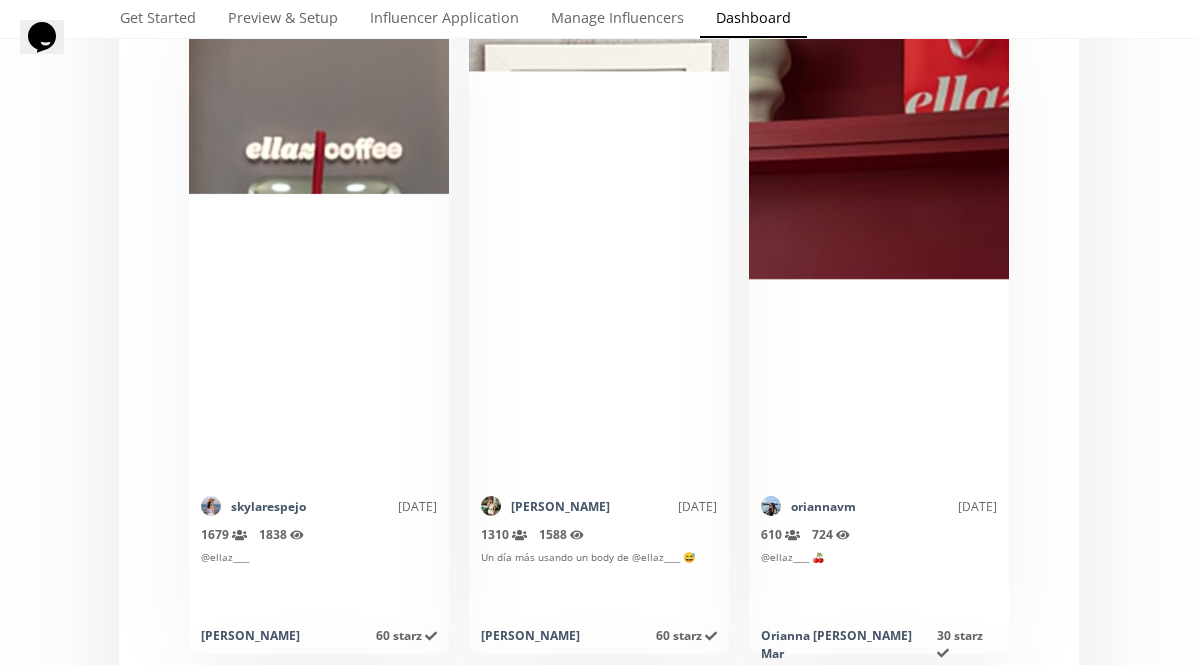scroll, scrollTop: 11148, scrollLeft: 0, axis: vertical 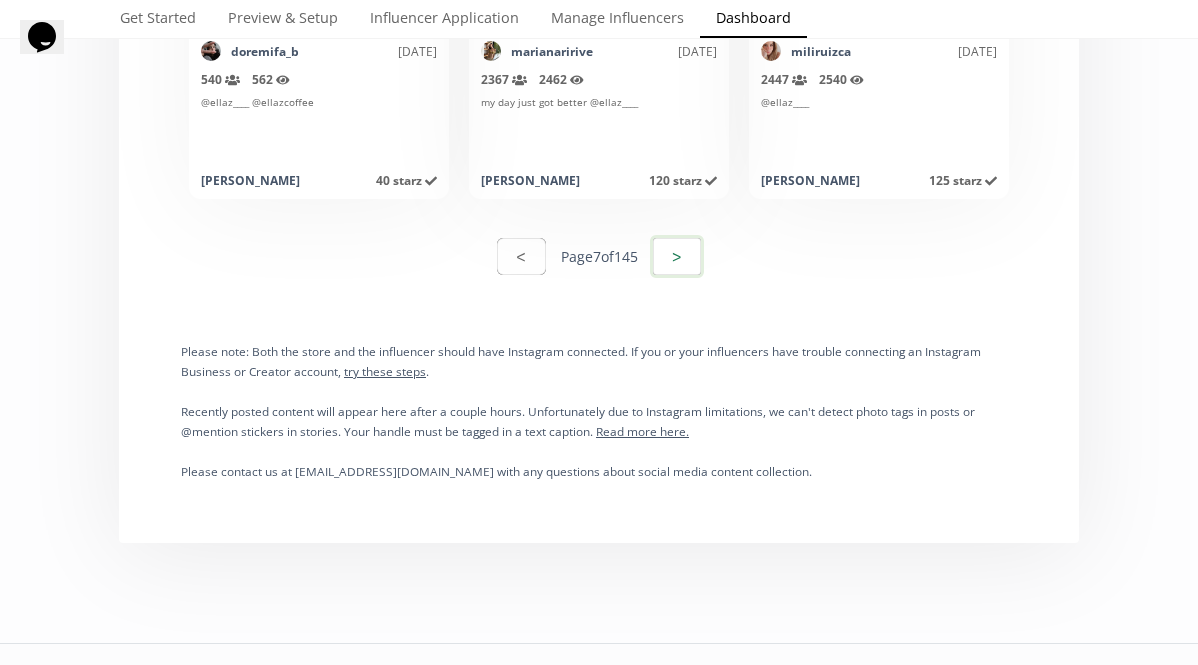 click on ">" at bounding box center (677, 256) 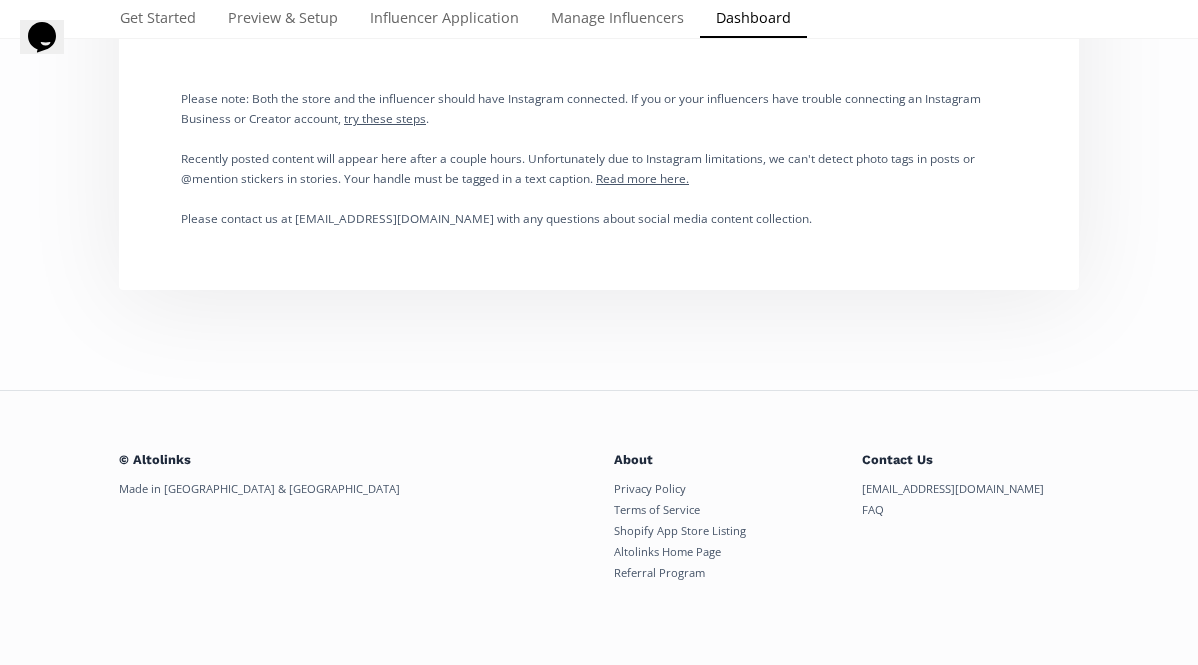 scroll, scrollTop: 350, scrollLeft: 0, axis: vertical 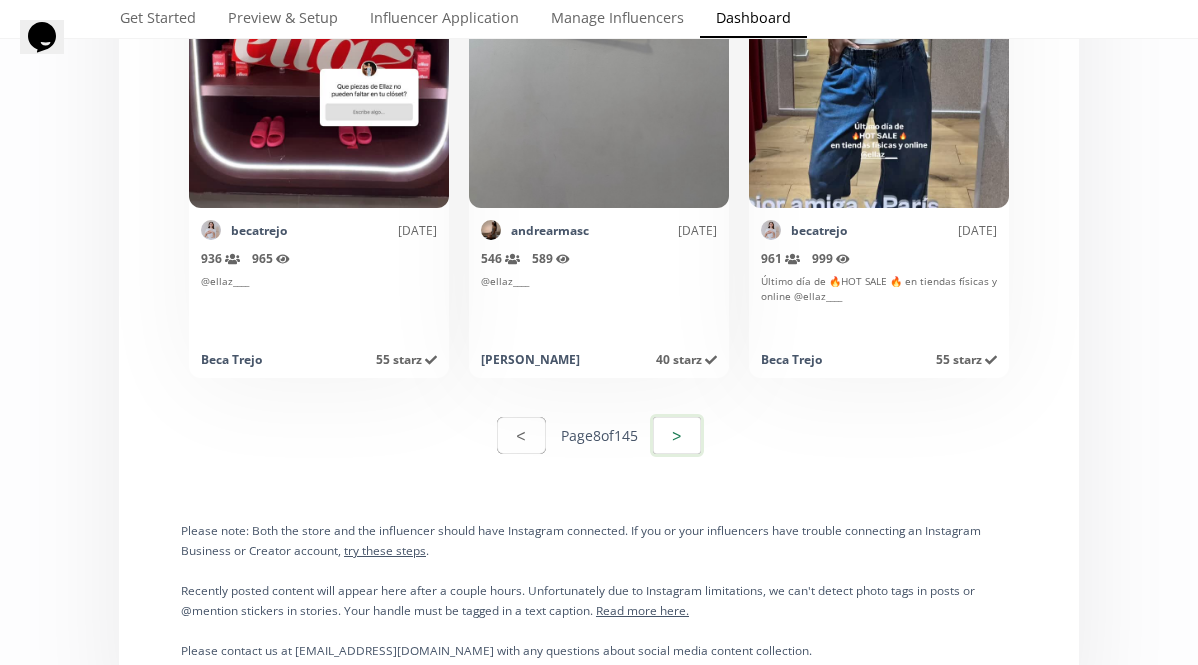 click on ">" at bounding box center [677, 435] 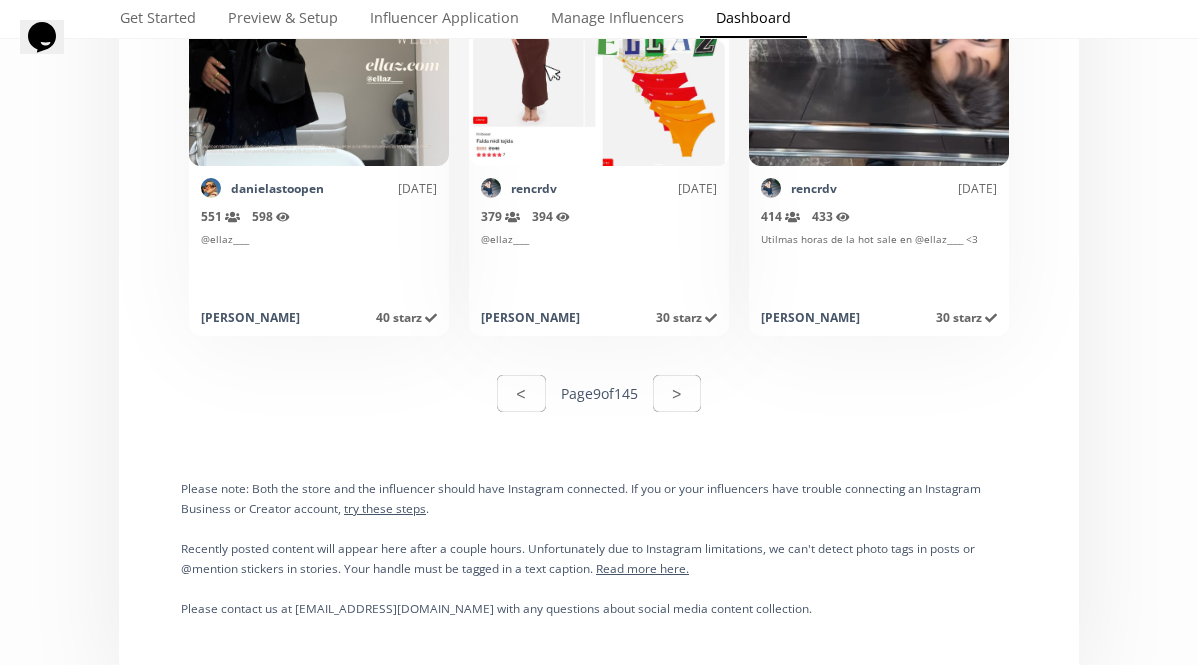 scroll, scrollTop: 13617, scrollLeft: 0, axis: vertical 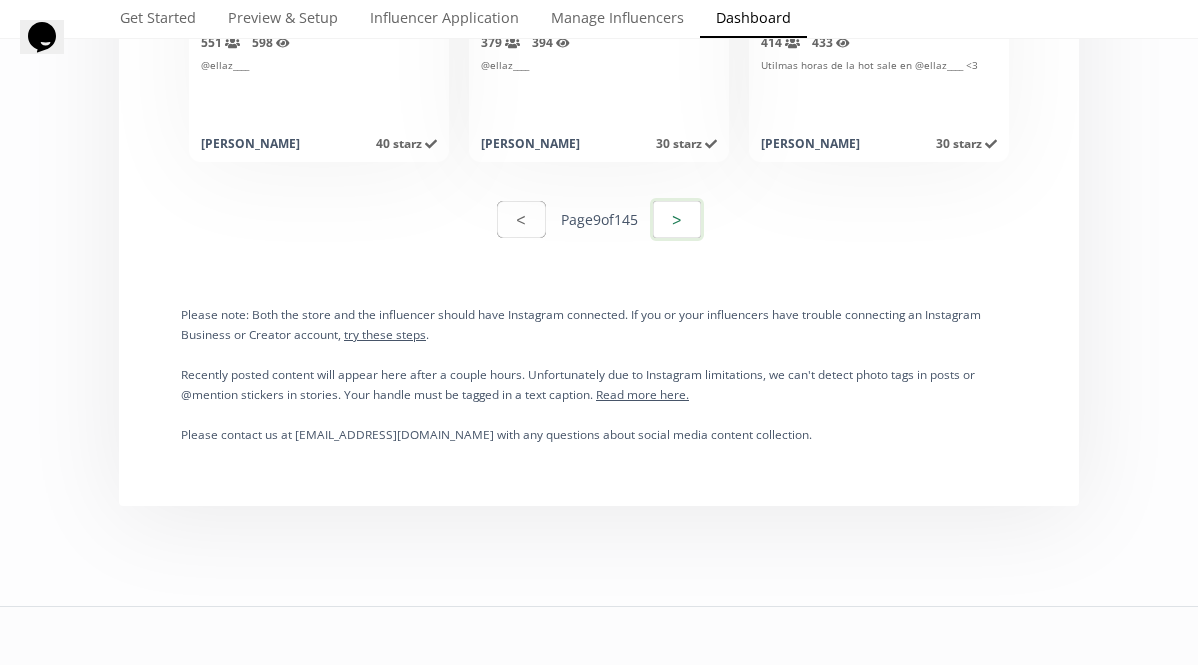 click on ">" at bounding box center [677, 219] 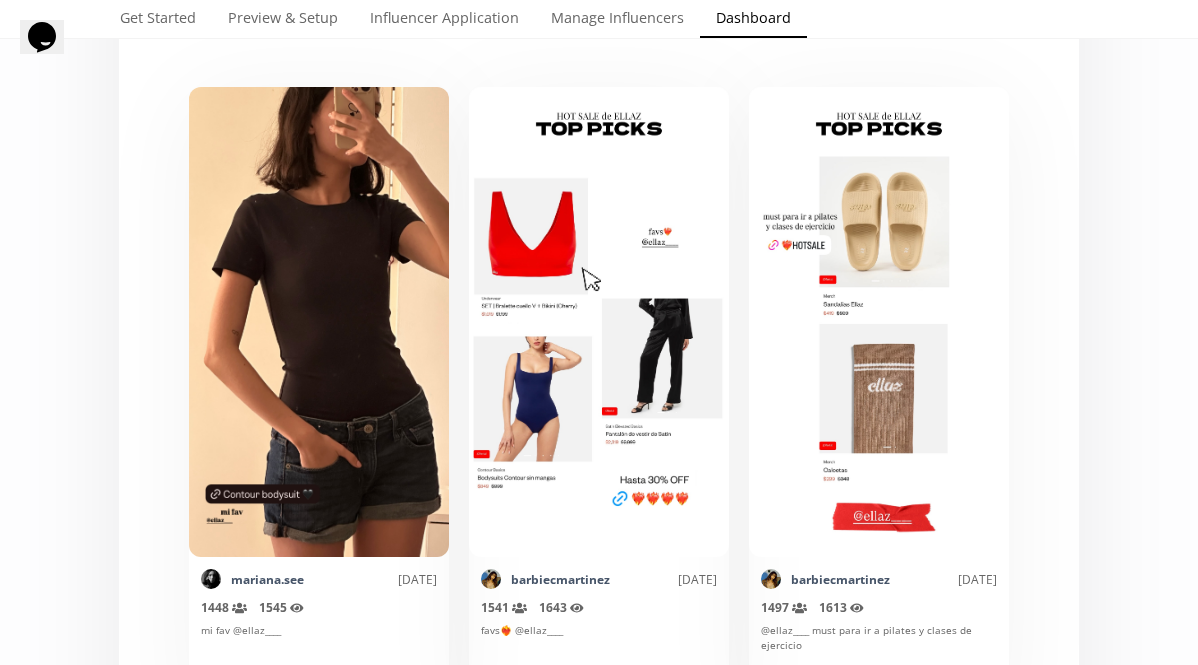 scroll, scrollTop: 584, scrollLeft: 0, axis: vertical 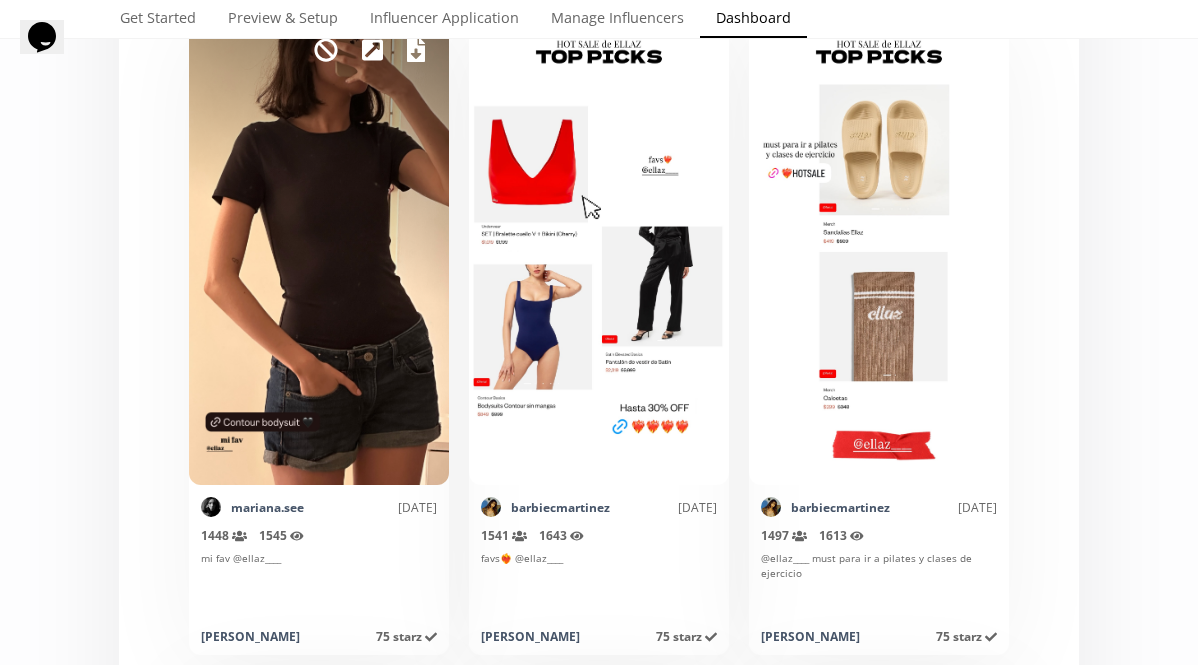click 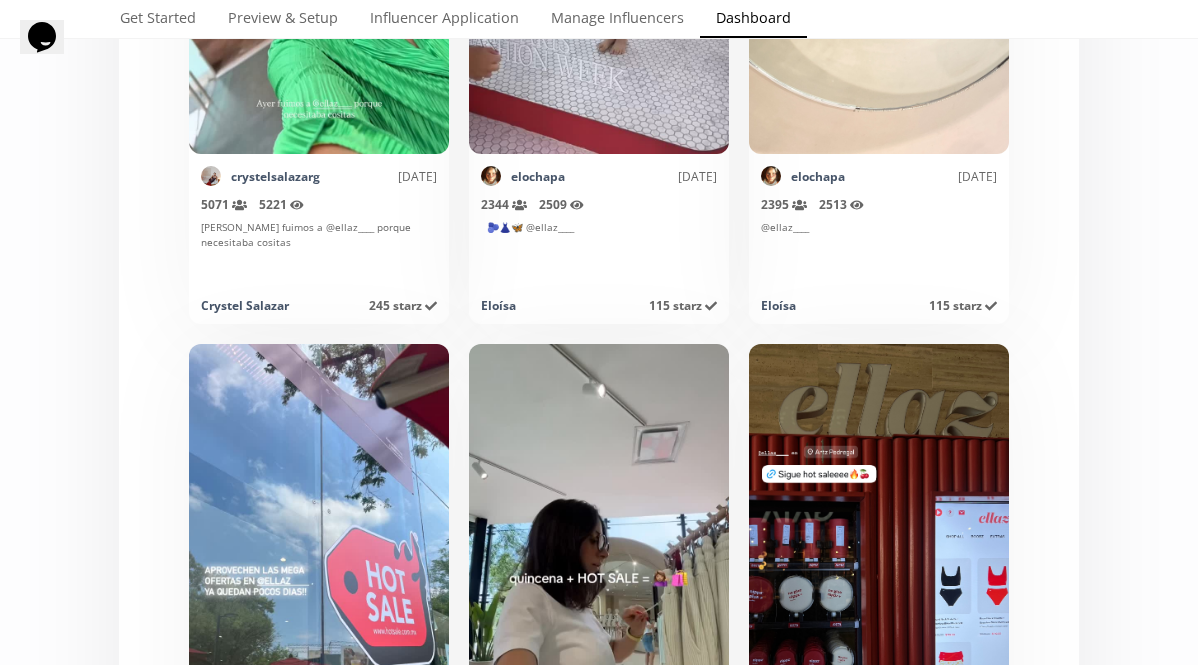 scroll, scrollTop: 12339, scrollLeft: 0, axis: vertical 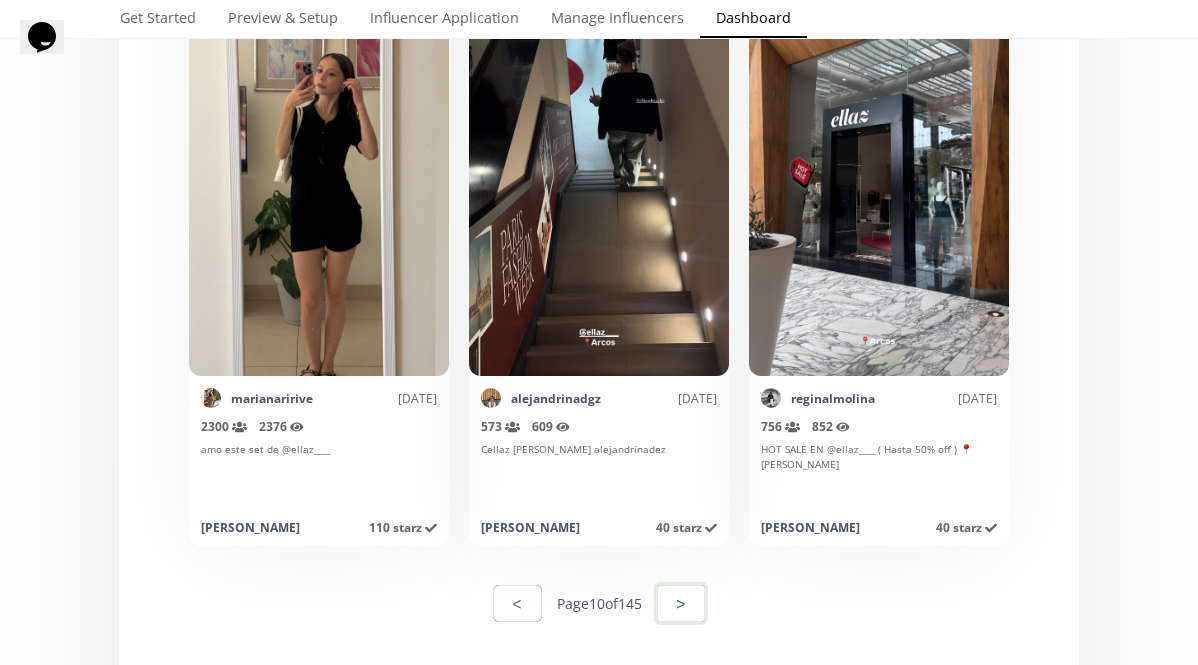 click on ">" at bounding box center [681, 603] 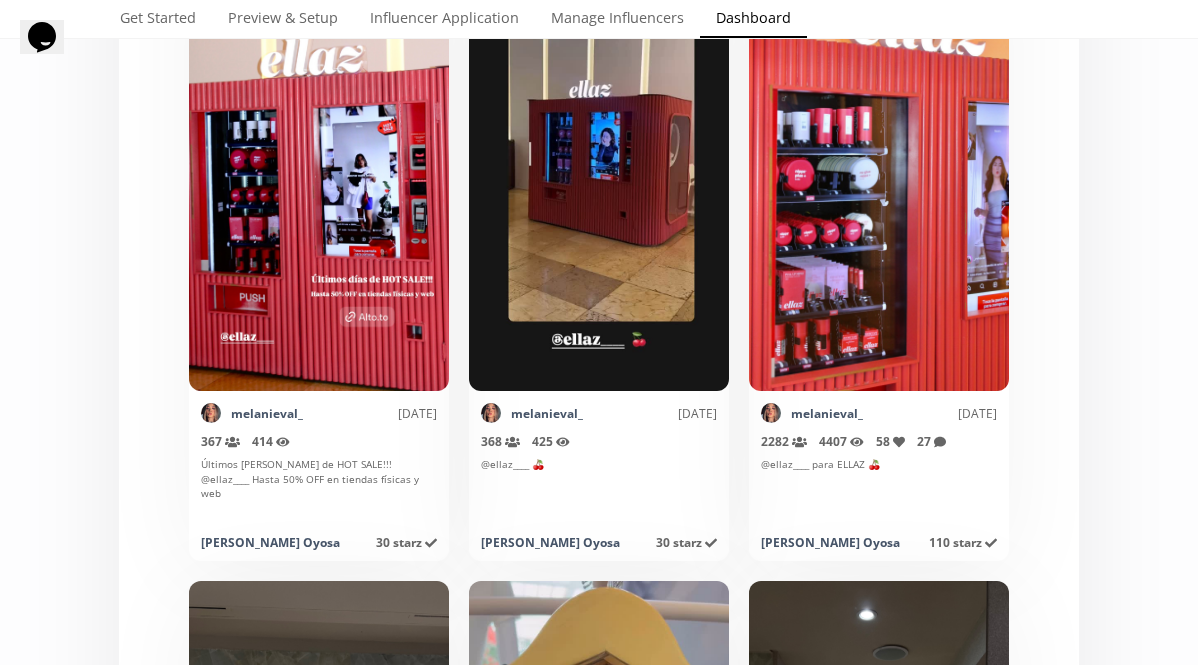 scroll, scrollTop: 0, scrollLeft: 0, axis: both 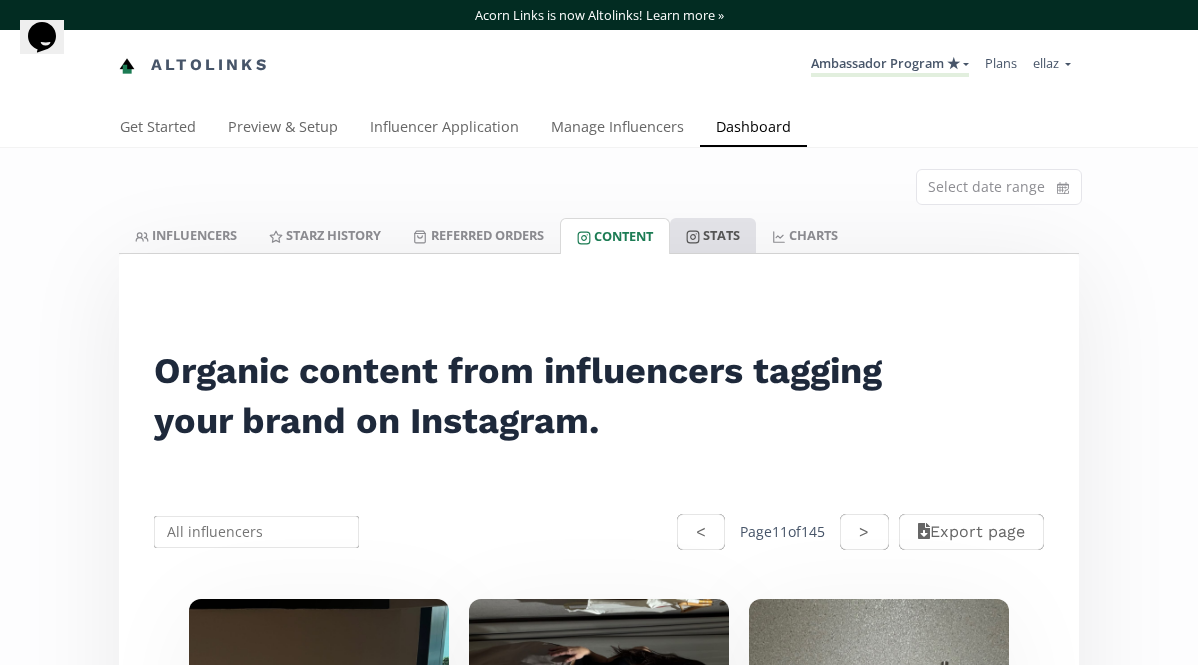 click on "Stats" at bounding box center (713, 235) 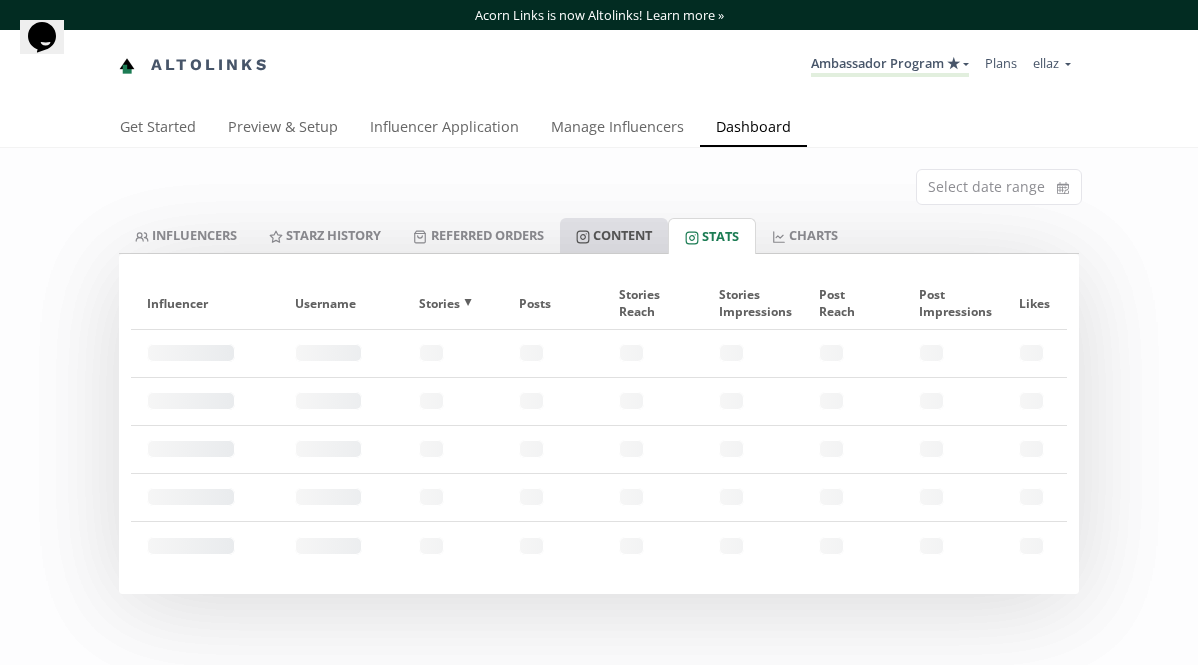 click on "Content" at bounding box center [614, 235] 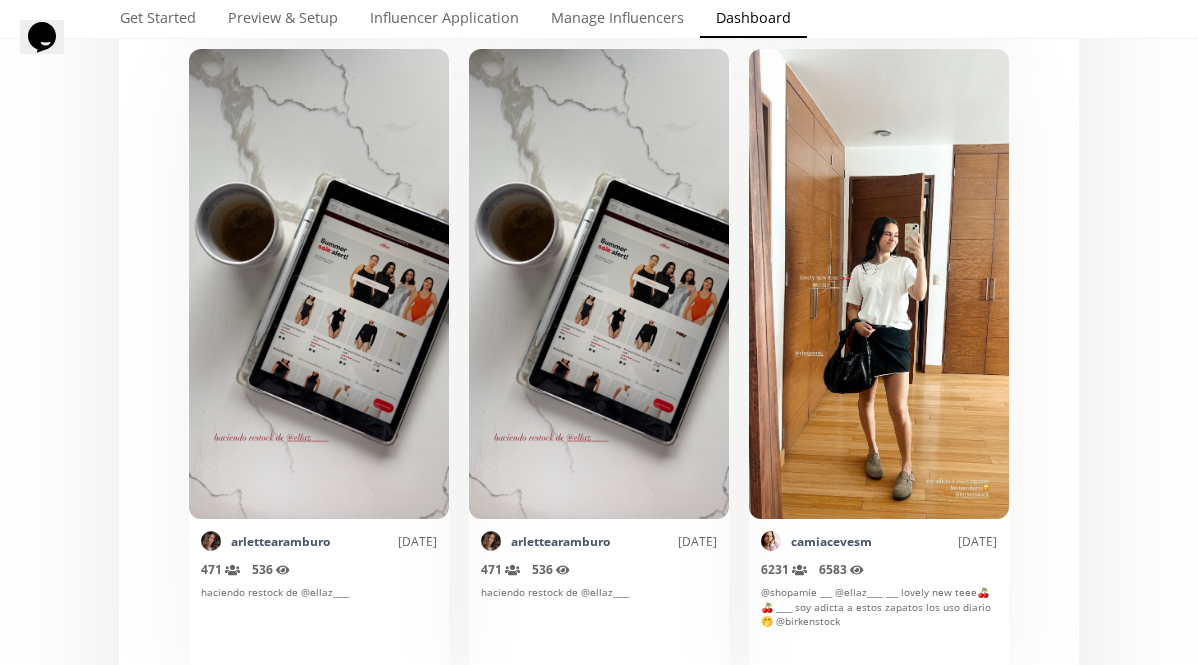 scroll, scrollTop: 13279, scrollLeft: 0, axis: vertical 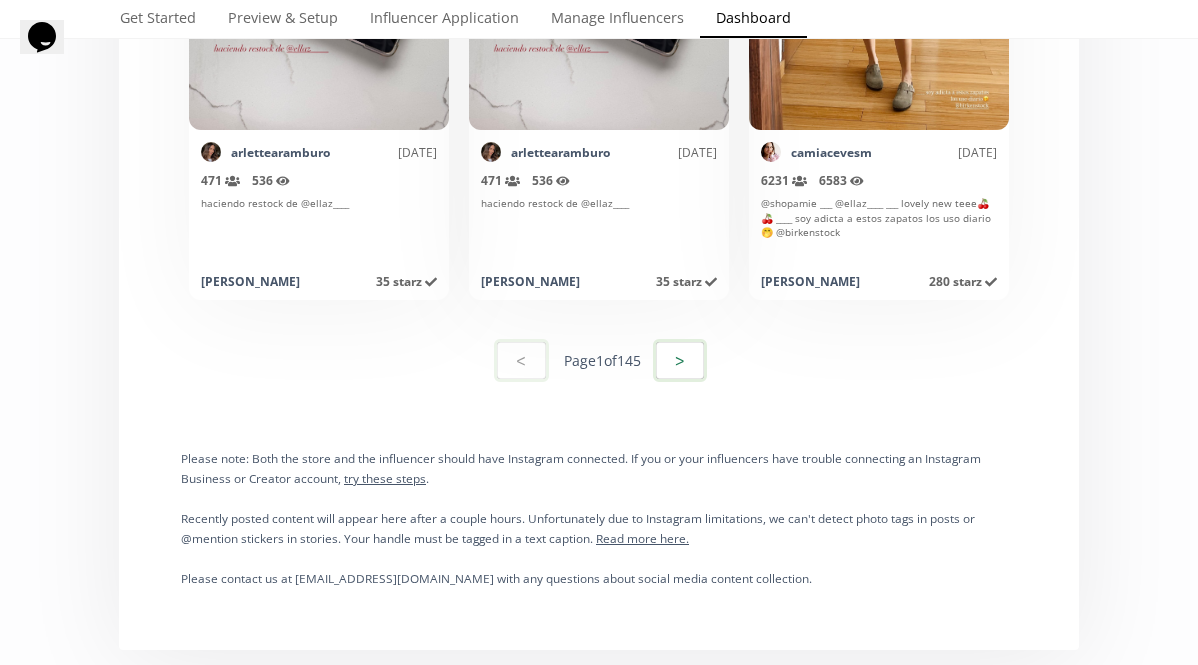 click on ">" at bounding box center [680, 360] 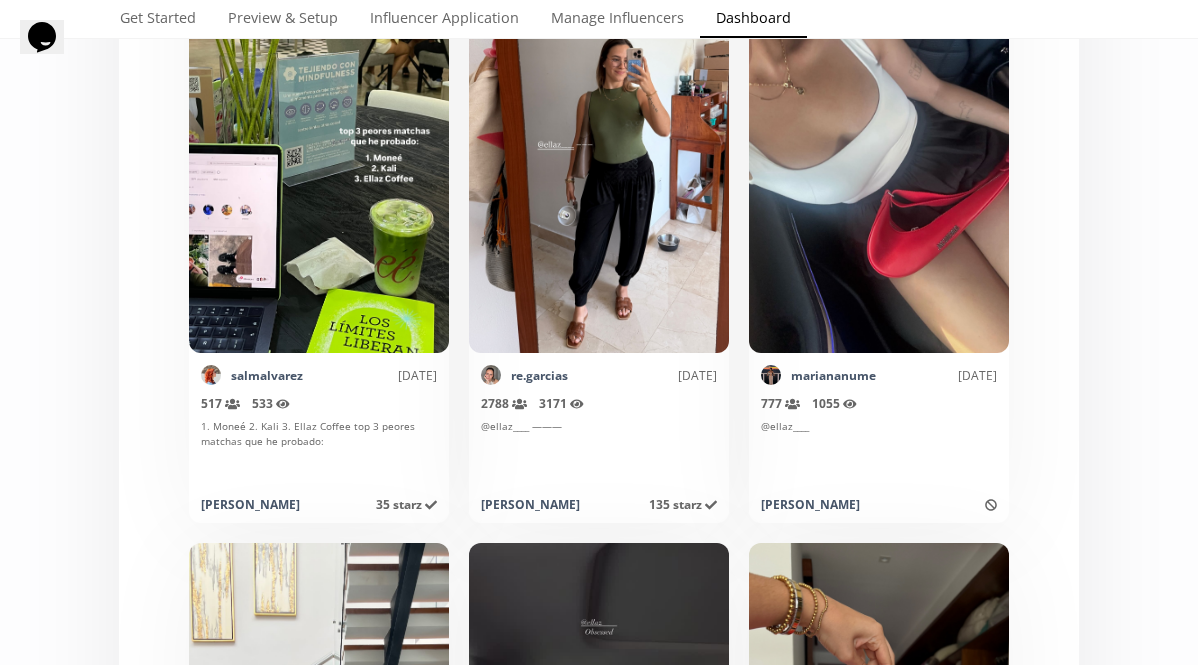scroll, scrollTop: 3870, scrollLeft: 0, axis: vertical 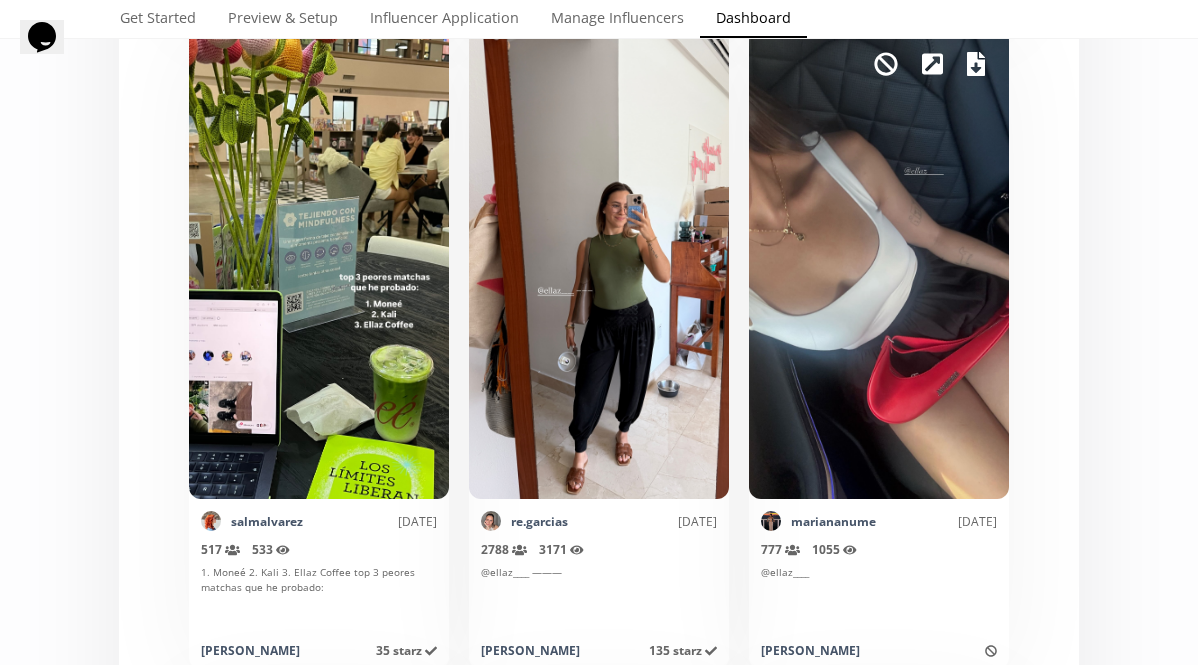 click 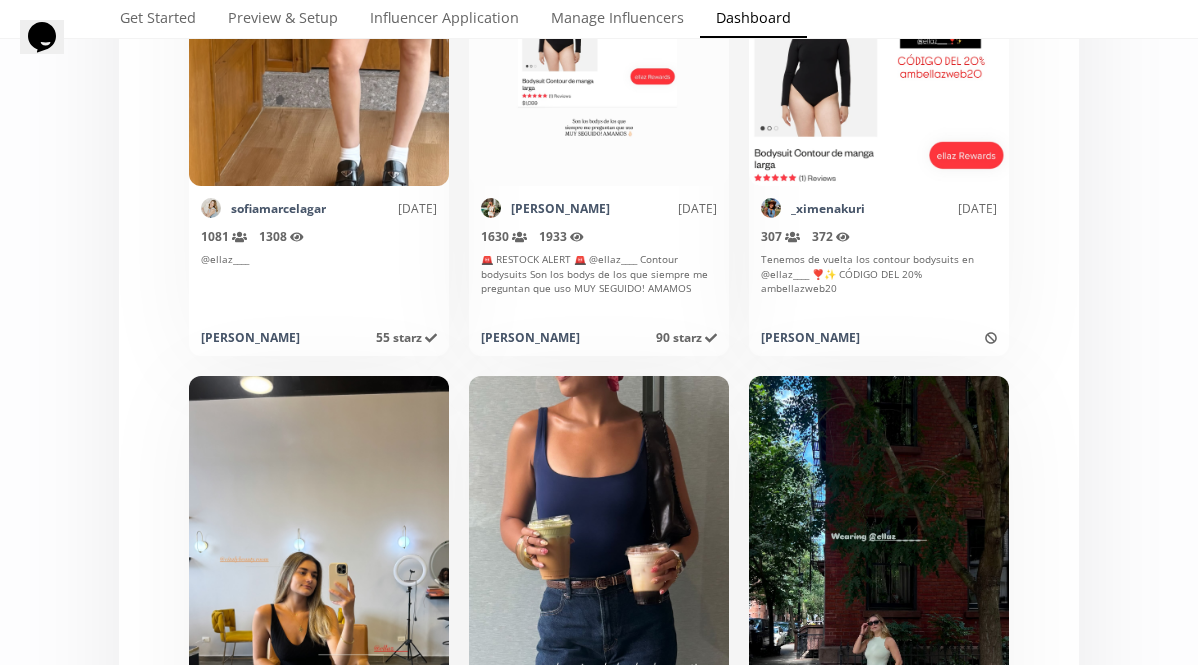 scroll, scrollTop: 12341, scrollLeft: 0, axis: vertical 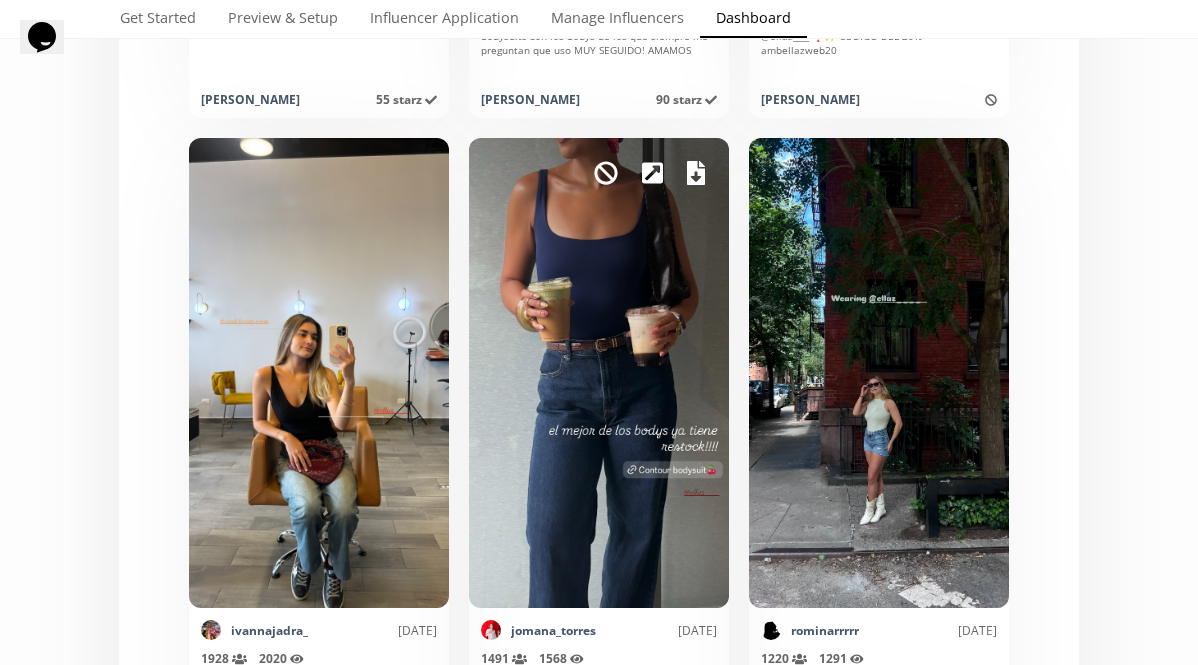 click 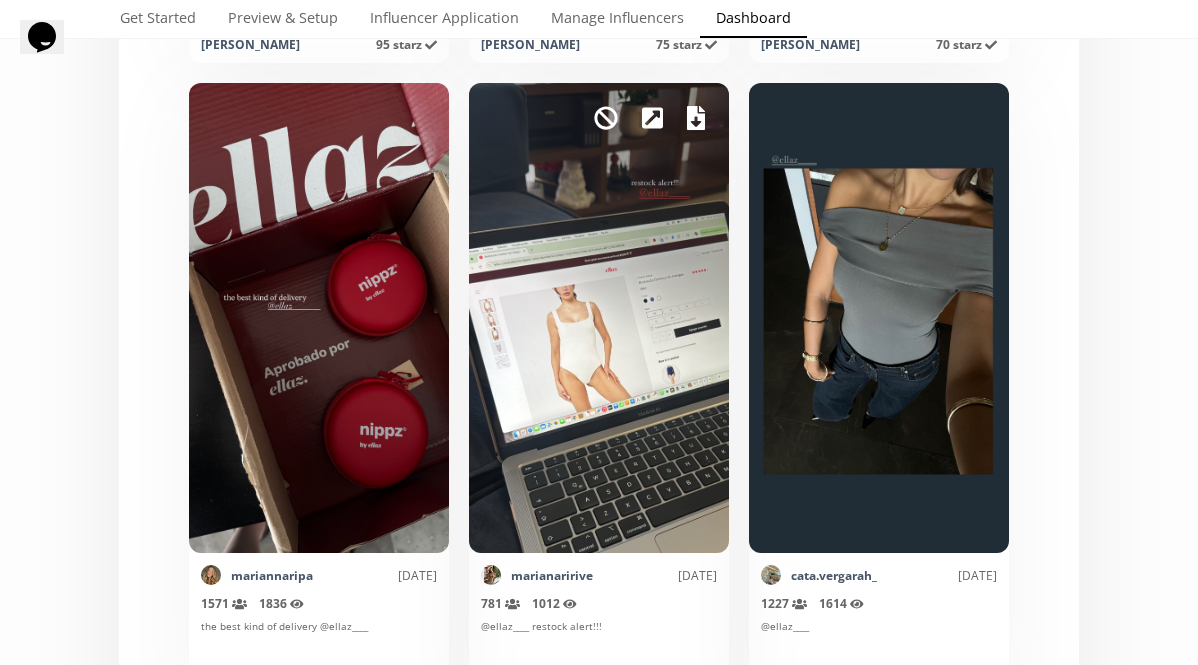 scroll, scrollTop: 13051, scrollLeft: 0, axis: vertical 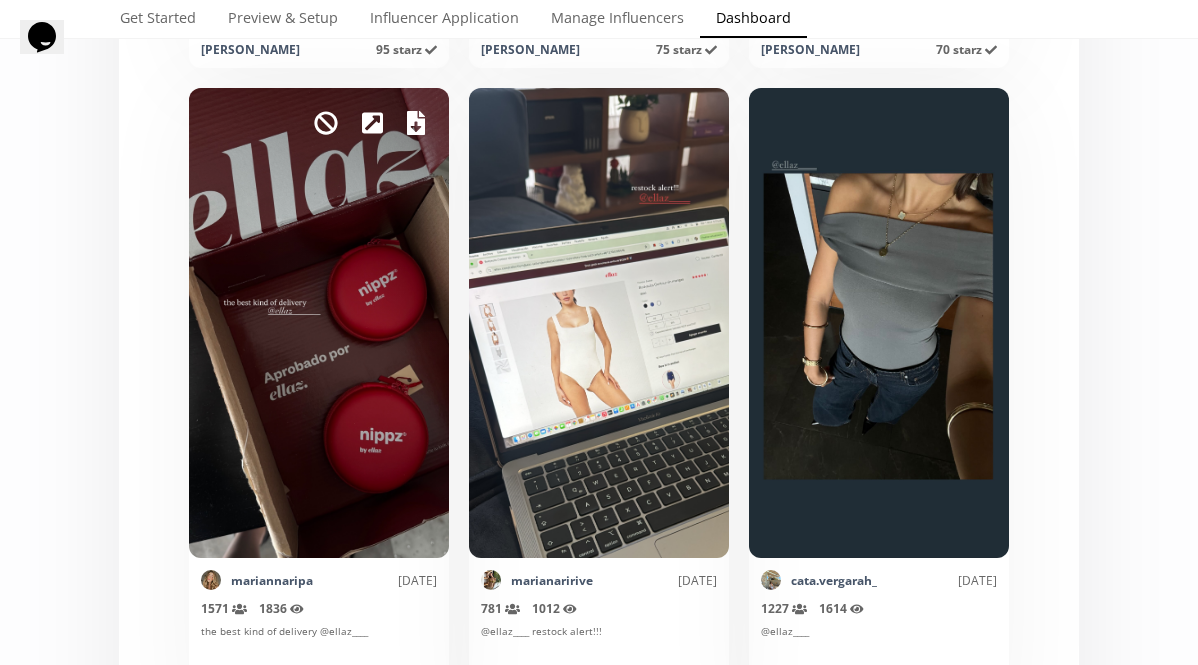 click 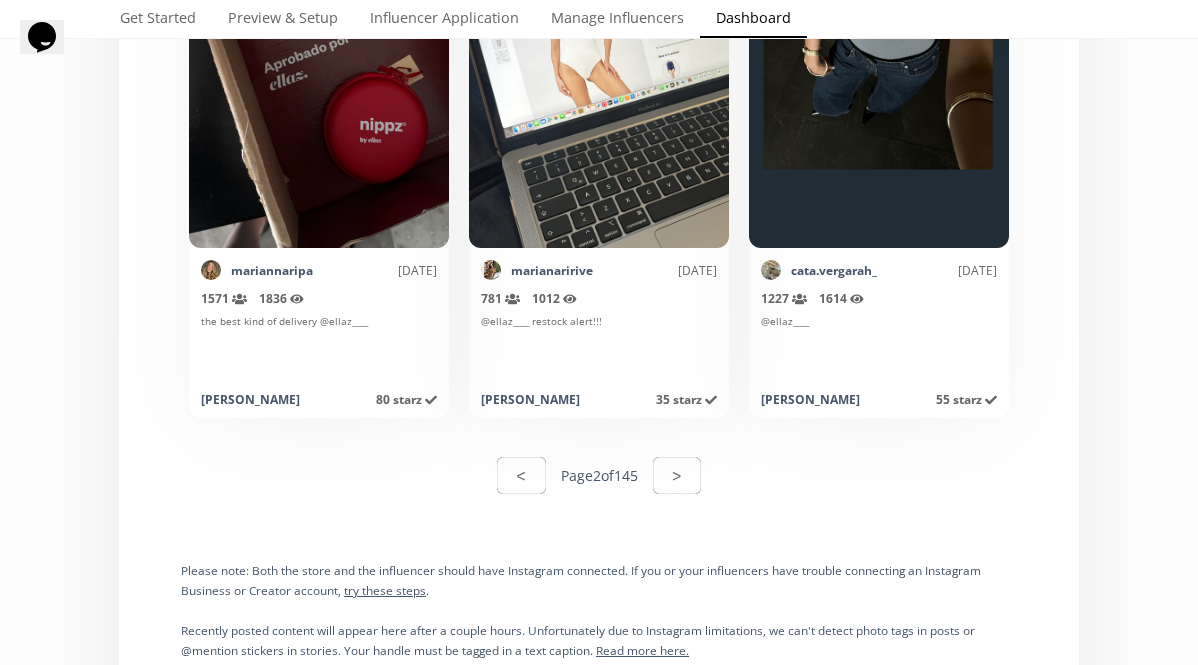scroll, scrollTop: 13440, scrollLeft: 0, axis: vertical 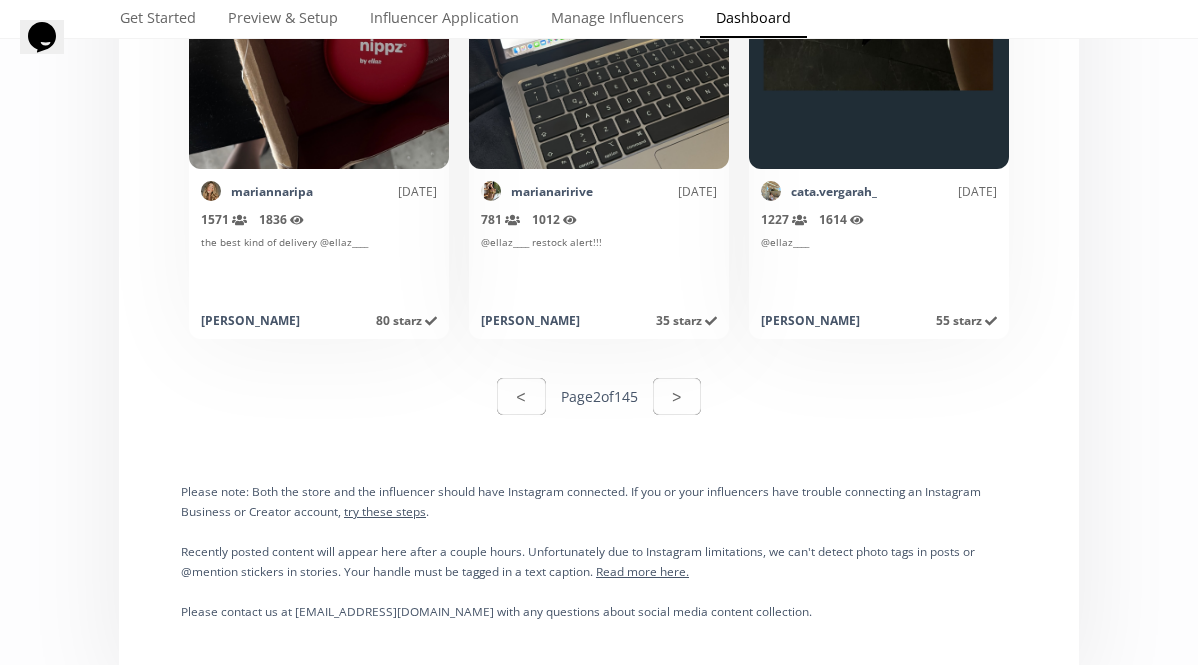 click on "< Page  2  of  145 >" at bounding box center [599, 396] 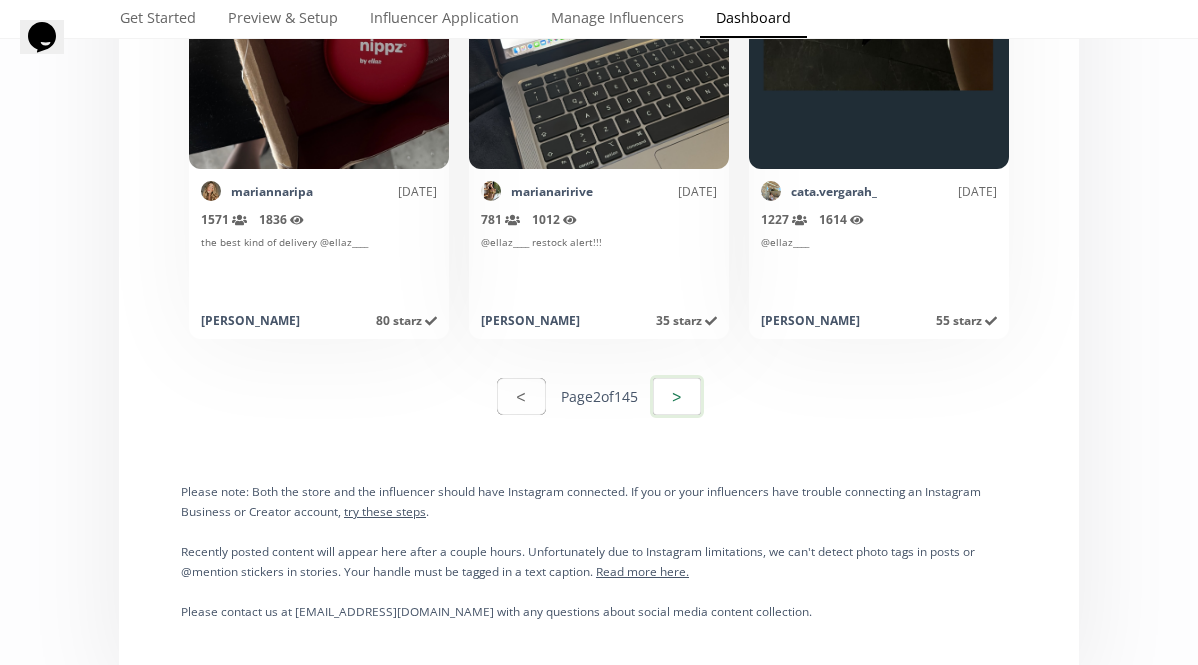 click on ">" at bounding box center (677, 396) 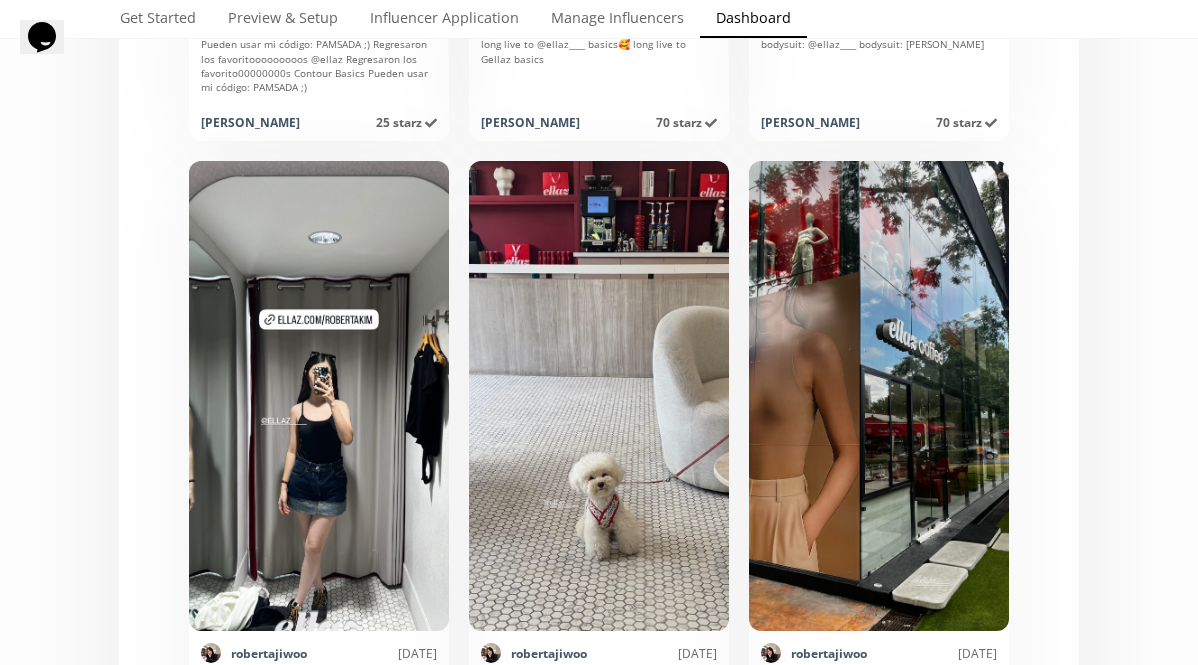 scroll, scrollTop: 0, scrollLeft: 0, axis: both 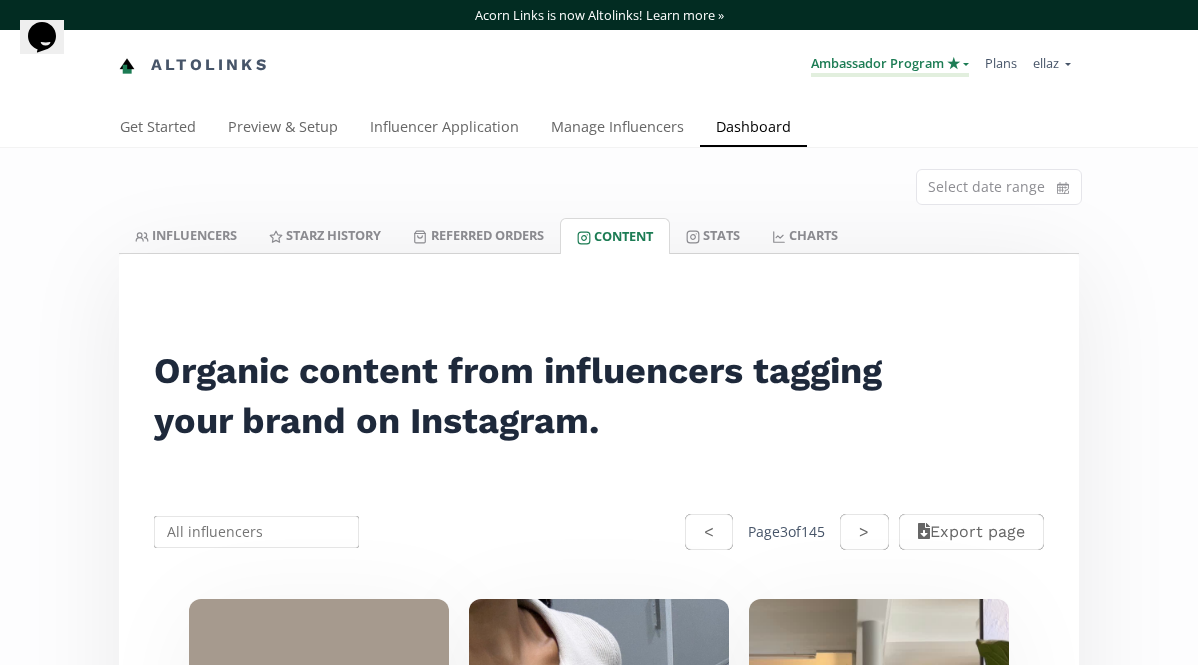 click on "Ambassador Program ★" at bounding box center [890, 65] 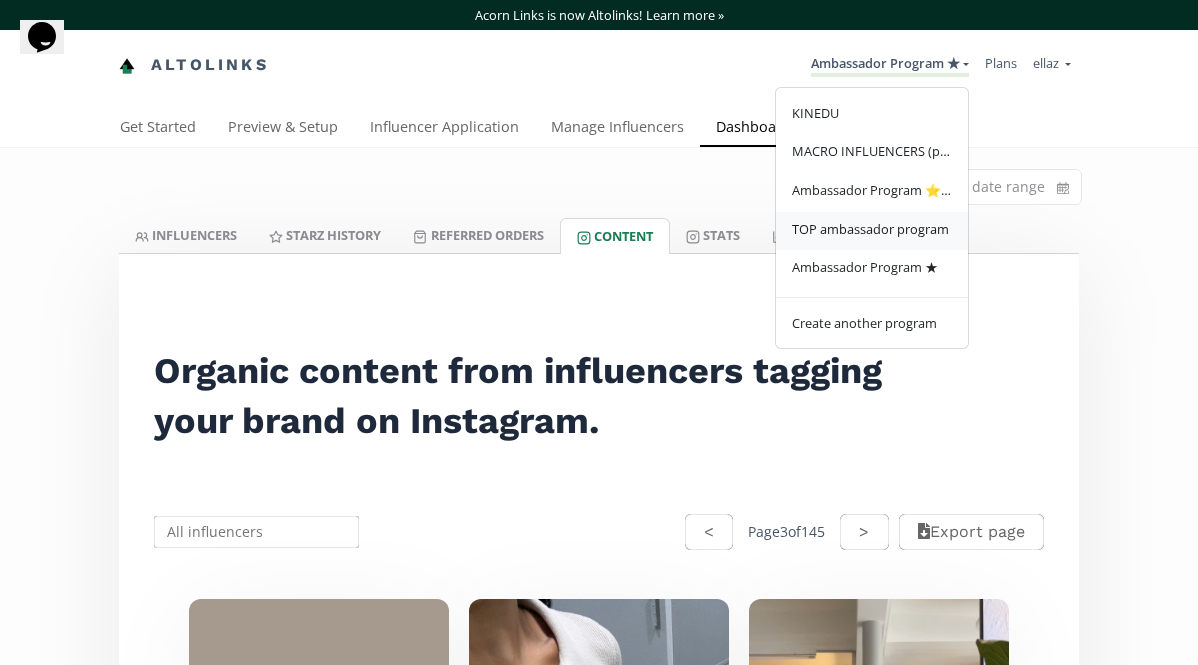 click on "TOP ambassador program" at bounding box center [870, 229] 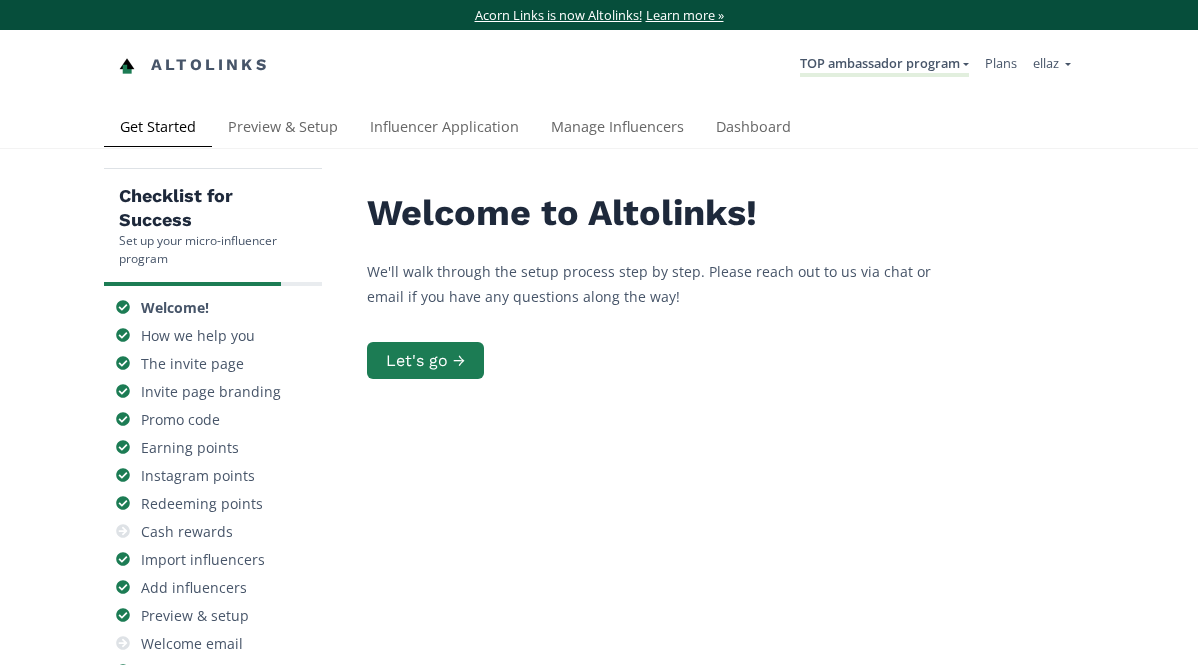 scroll, scrollTop: 0, scrollLeft: 0, axis: both 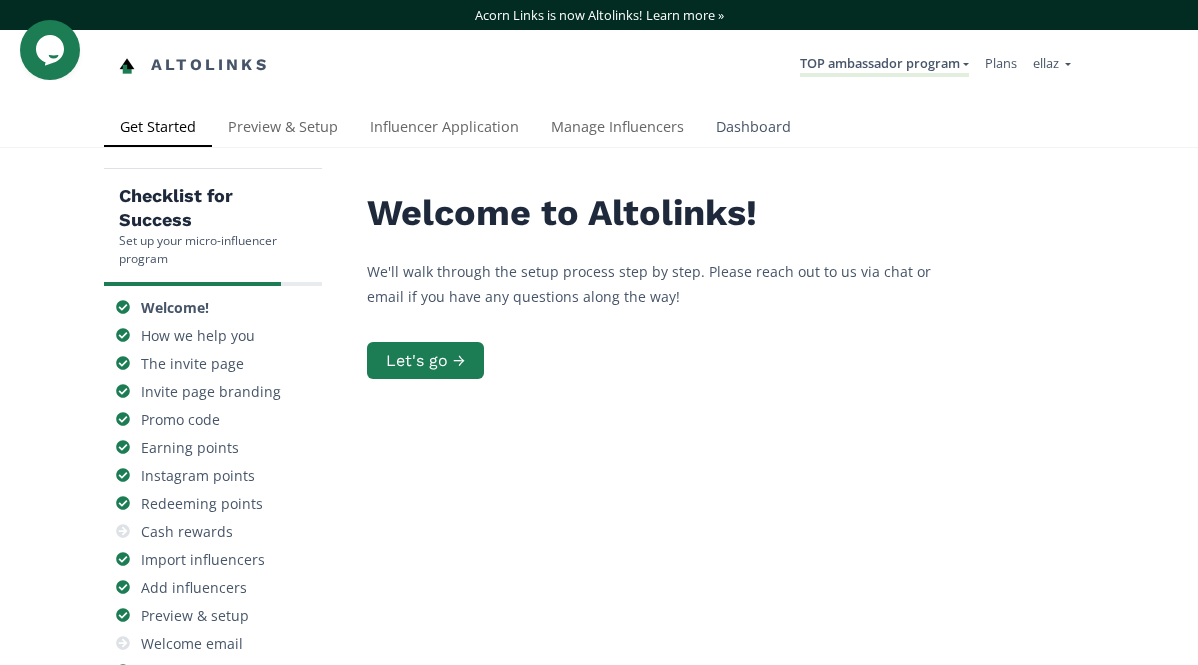 click on "Dashboard" at bounding box center [753, 129] 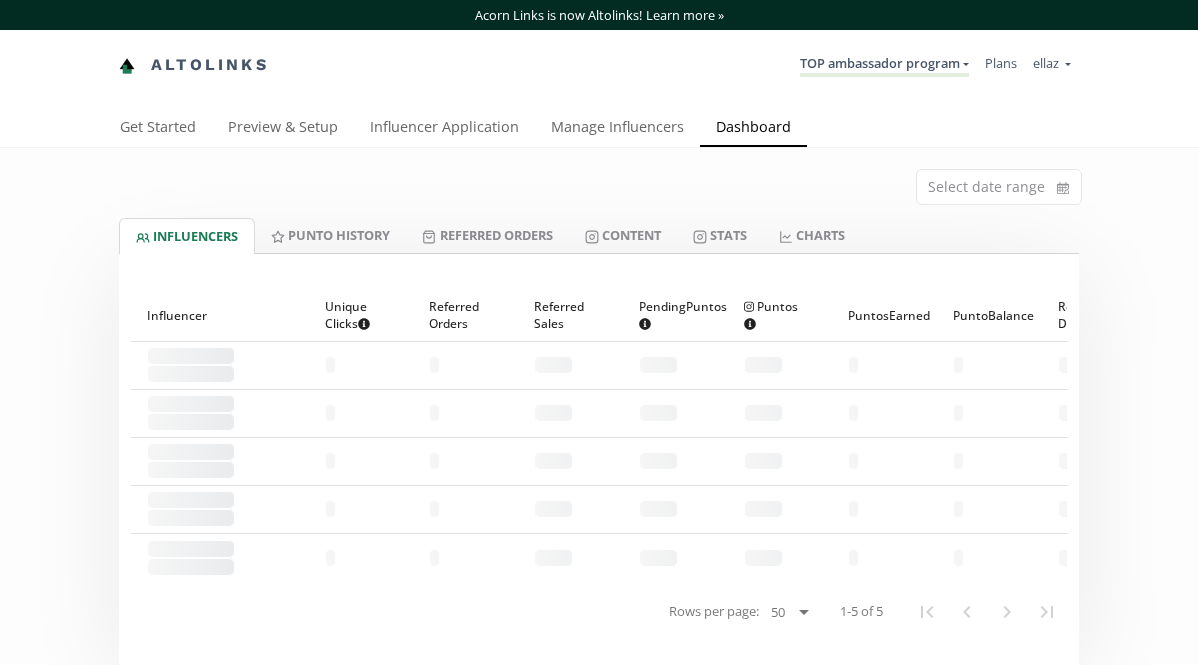 scroll, scrollTop: 0, scrollLeft: 0, axis: both 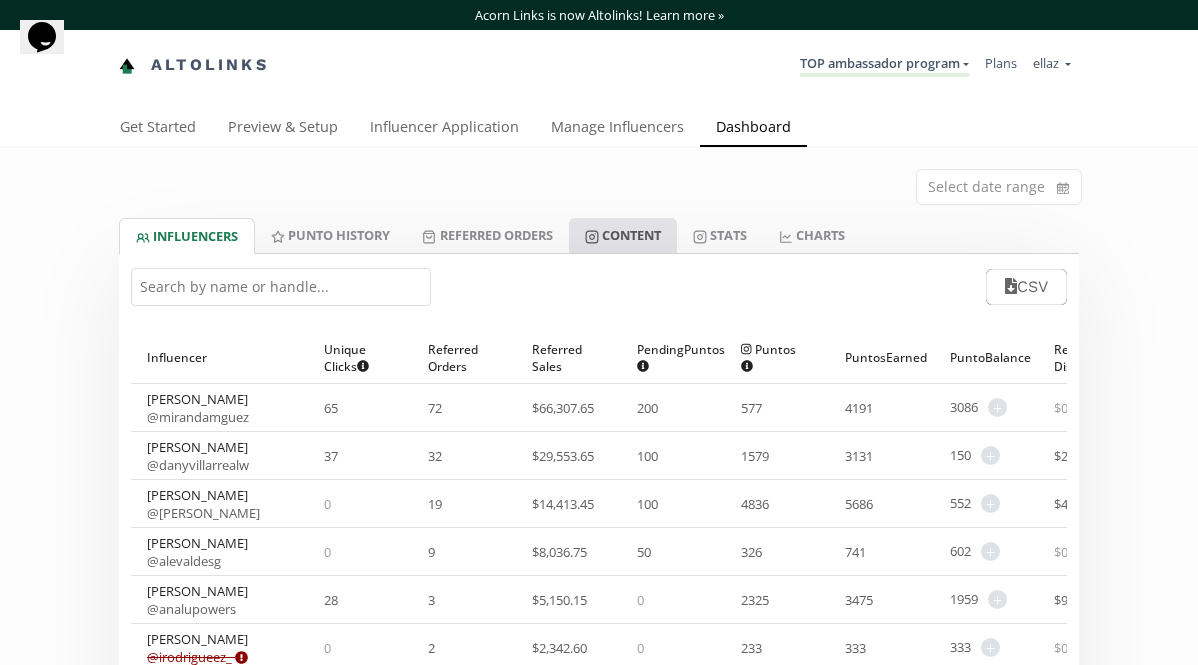 click on "Content" at bounding box center [623, 235] 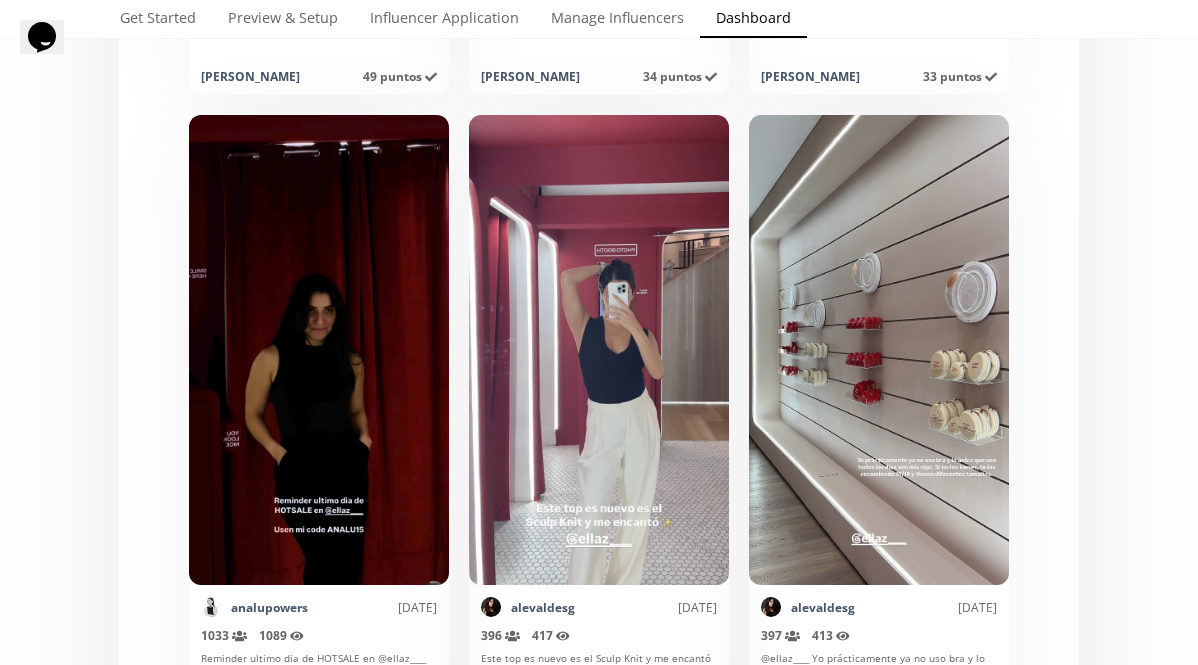 scroll, scrollTop: 7755, scrollLeft: 0, axis: vertical 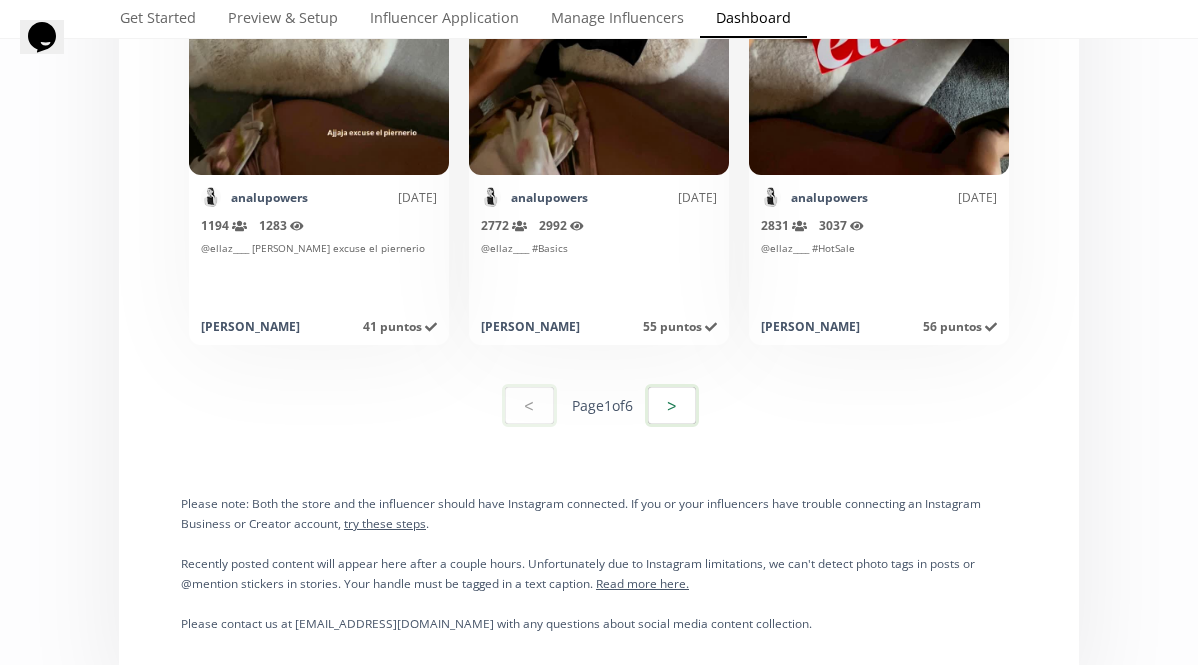 click on ">" at bounding box center (672, 405) 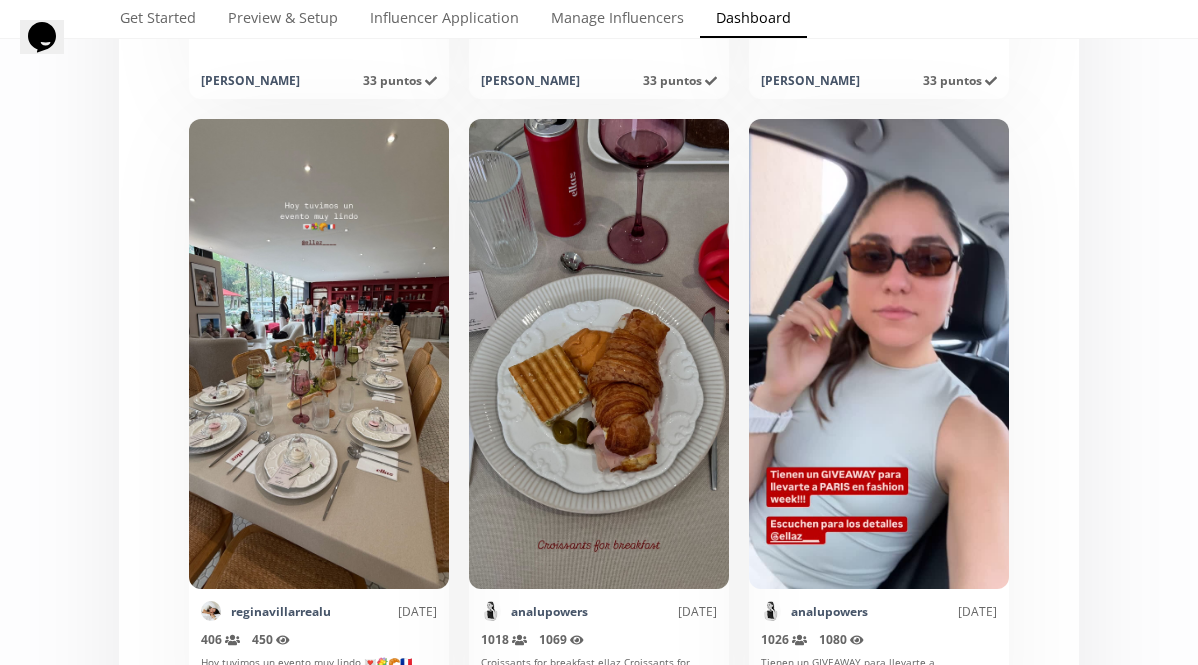 scroll, scrollTop: 7742, scrollLeft: 0, axis: vertical 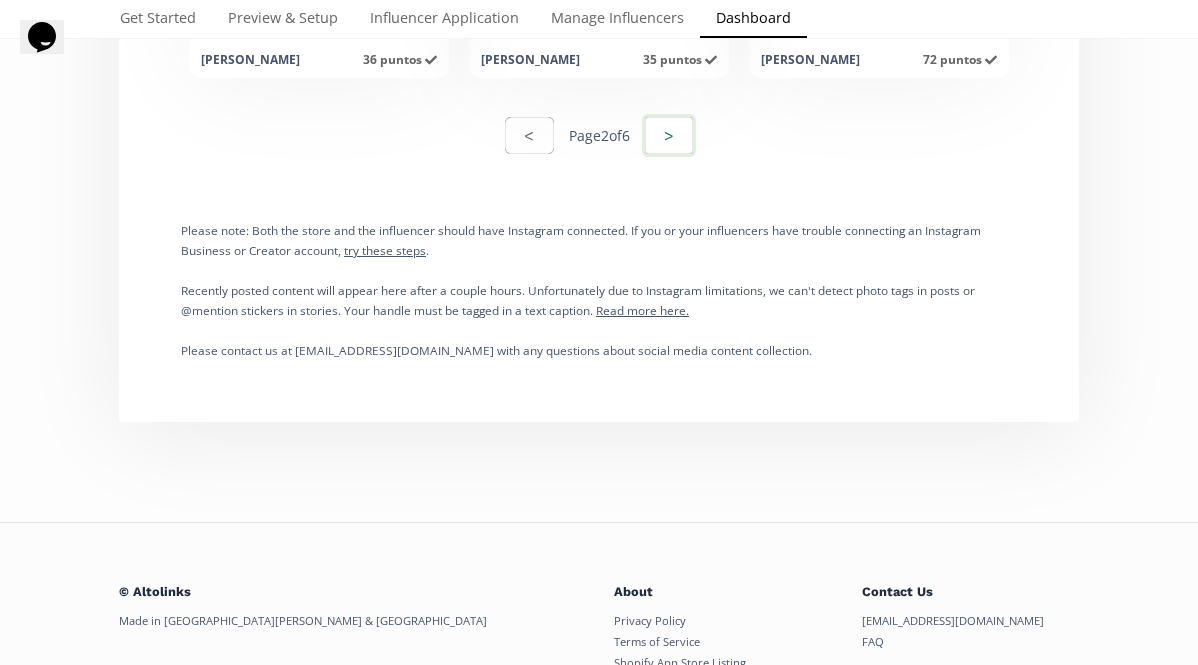 click on ">" at bounding box center [669, 135] 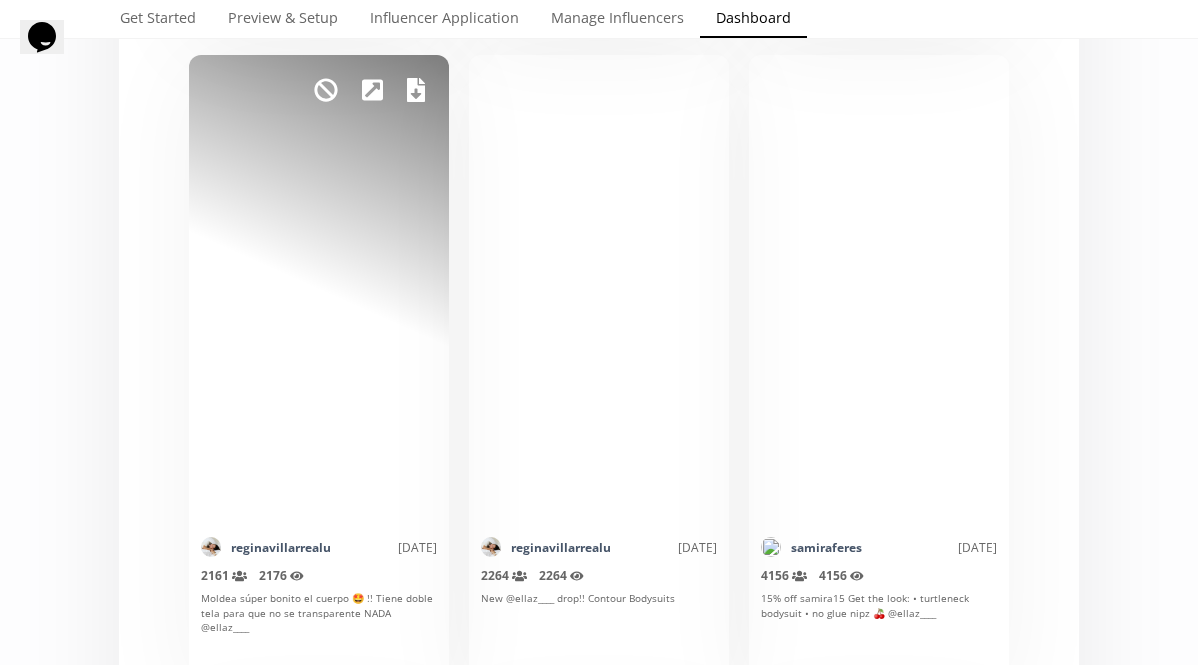 scroll, scrollTop: 11092, scrollLeft: 0, axis: vertical 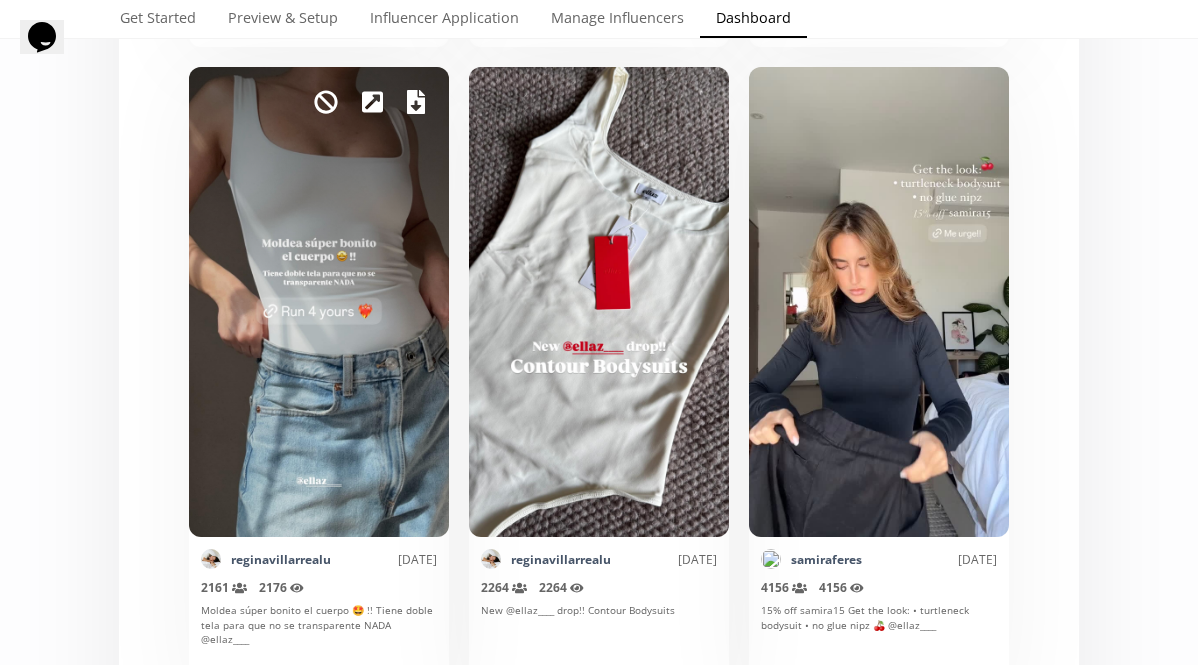 click 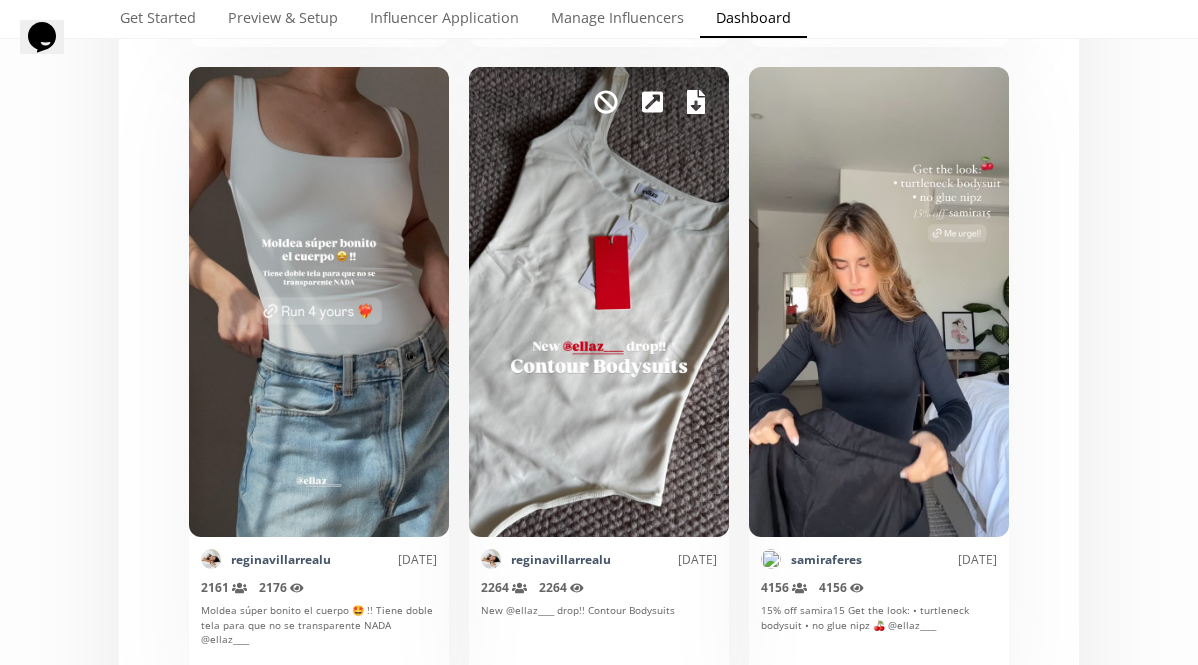 click 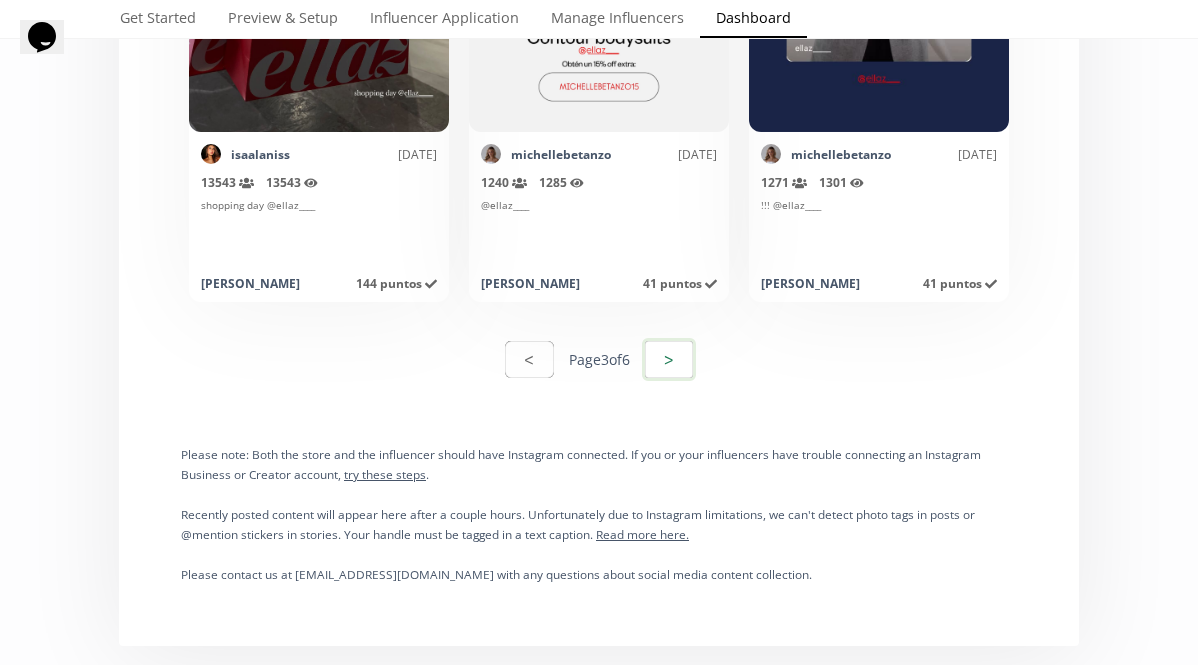 click on ">" at bounding box center [669, 359] 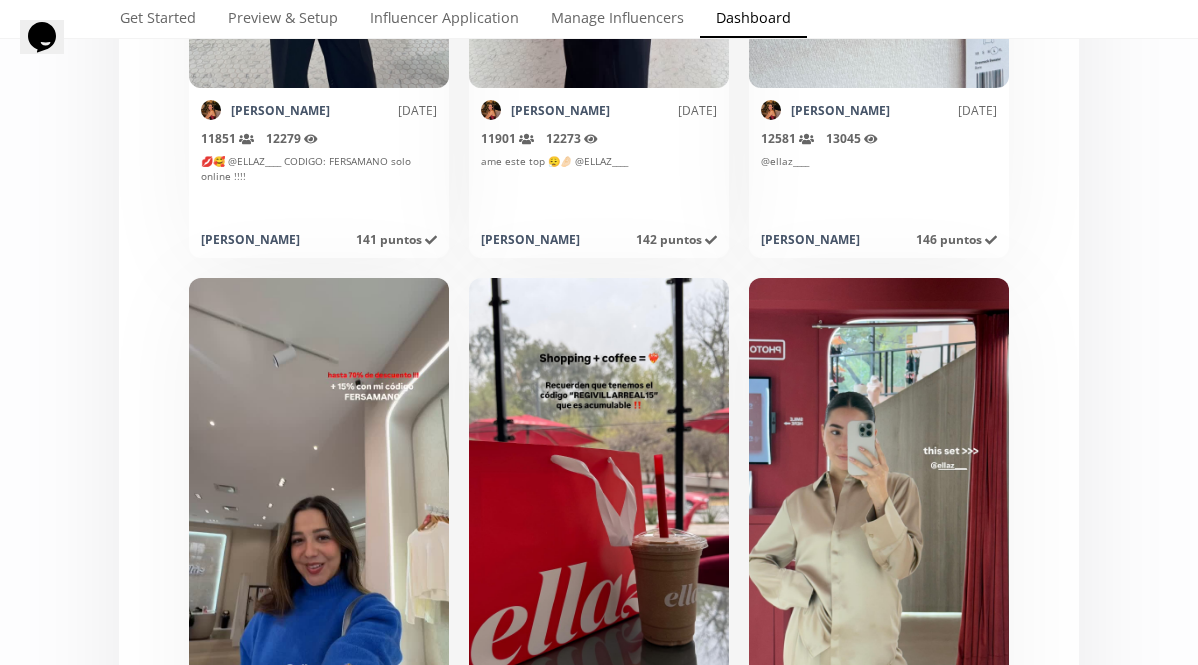 scroll, scrollTop: 0, scrollLeft: 0, axis: both 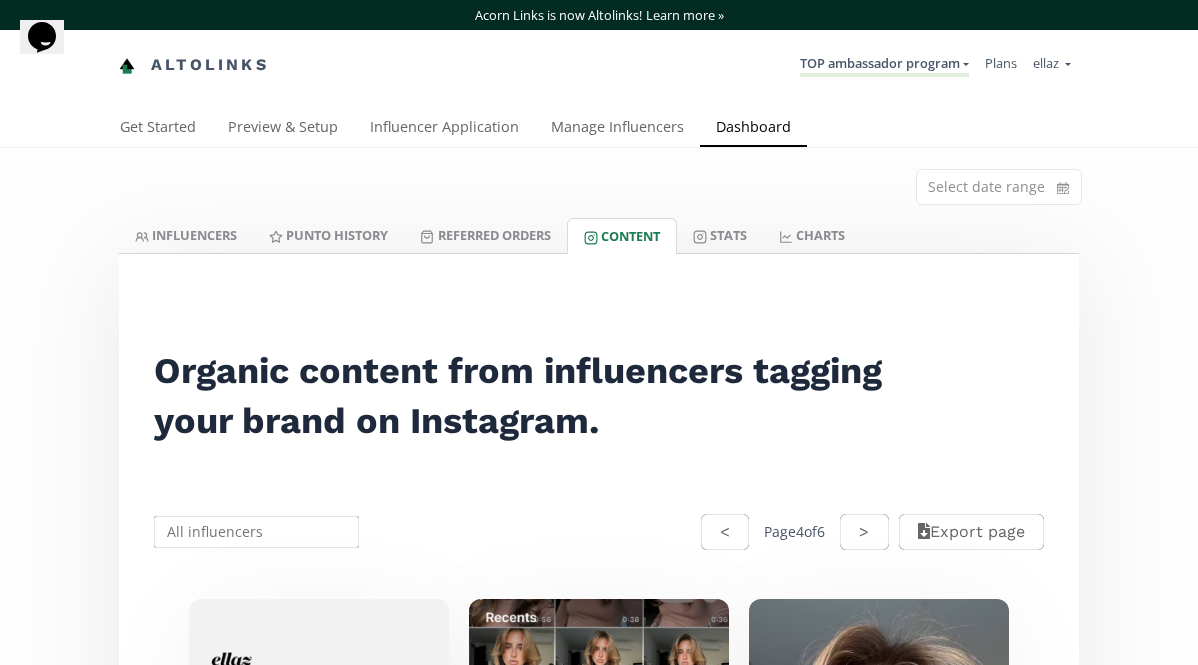 click on "Altolinks
TOP ambassador program
KINEDU
MACRO INFLUENCERS (prog ventas)
Ambassador Program ⭐️⭐️ TOP ambassador program Ambassador Program ★" at bounding box center [599, 65] 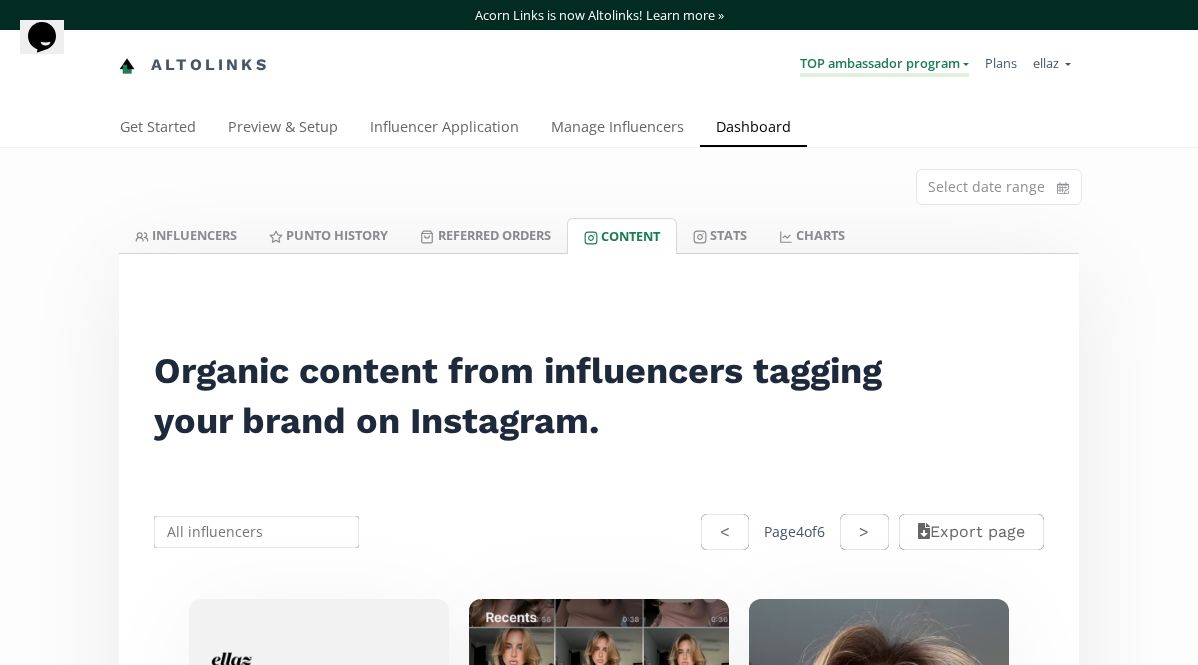 click on "TOP ambassador program" at bounding box center [884, 65] 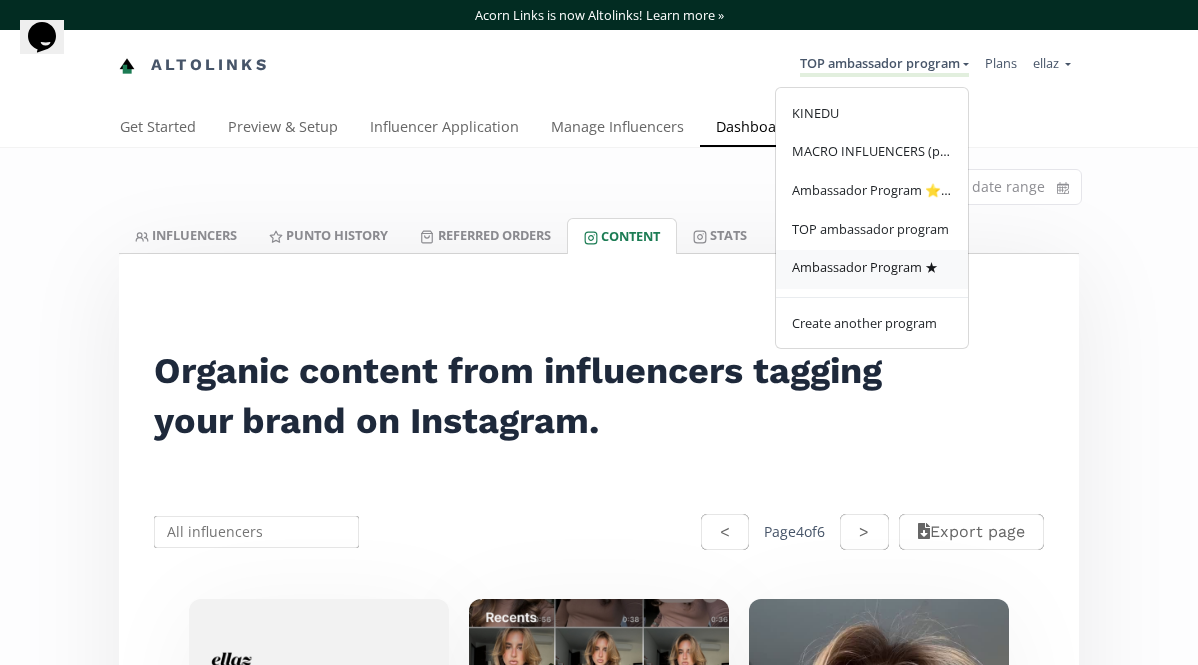 click on "Ambassador Program ★" at bounding box center [865, 267] 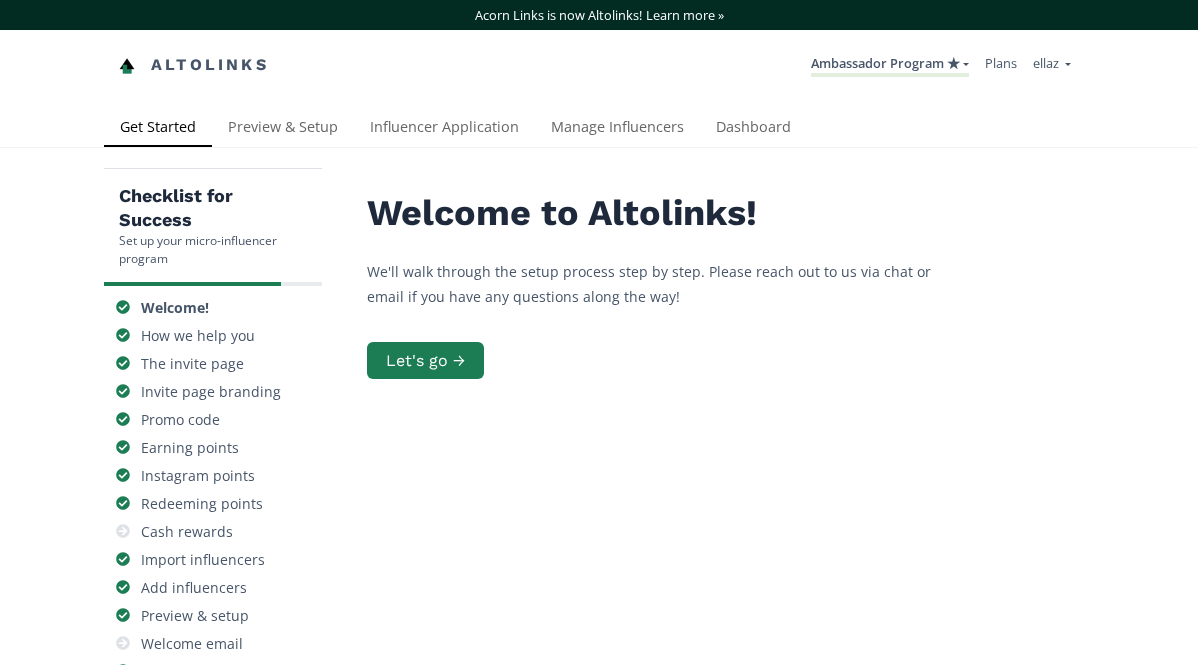 scroll, scrollTop: 0, scrollLeft: 0, axis: both 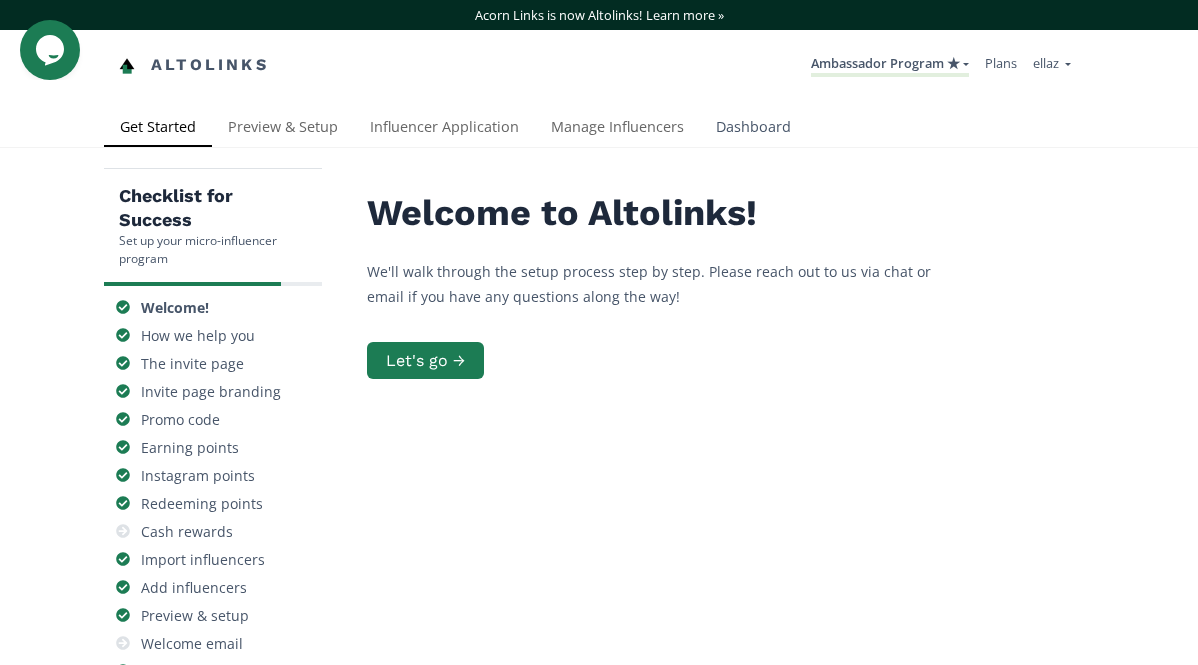 click on "Dashboard" at bounding box center (753, 129) 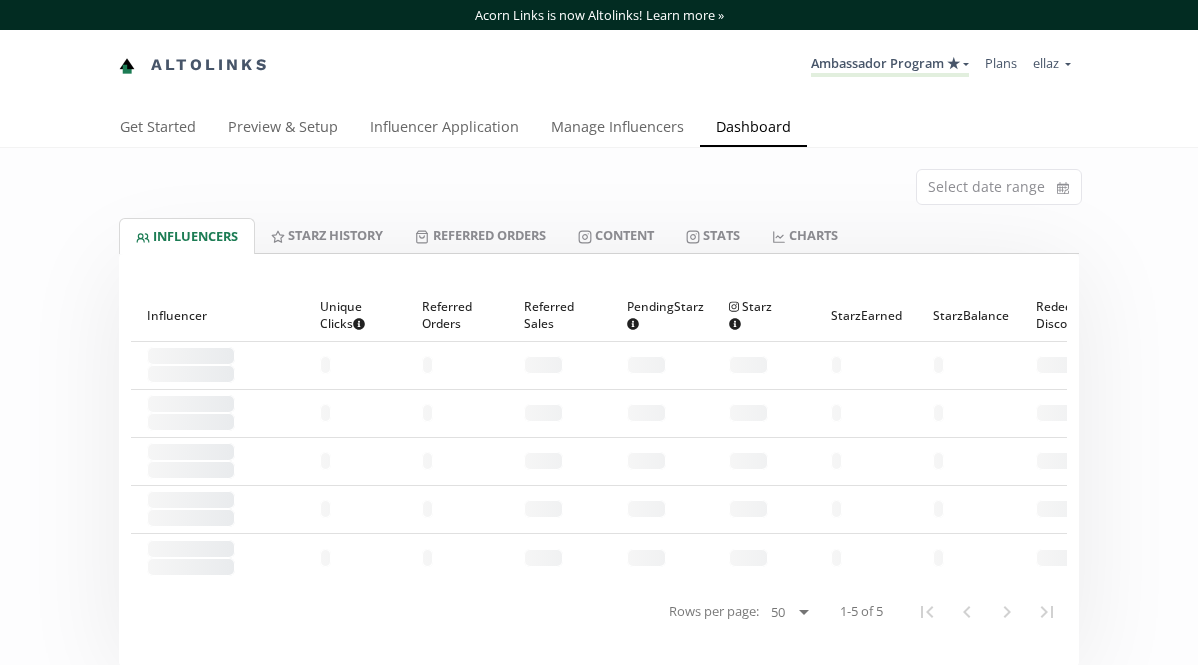 scroll, scrollTop: 0, scrollLeft: 0, axis: both 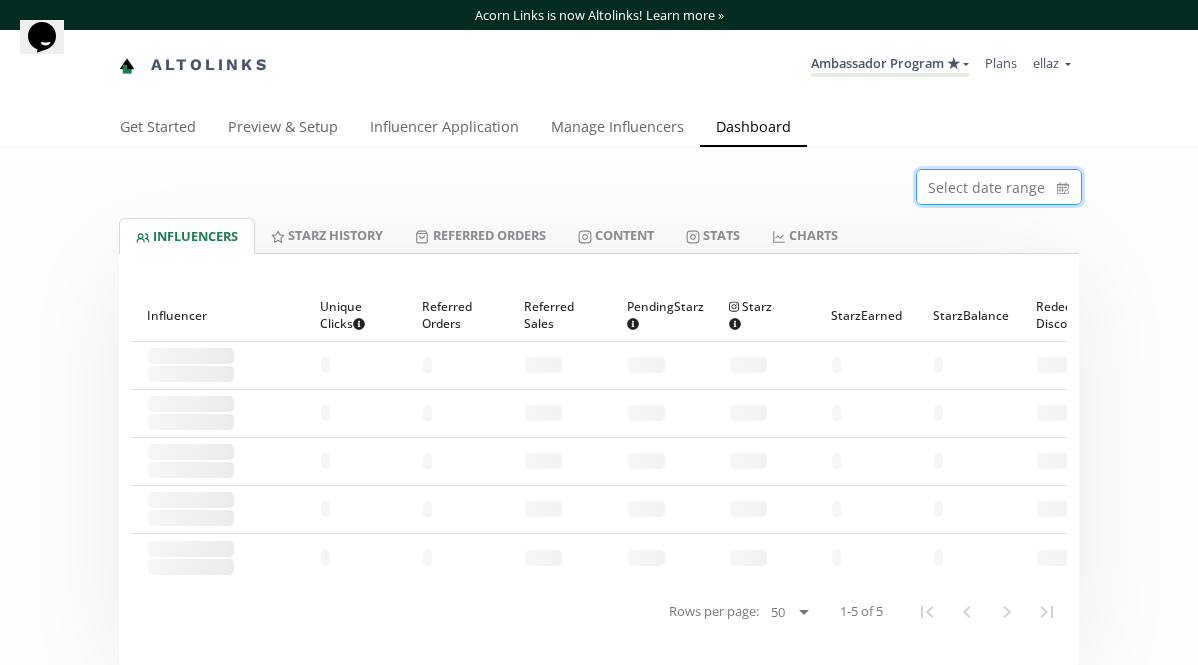 click at bounding box center [999, 187] 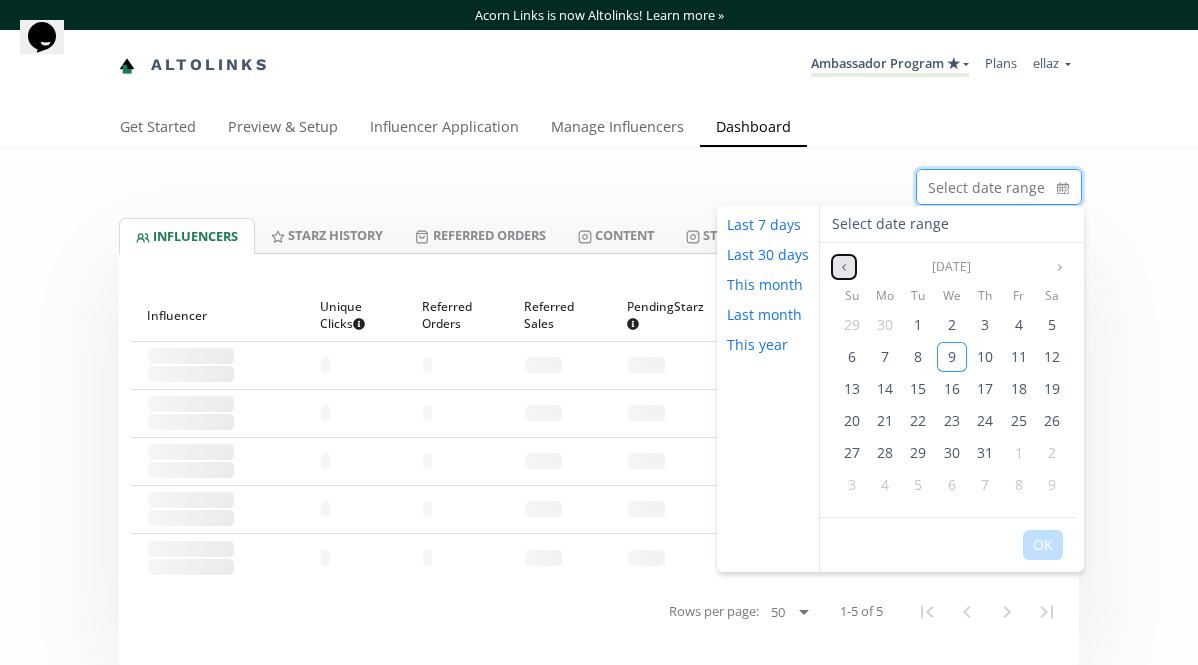 click at bounding box center [844, 267] 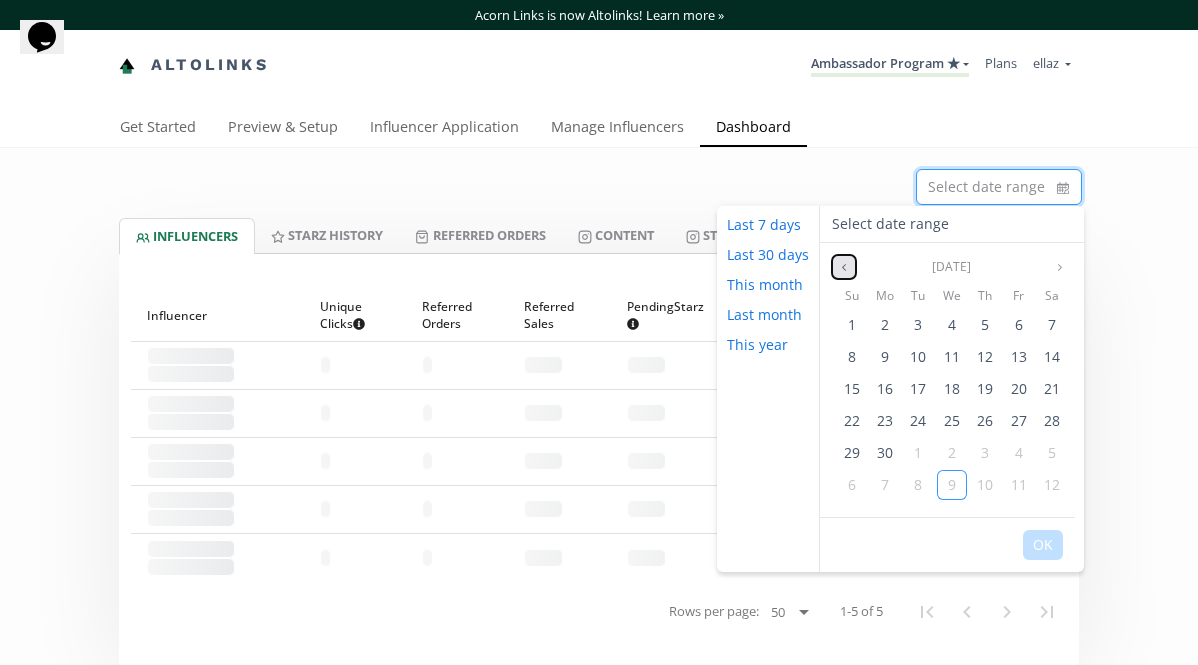 click at bounding box center (844, 267) 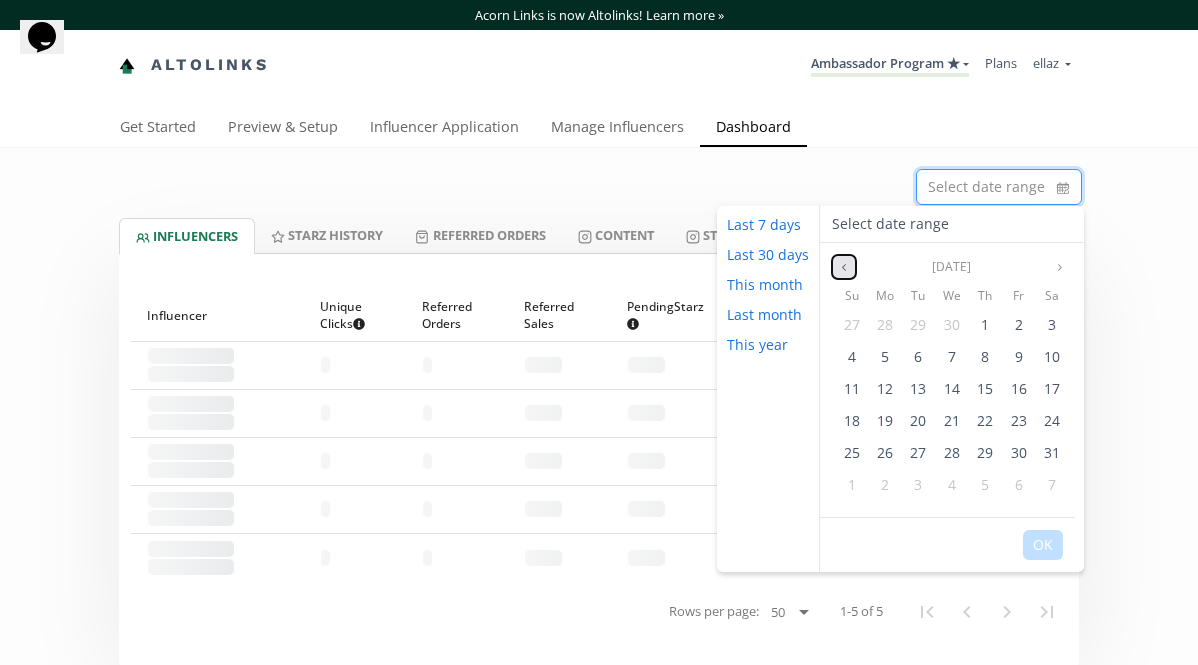 click at bounding box center (844, 267) 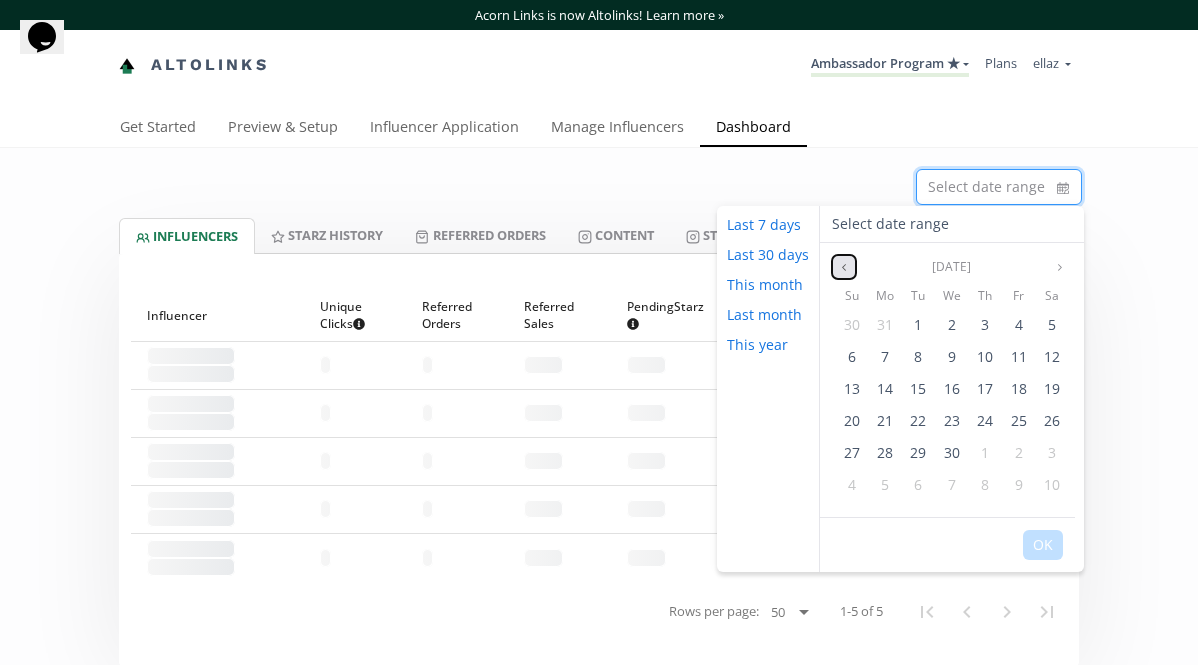 click at bounding box center [844, 267] 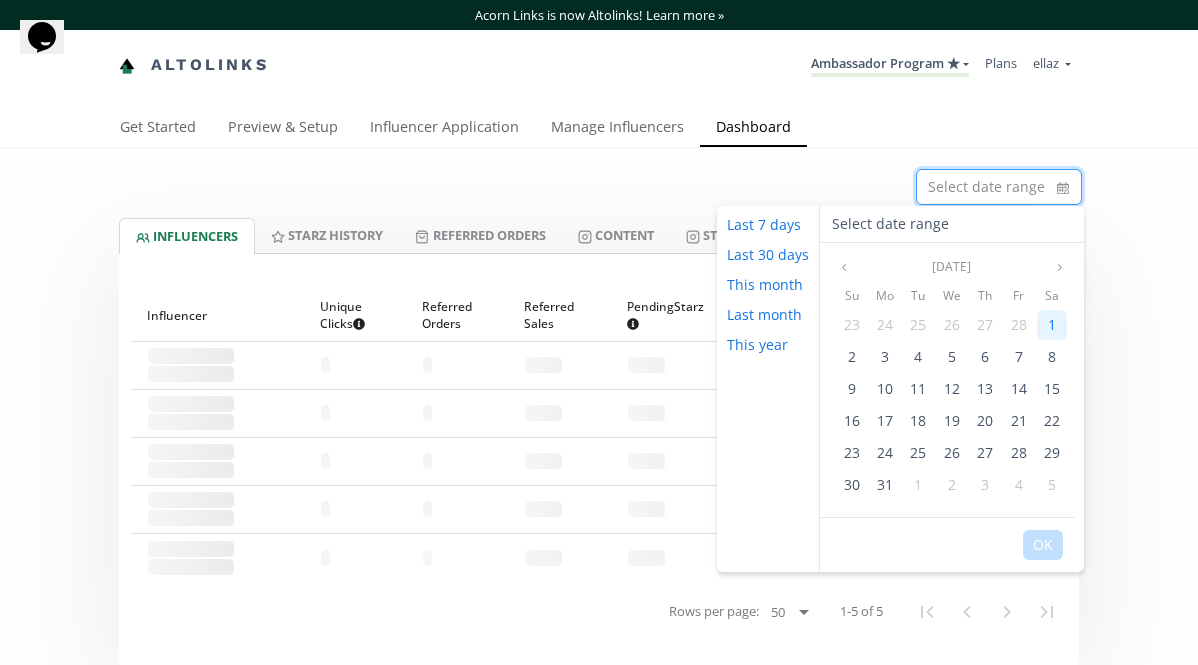 click on "1" at bounding box center (1052, 324) 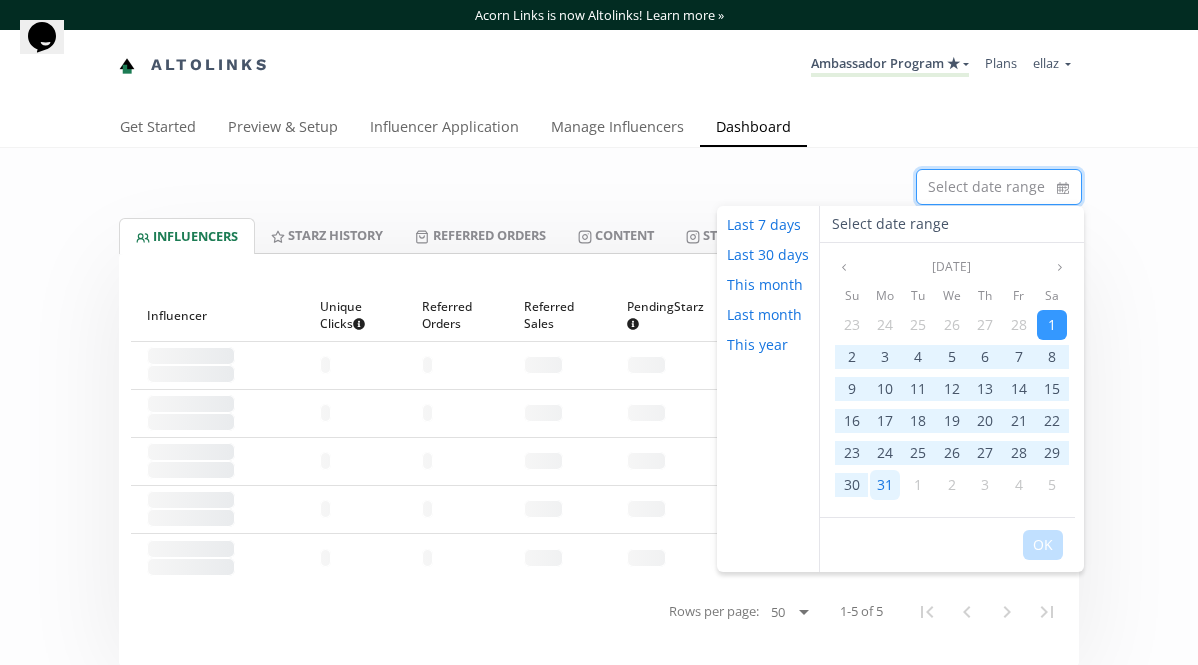 click on "31" at bounding box center [885, 484] 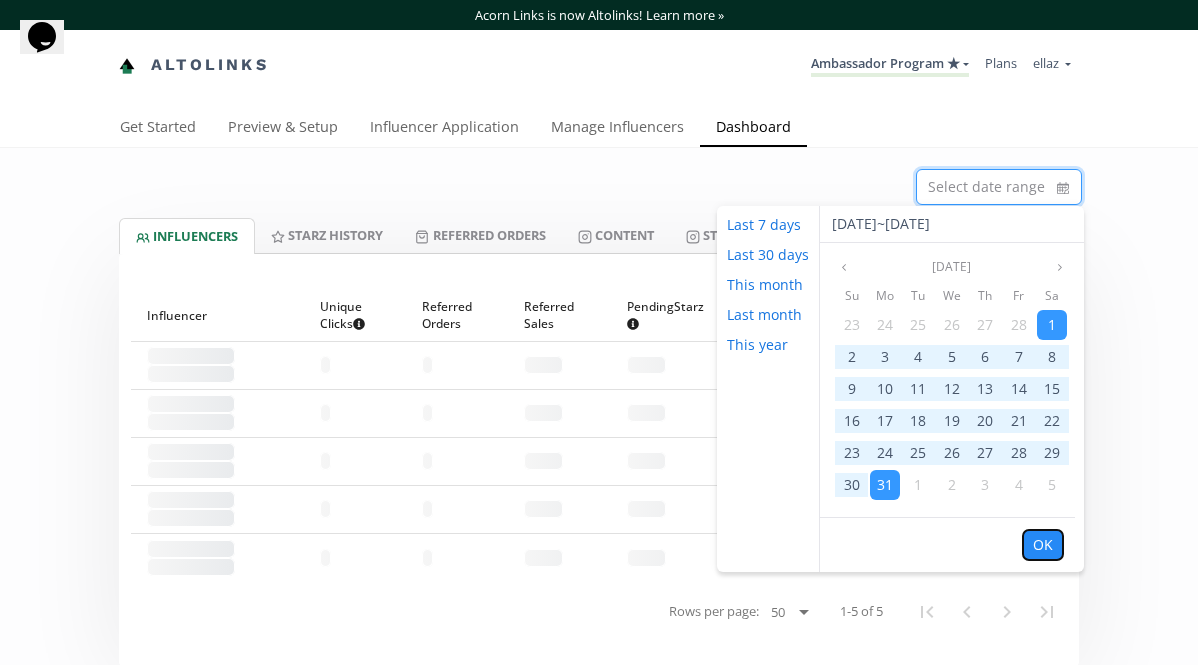 click on "OK" at bounding box center [1043, 545] 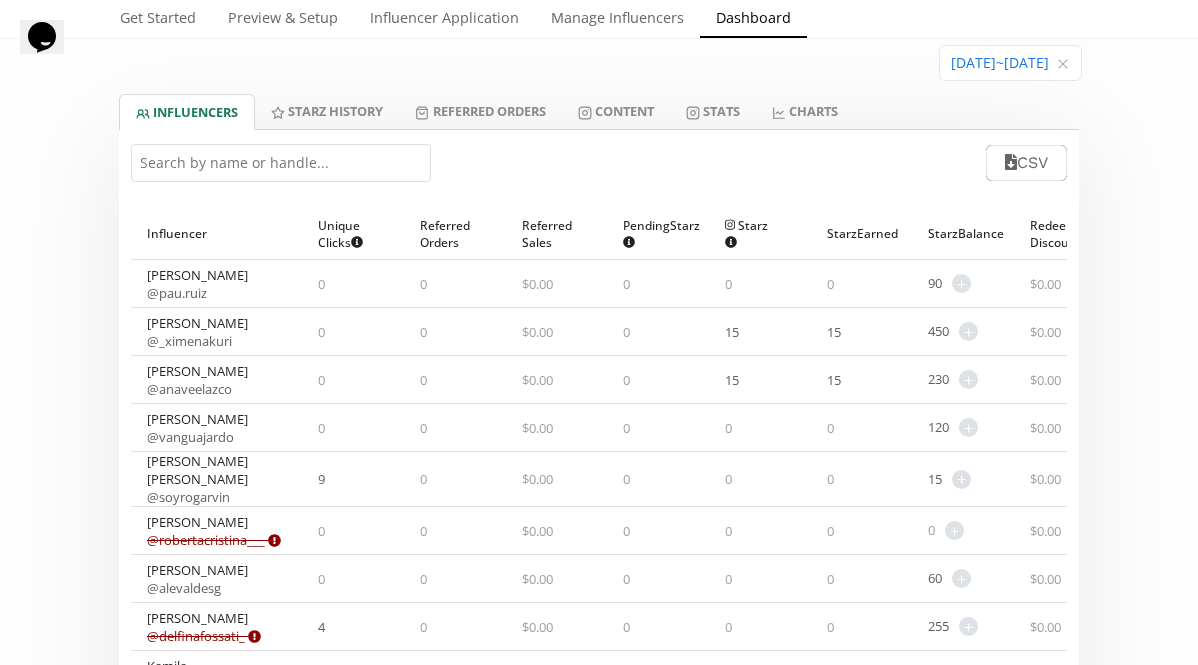 scroll, scrollTop: 126, scrollLeft: 0, axis: vertical 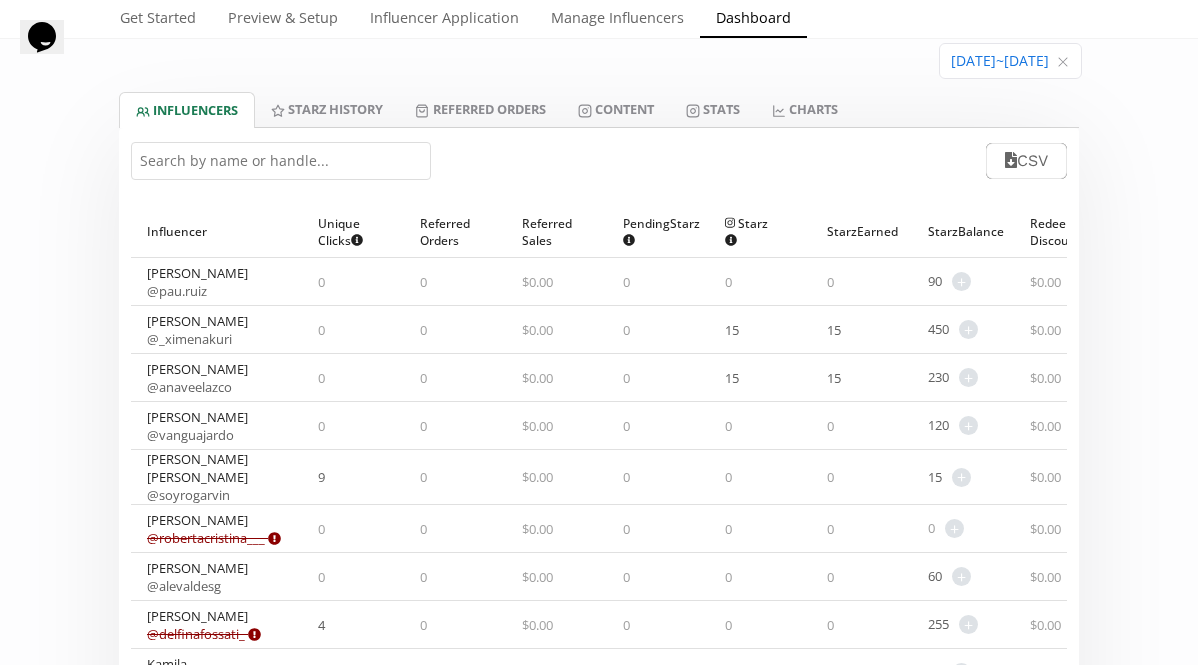 click on "[DATE]  ~  [DATE]" at bounding box center (599, 57) 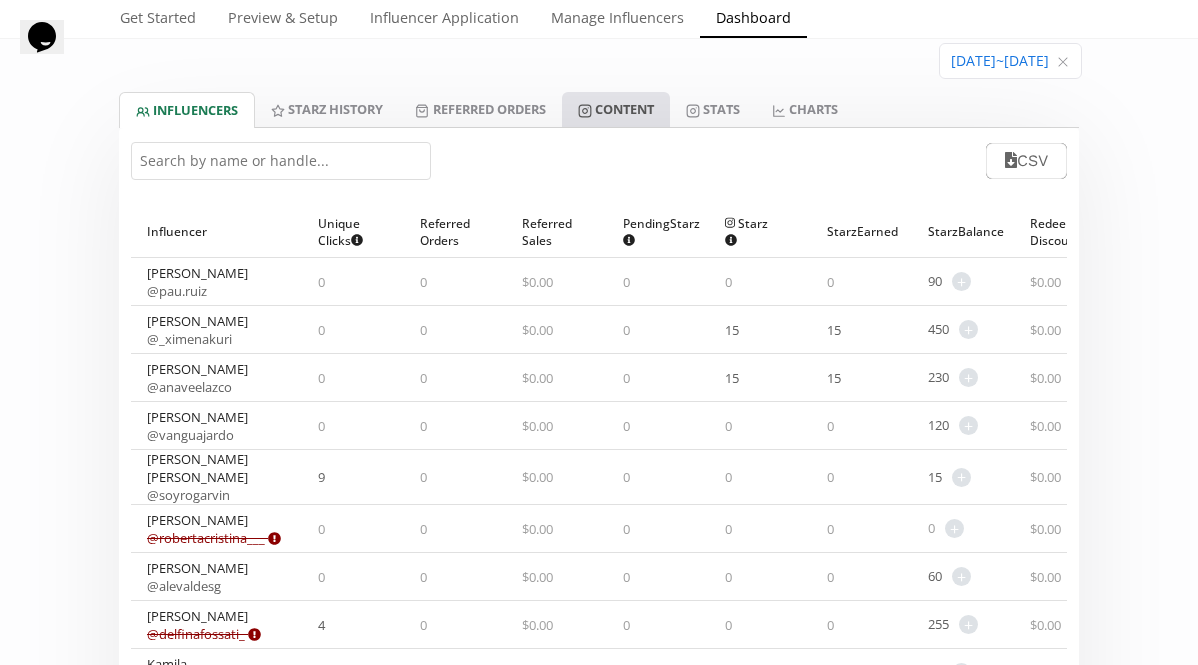 click on "Content" at bounding box center (616, 109) 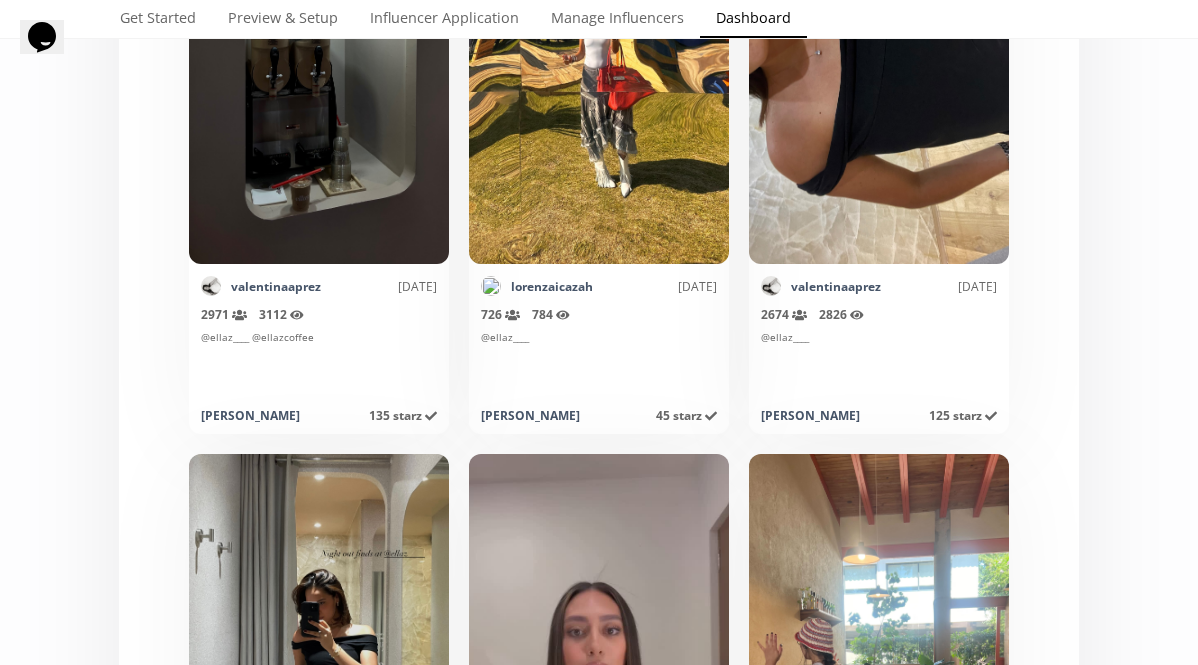 scroll, scrollTop: 5834, scrollLeft: 0, axis: vertical 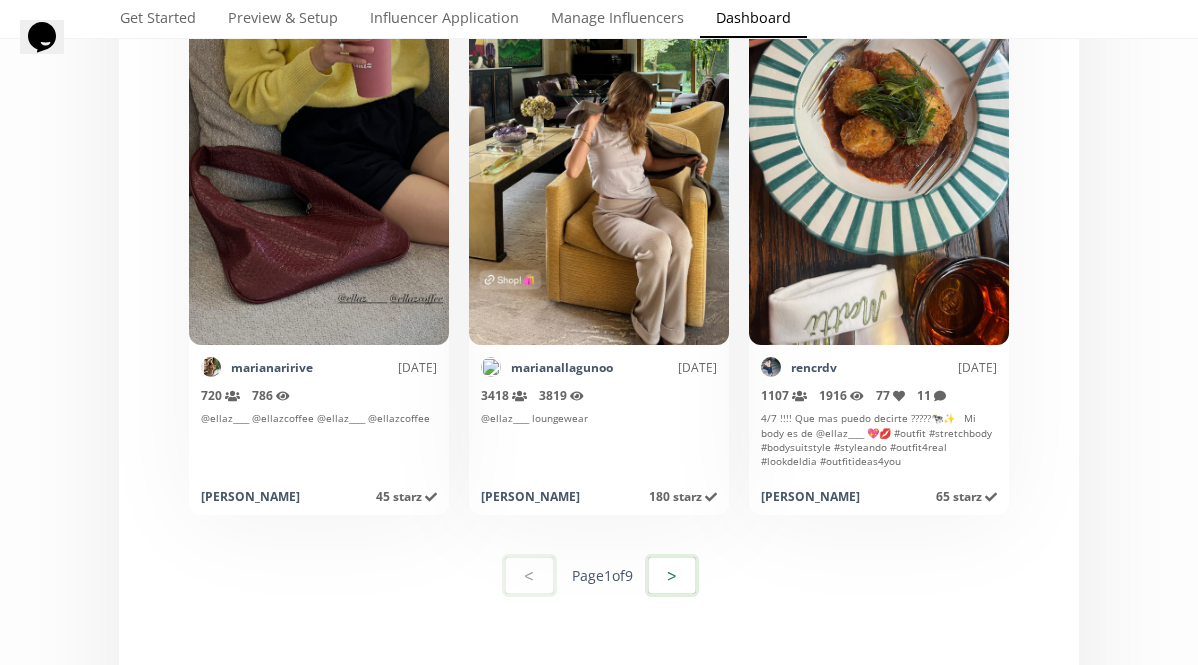 click on ">" at bounding box center (672, 575) 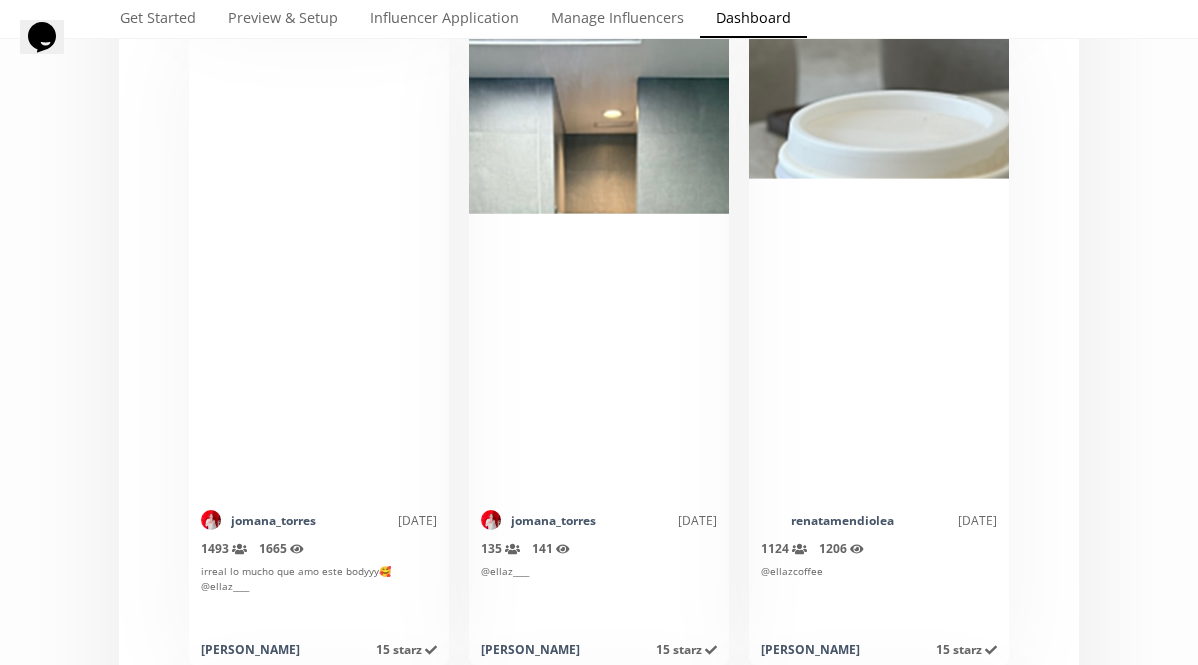 scroll, scrollTop: 5190, scrollLeft: 0, axis: vertical 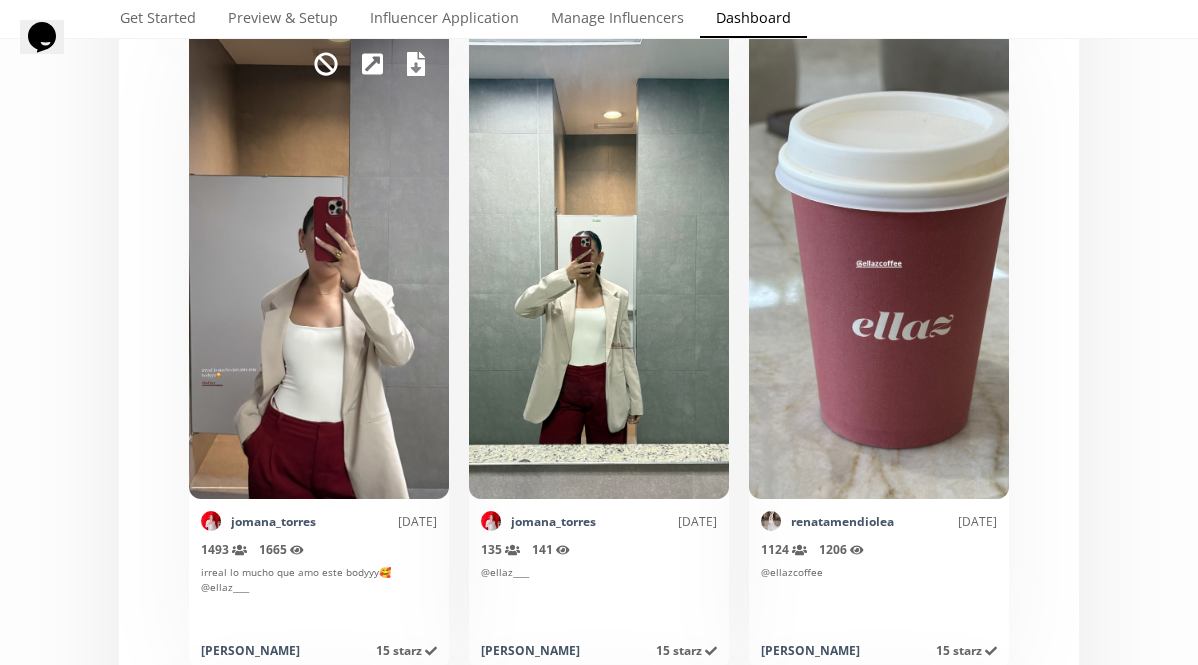 click 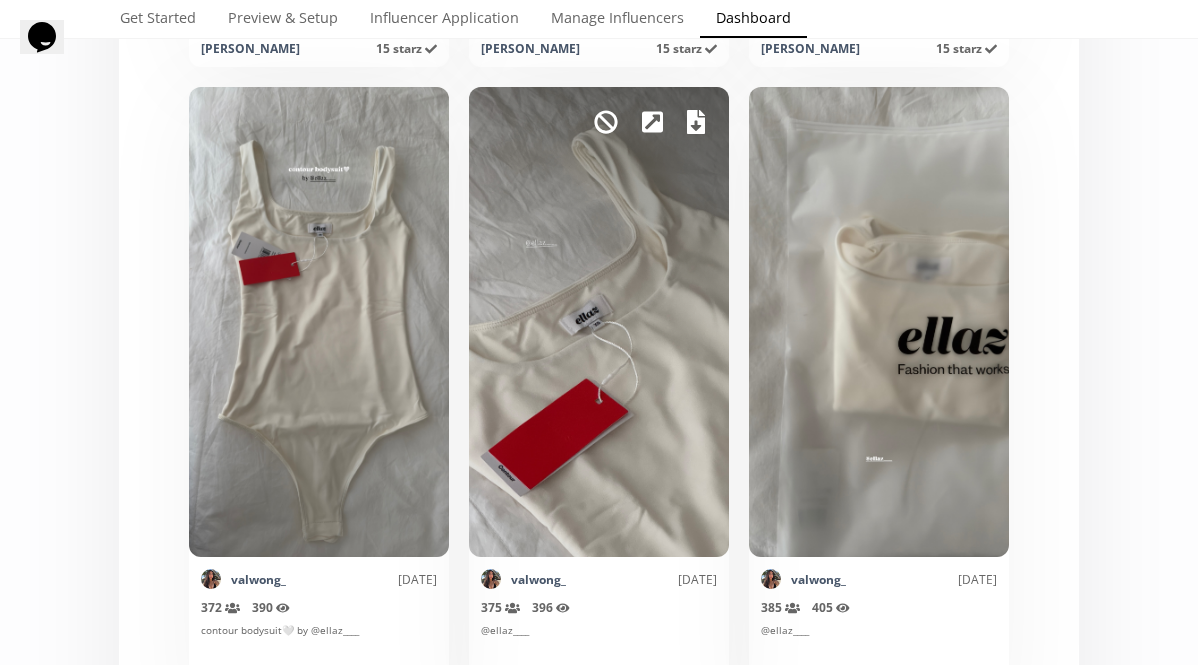 scroll, scrollTop: 8467, scrollLeft: 0, axis: vertical 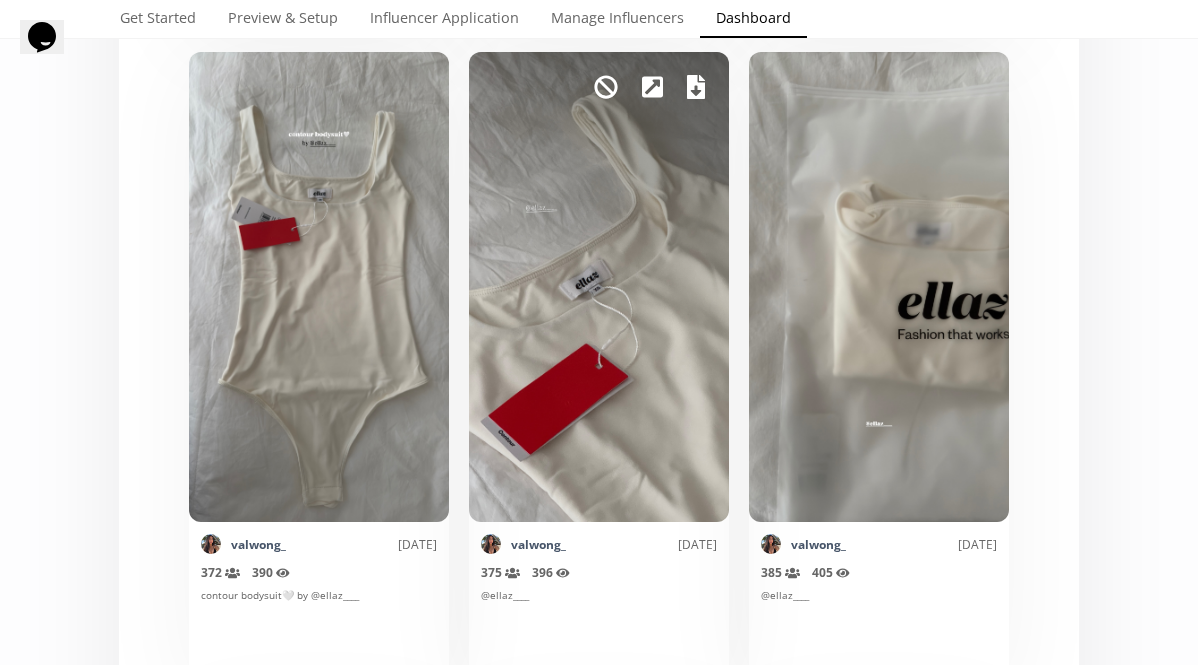 click 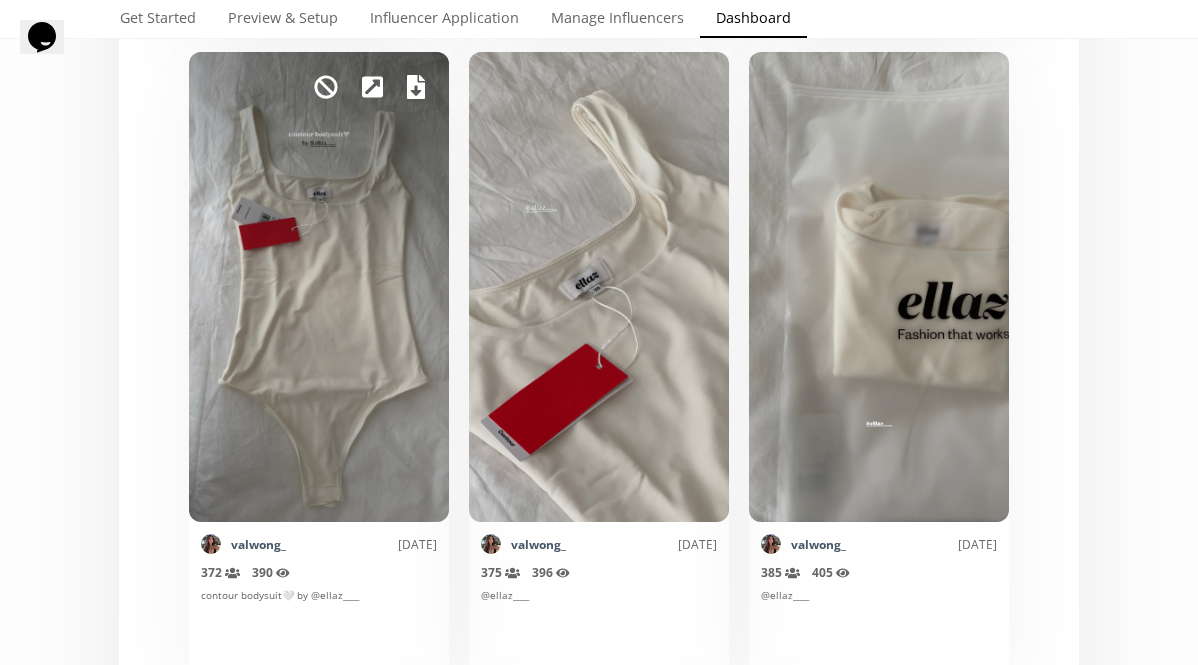 click 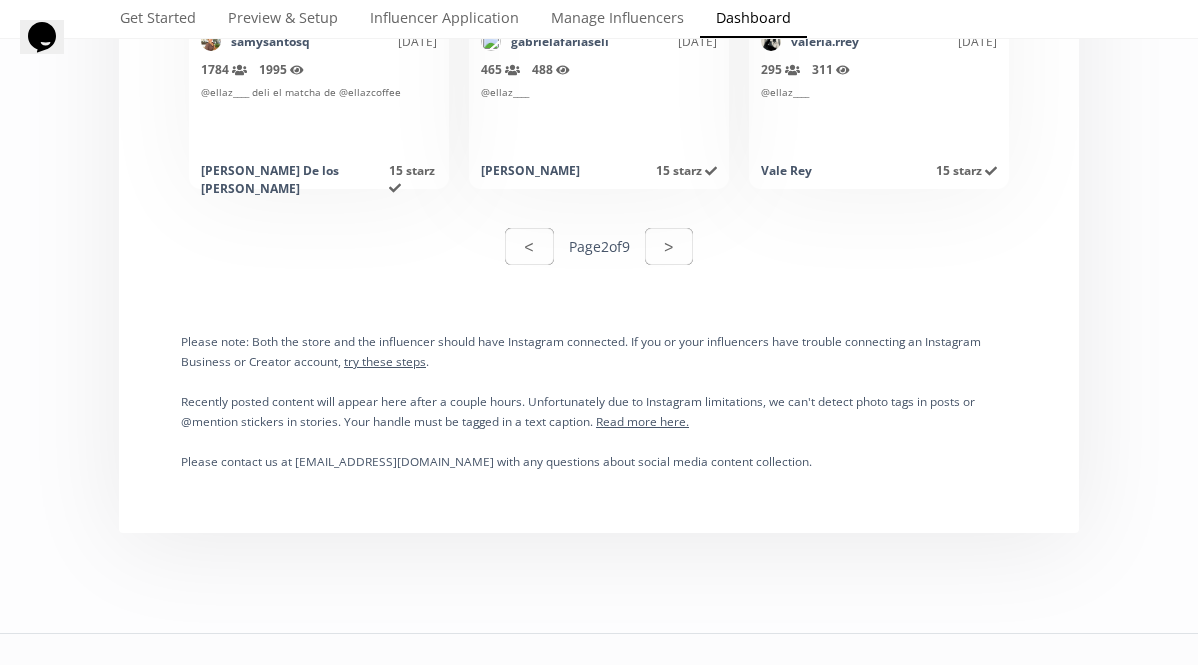 click on ">" at bounding box center (669, 246) 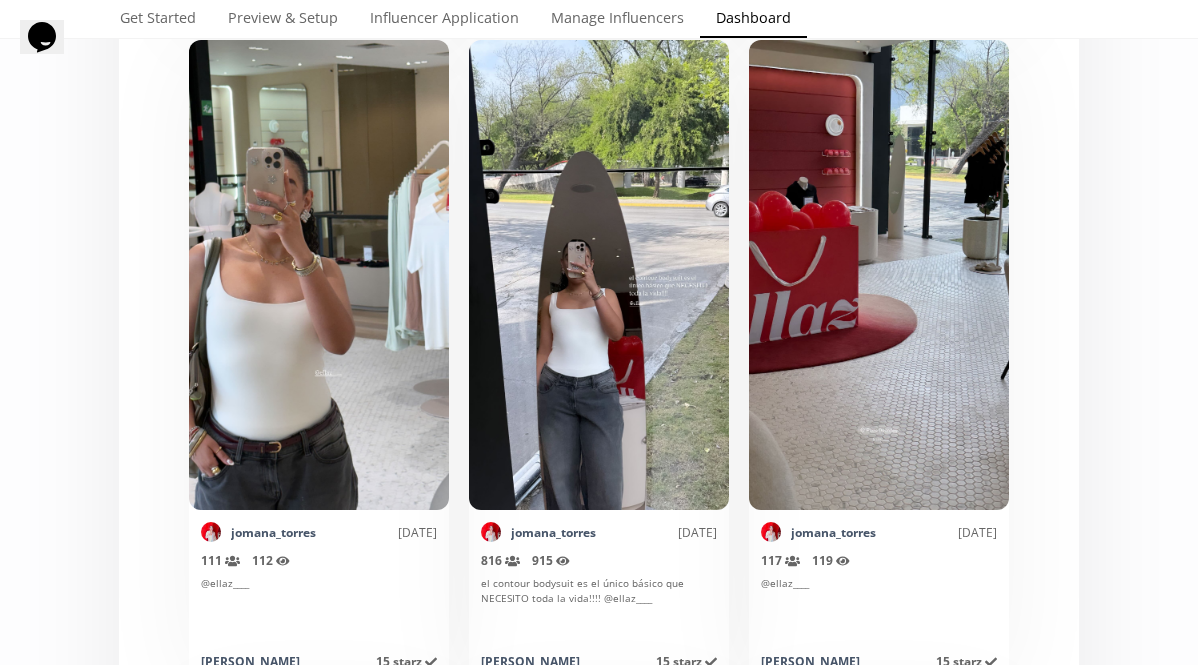 scroll, scrollTop: 3189, scrollLeft: 0, axis: vertical 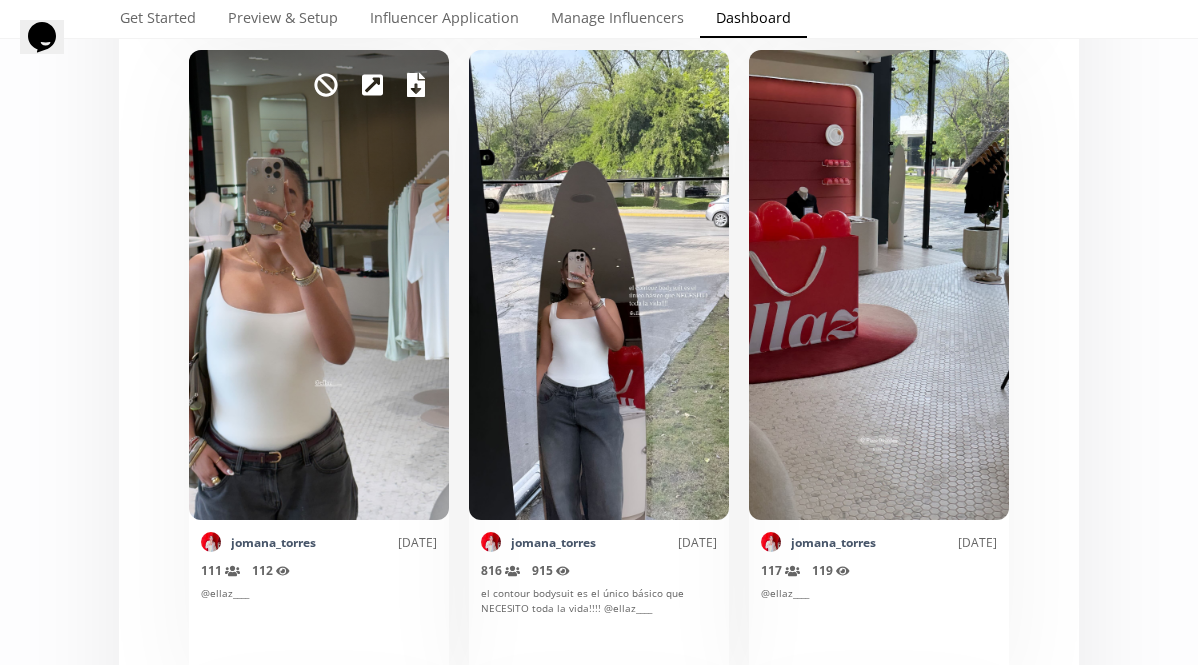 click 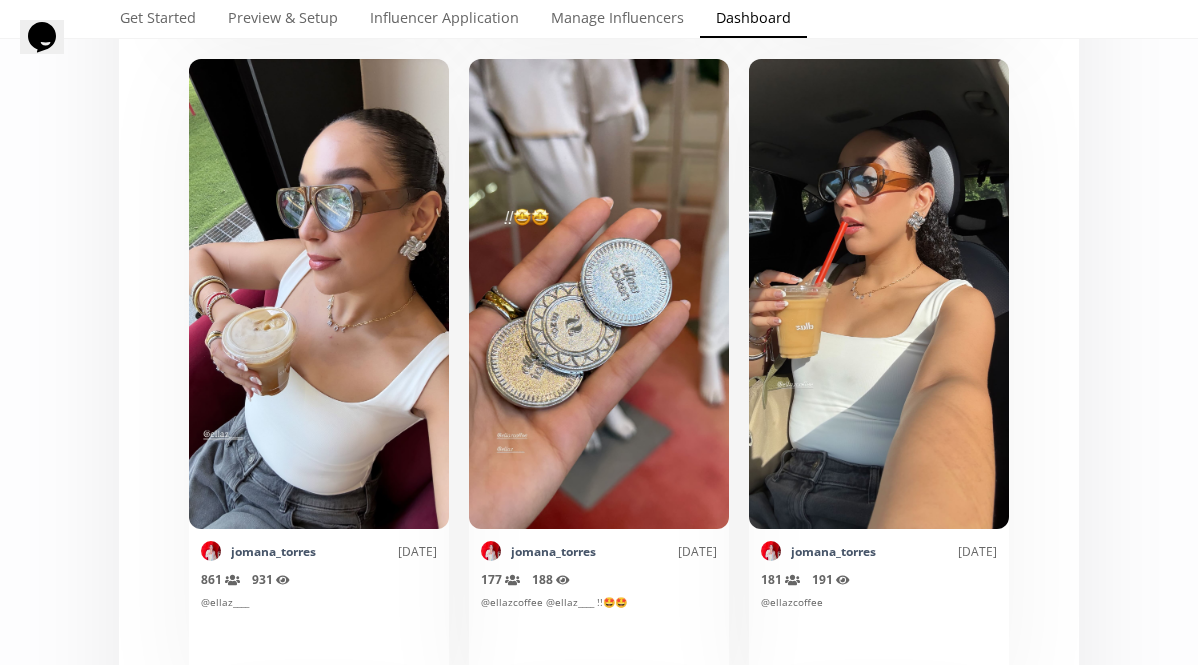 scroll, scrollTop: 3853, scrollLeft: 0, axis: vertical 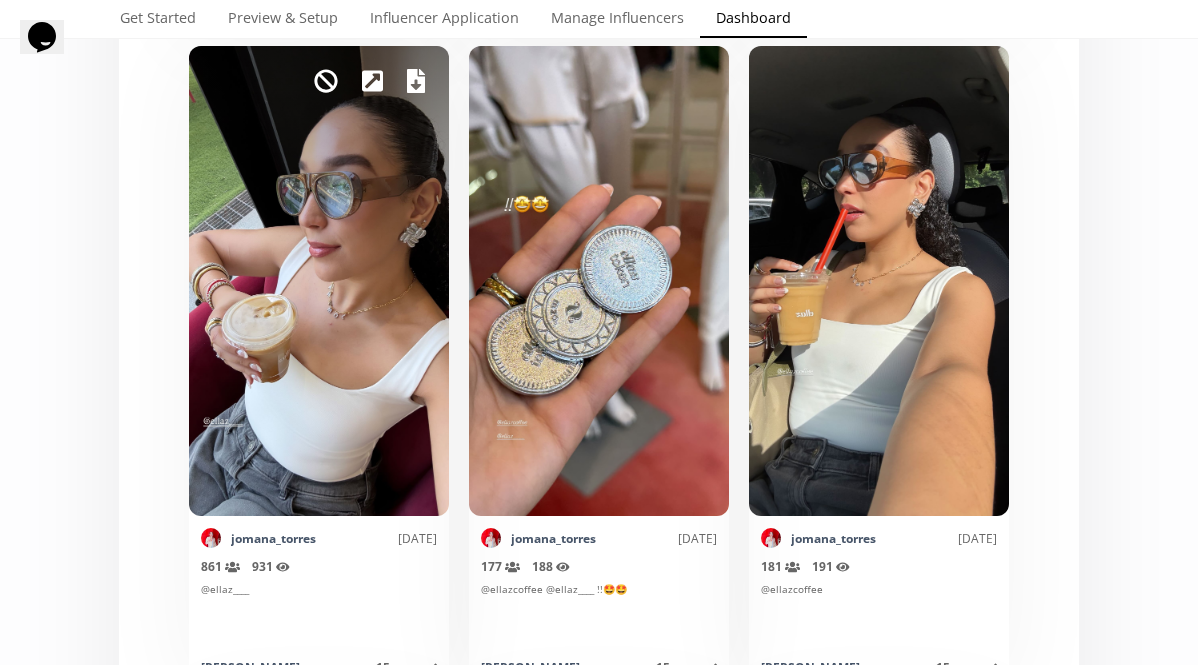 click 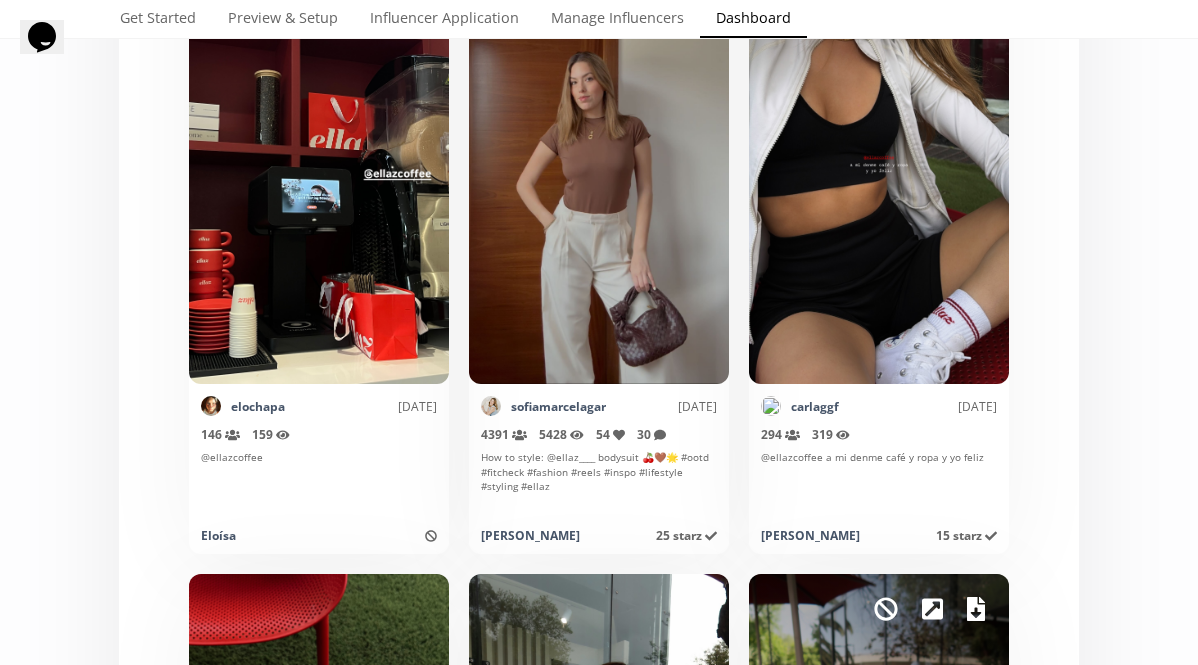 scroll, scrollTop: 8611, scrollLeft: 0, axis: vertical 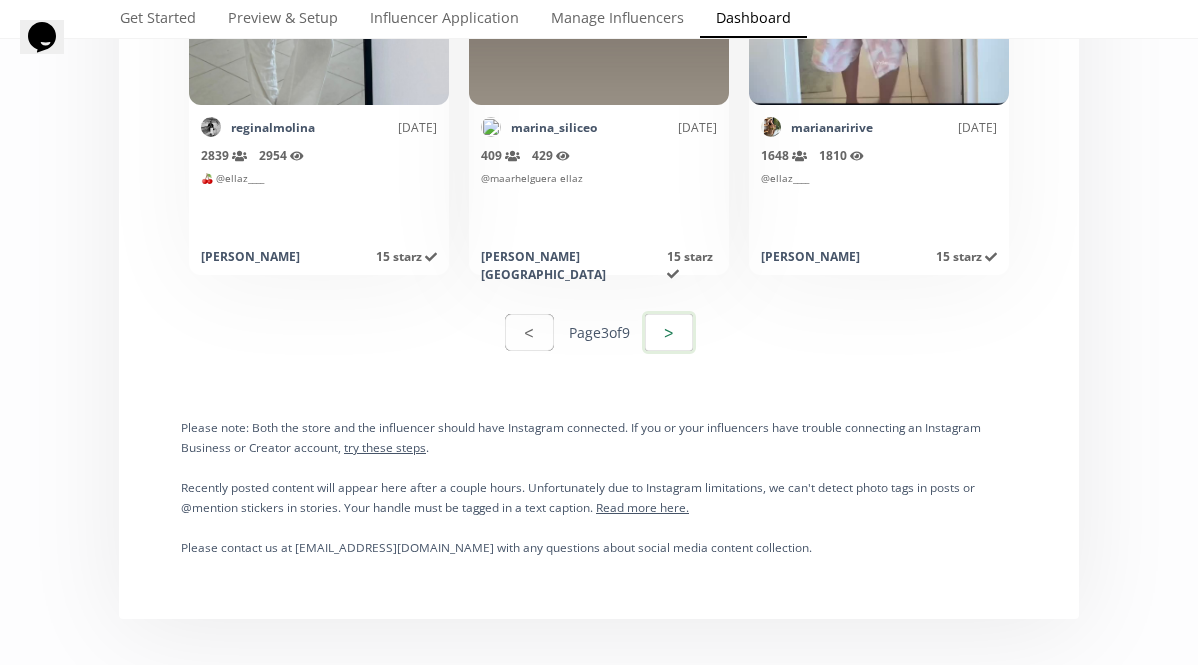 click on ">" at bounding box center [669, 332] 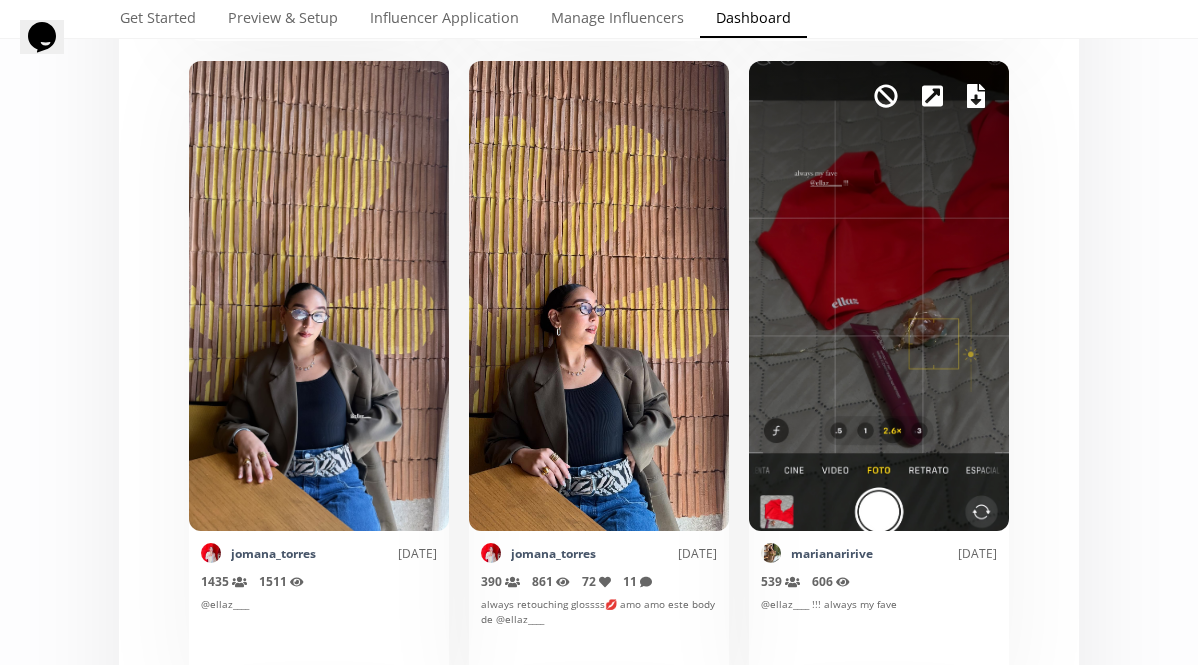 scroll, scrollTop: 3817, scrollLeft: 0, axis: vertical 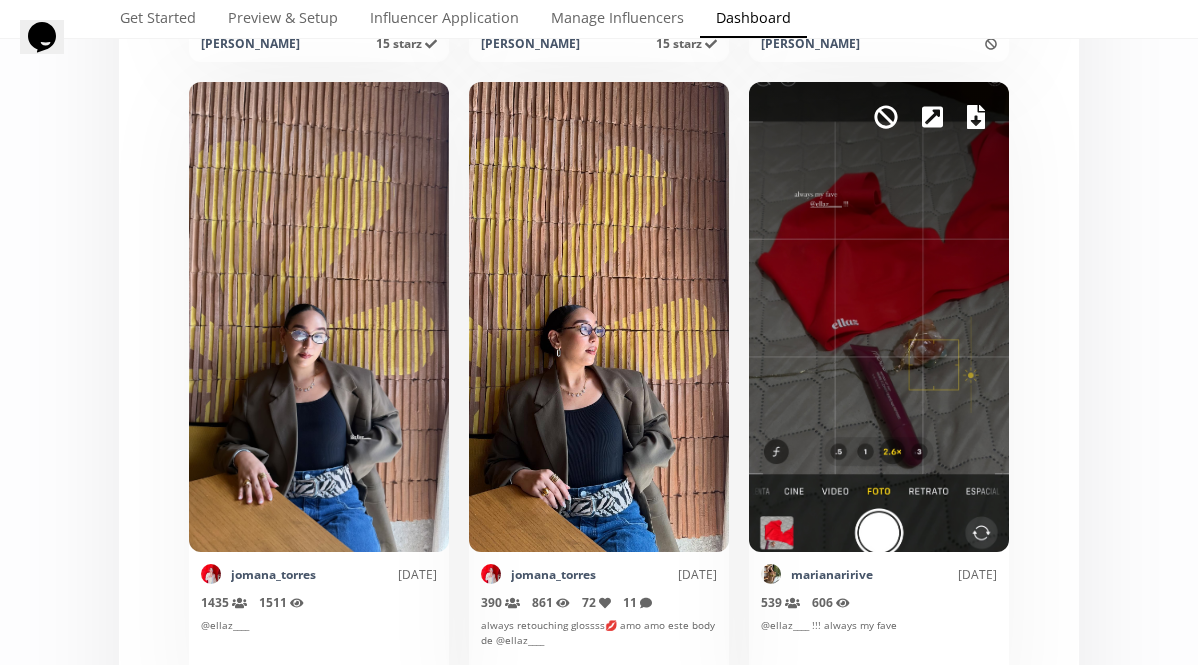 click 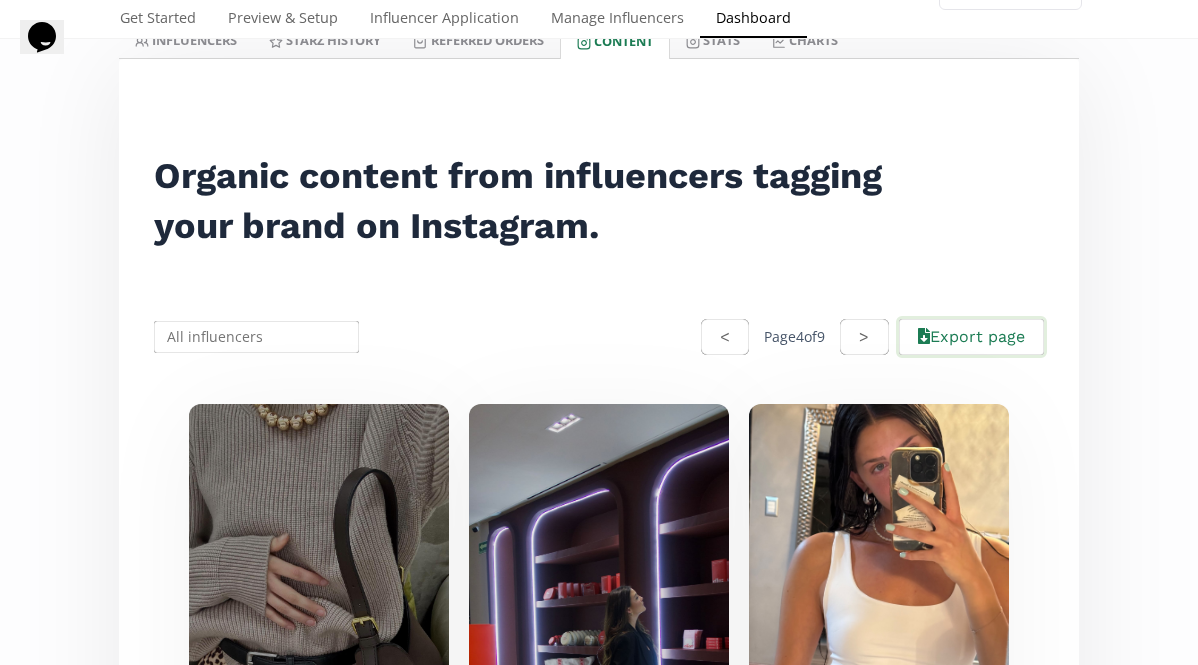 scroll, scrollTop: 0, scrollLeft: 0, axis: both 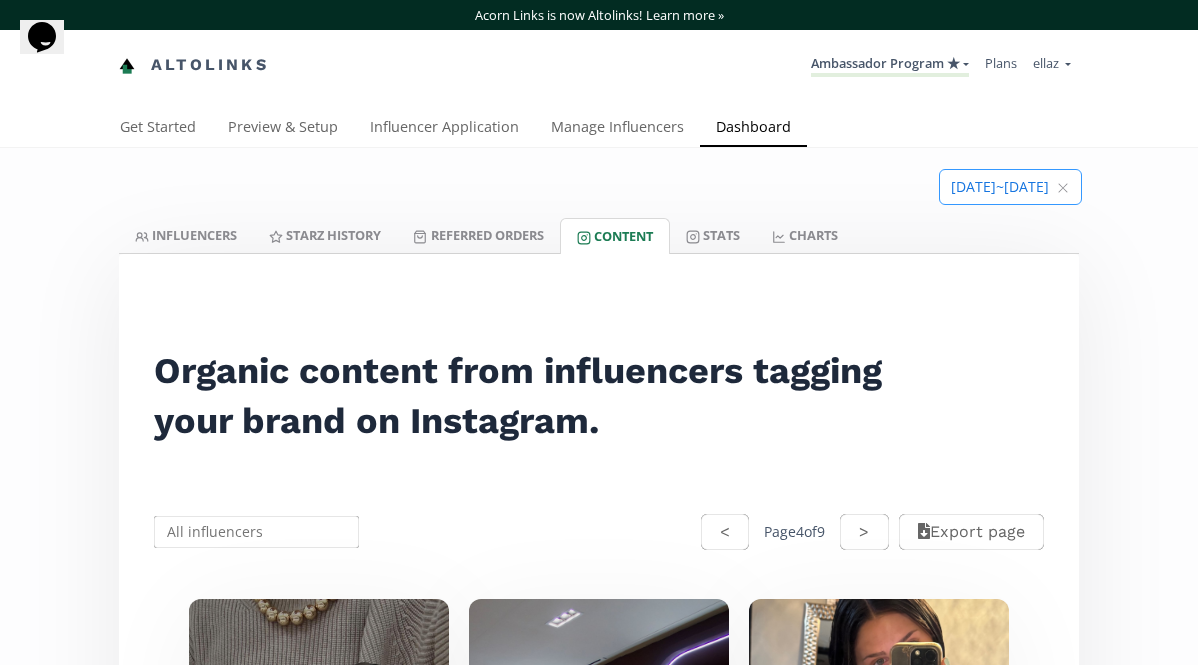 click at bounding box center [1010, 187] 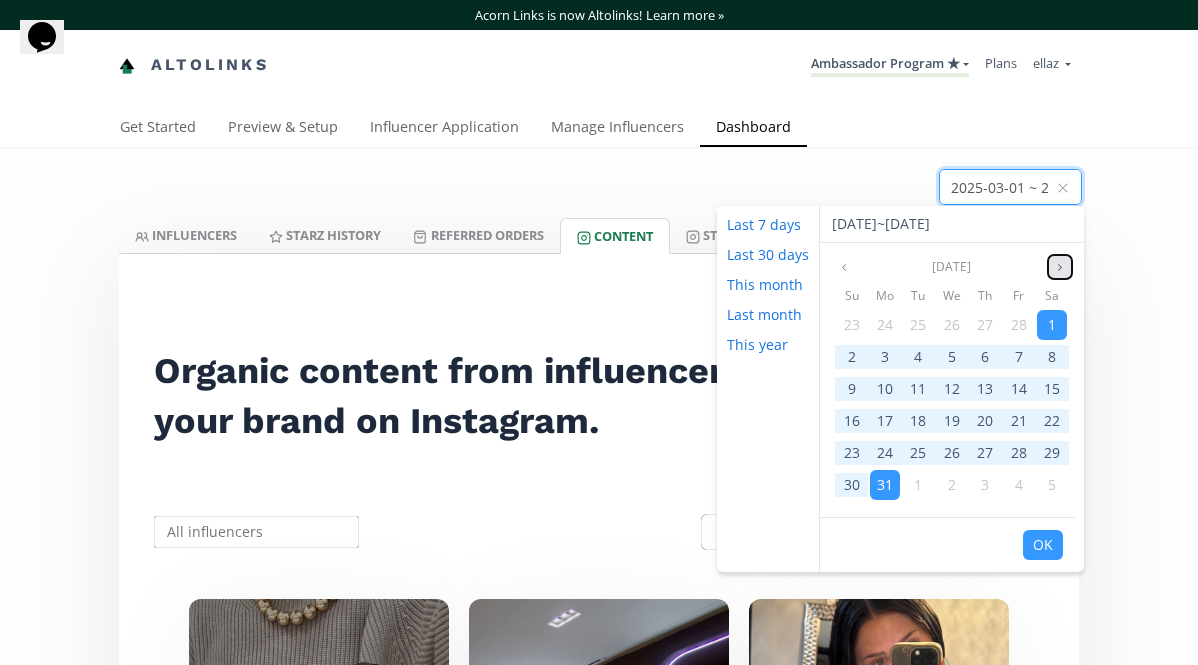 click 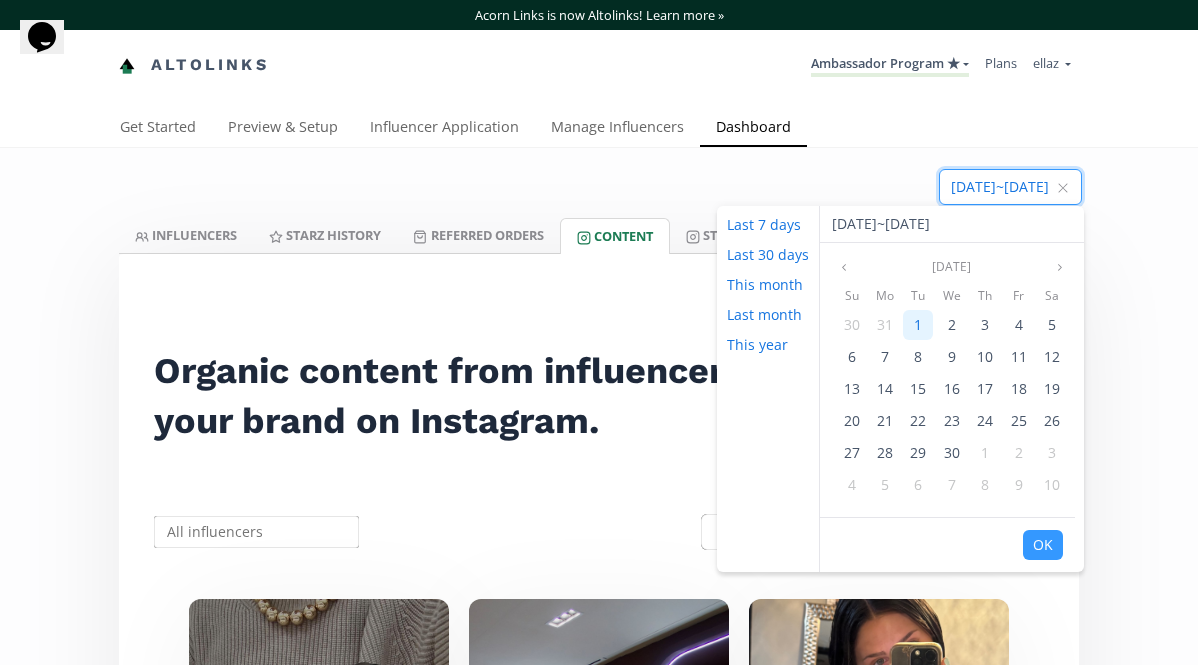 click on "1" at bounding box center [918, 324] 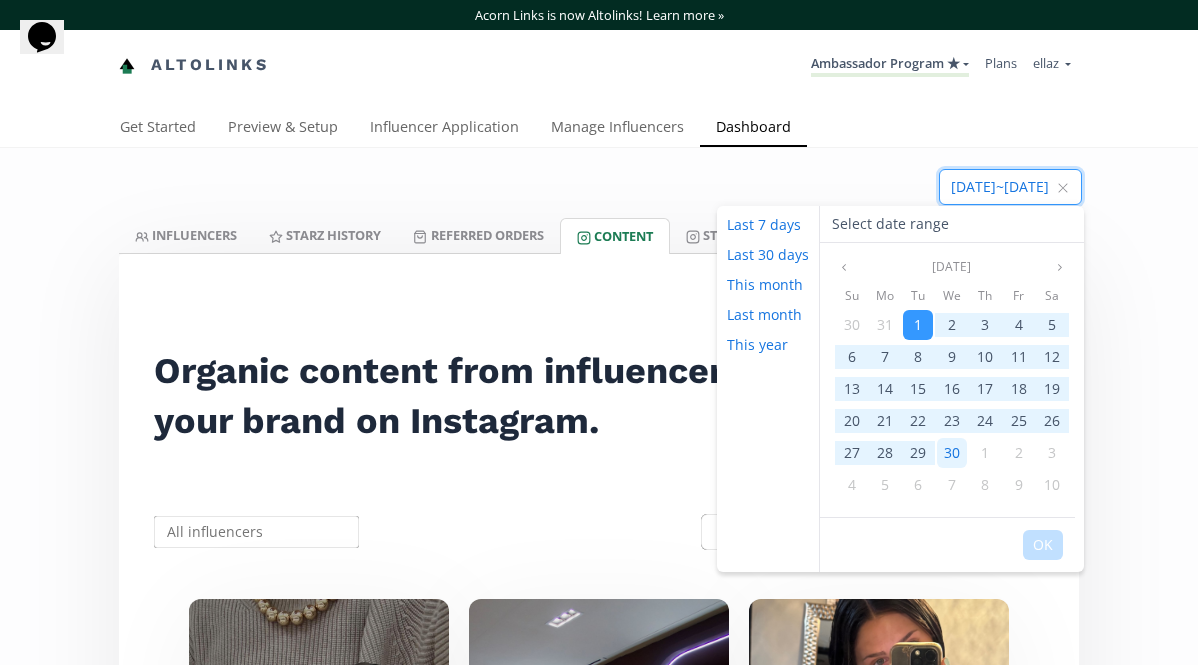 click on "30" at bounding box center [952, 453] 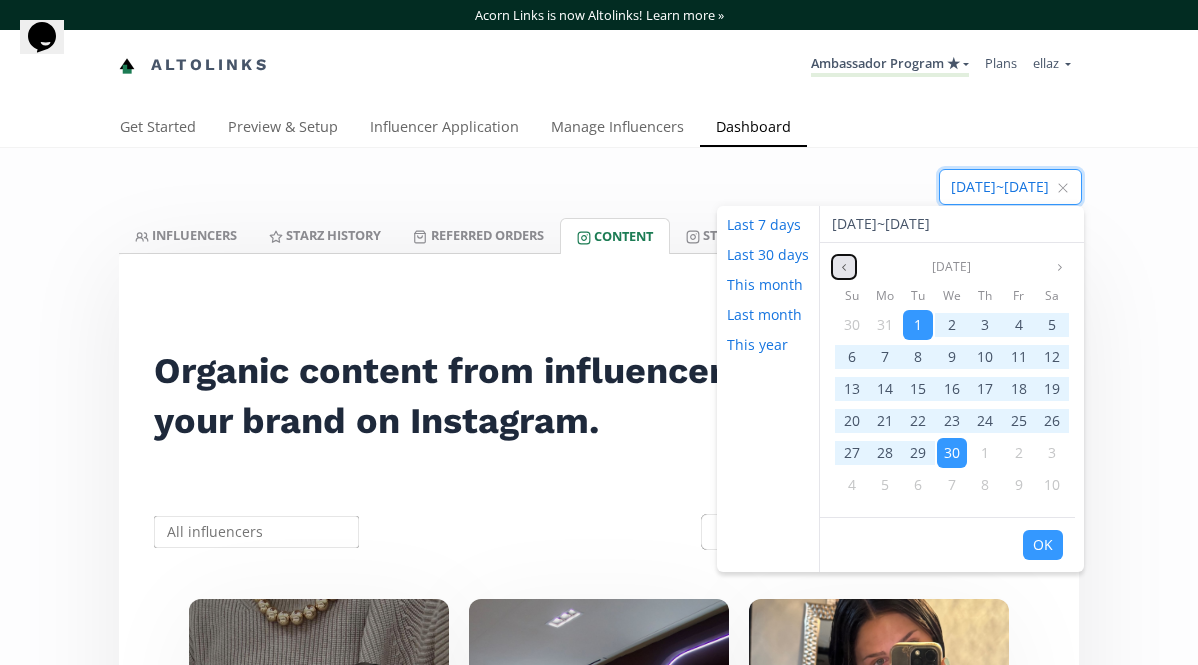 click at bounding box center [844, 267] 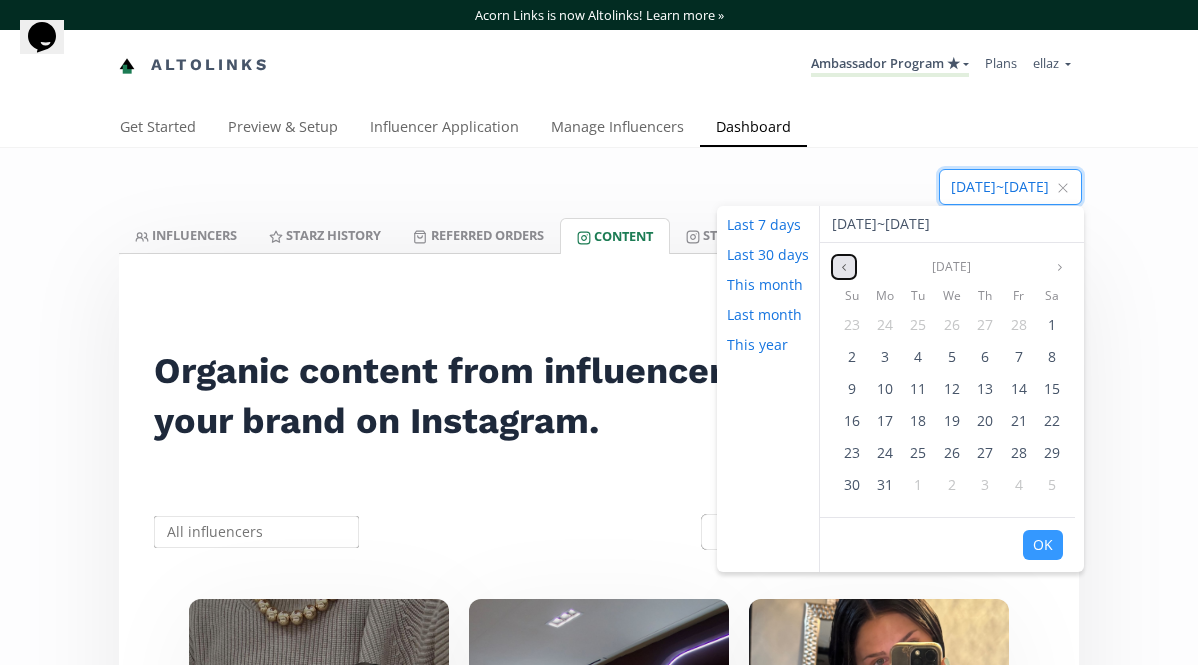 click at bounding box center [844, 267] 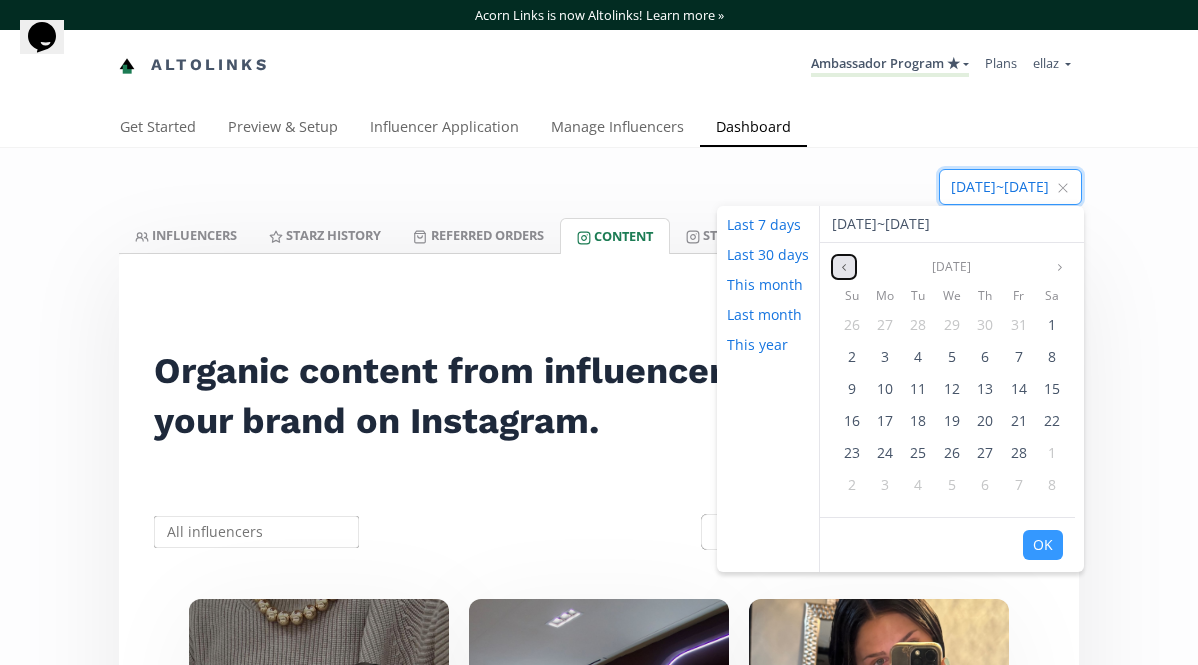 click at bounding box center [844, 267] 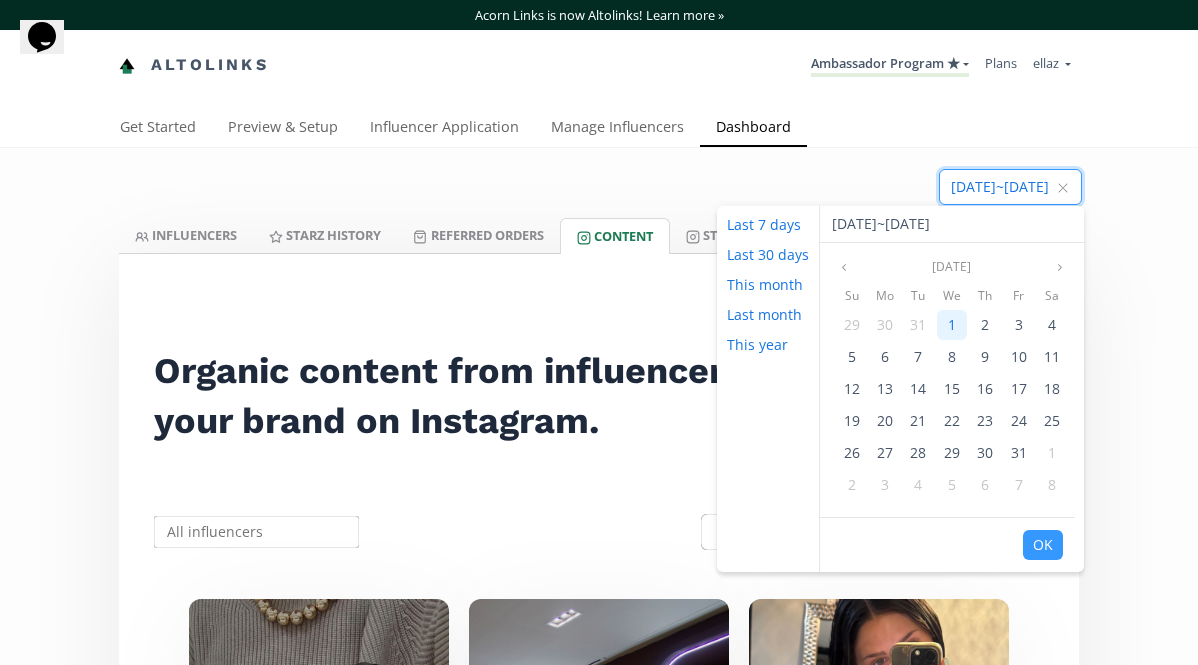 click on "1" at bounding box center (952, 324) 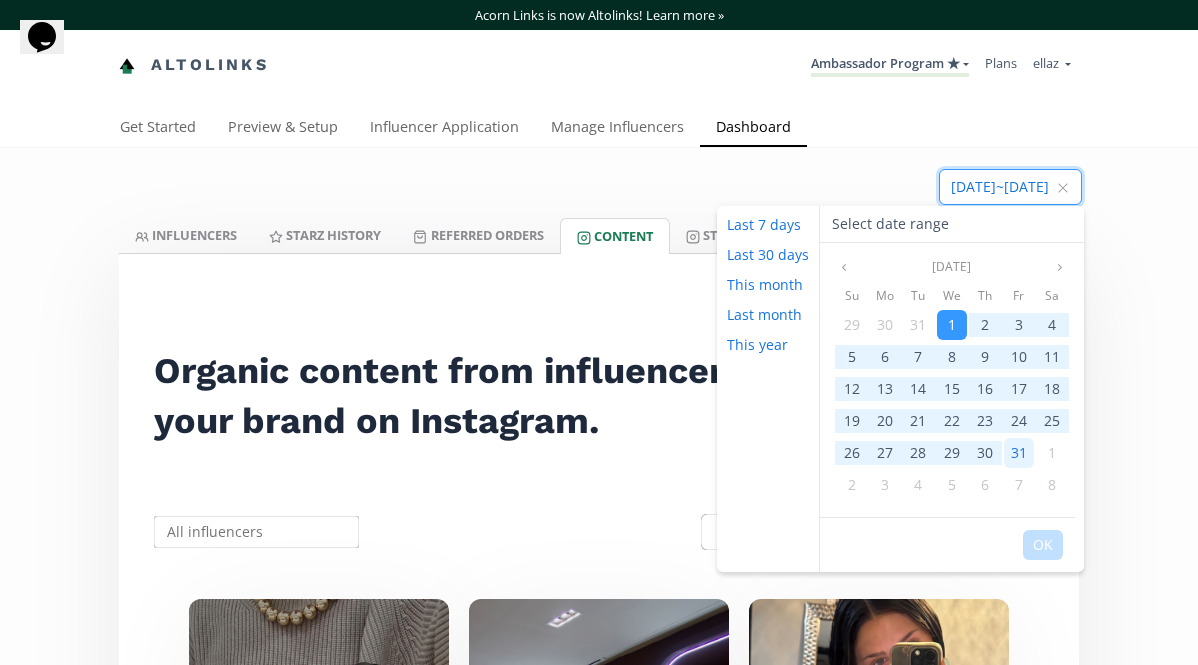 click on "31" at bounding box center (1019, 452) 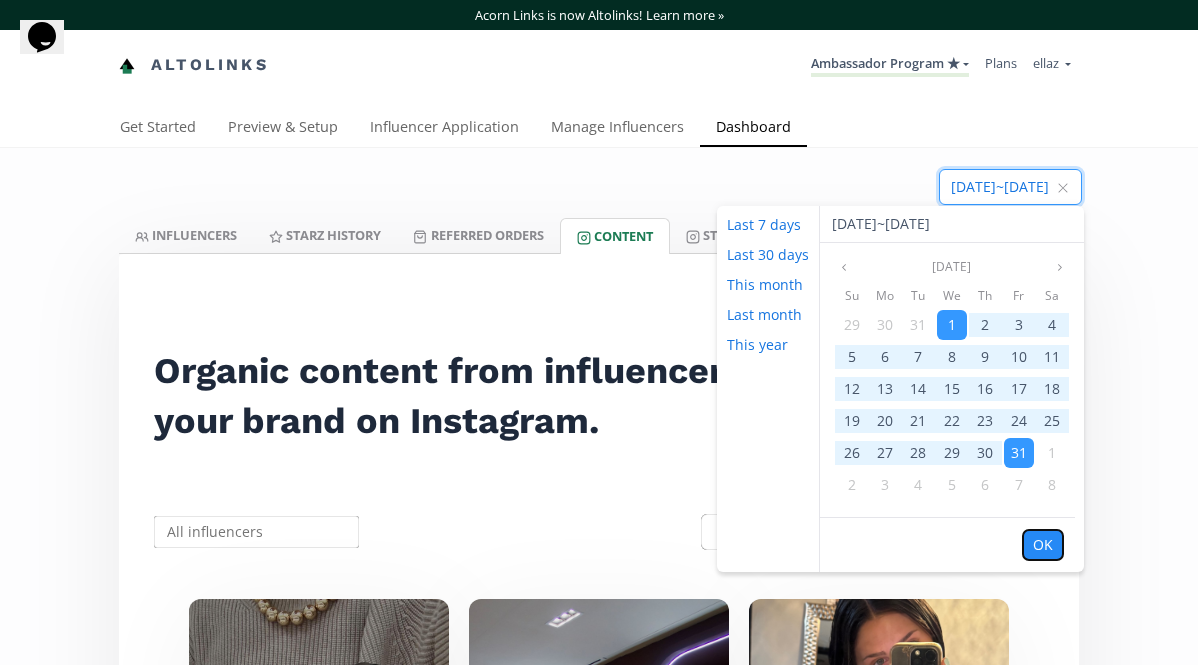 click on "OK" at bounding box center (1043, 545) 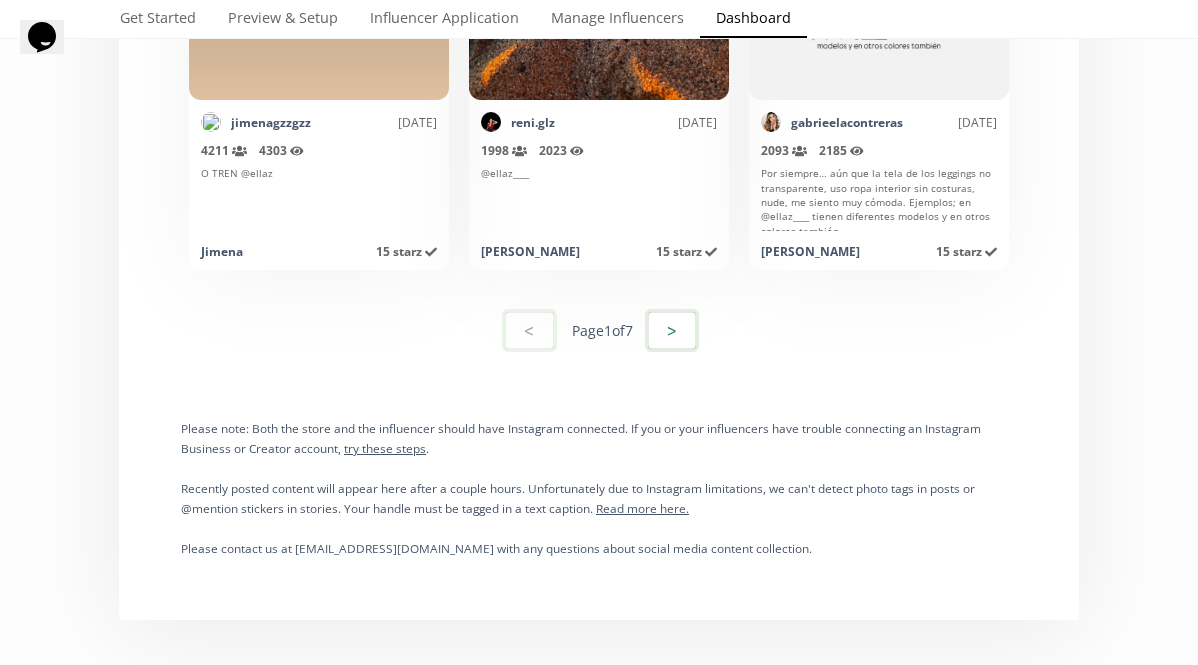 click on ">" at bounding box center (672, 330) 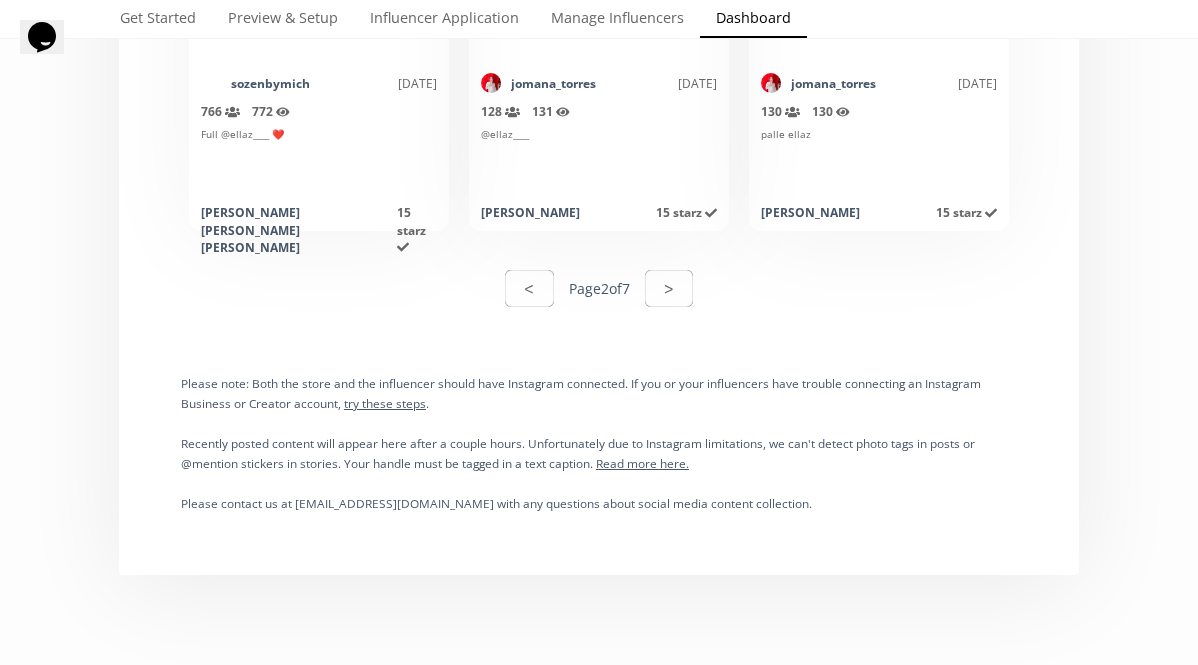 scroll, scrollTop: 13540, scrollLeft: 0, axis: vertical 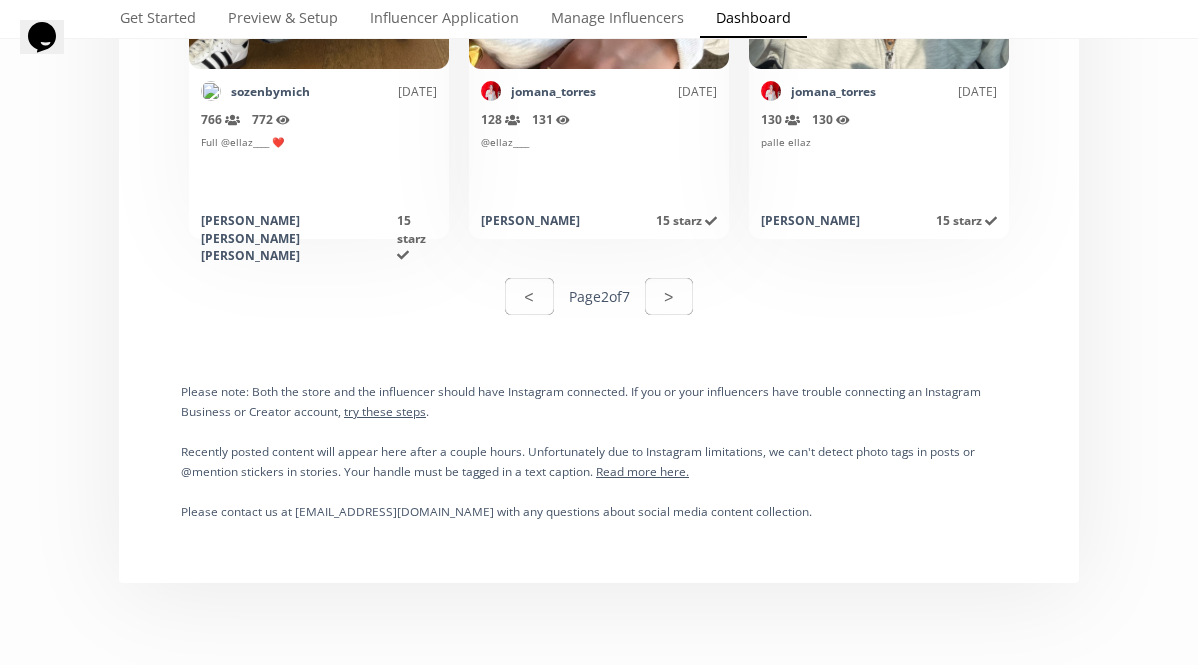click on "< Page  2  of  7 >" at bounding box center [599, 296] 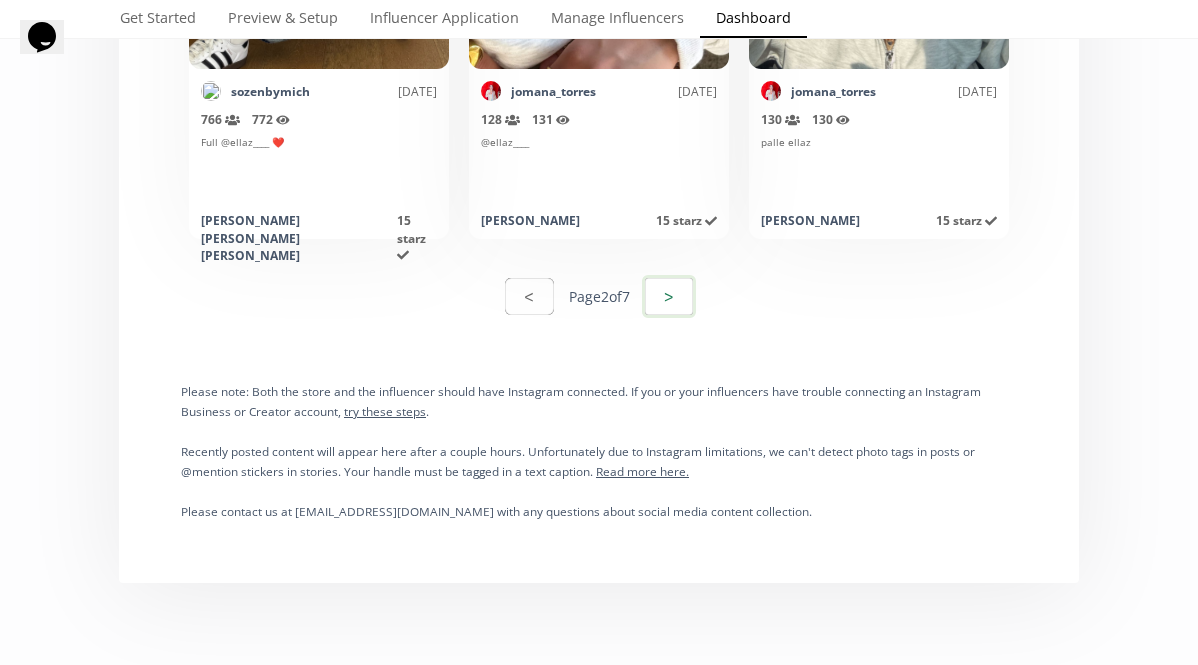 click on ">" at bounding box center [669, 296] 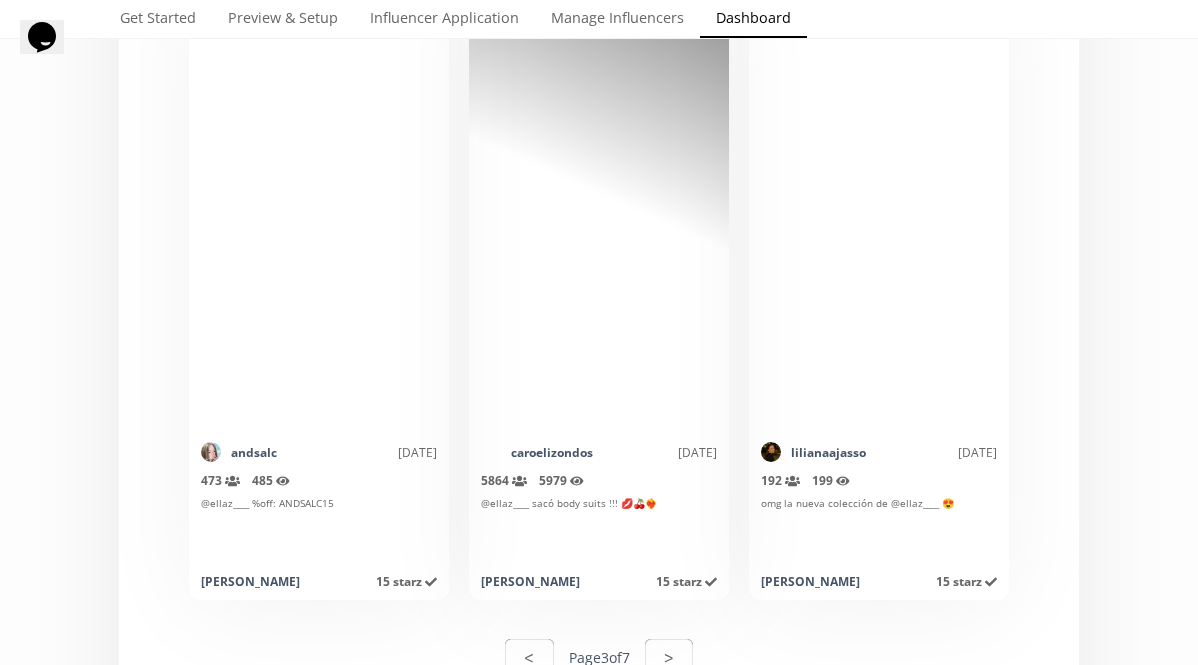 scroll, scrollTop: 13230, scrollLeft: 0, axis: vertical 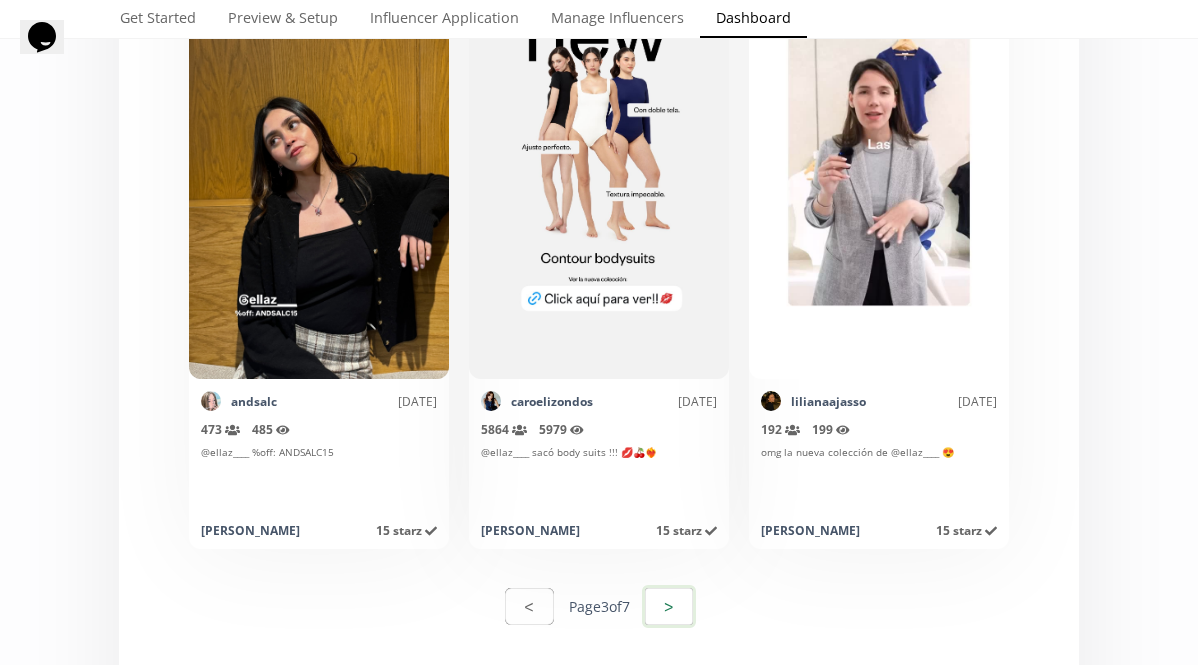 click on ">" at bounding box center (669, 606) 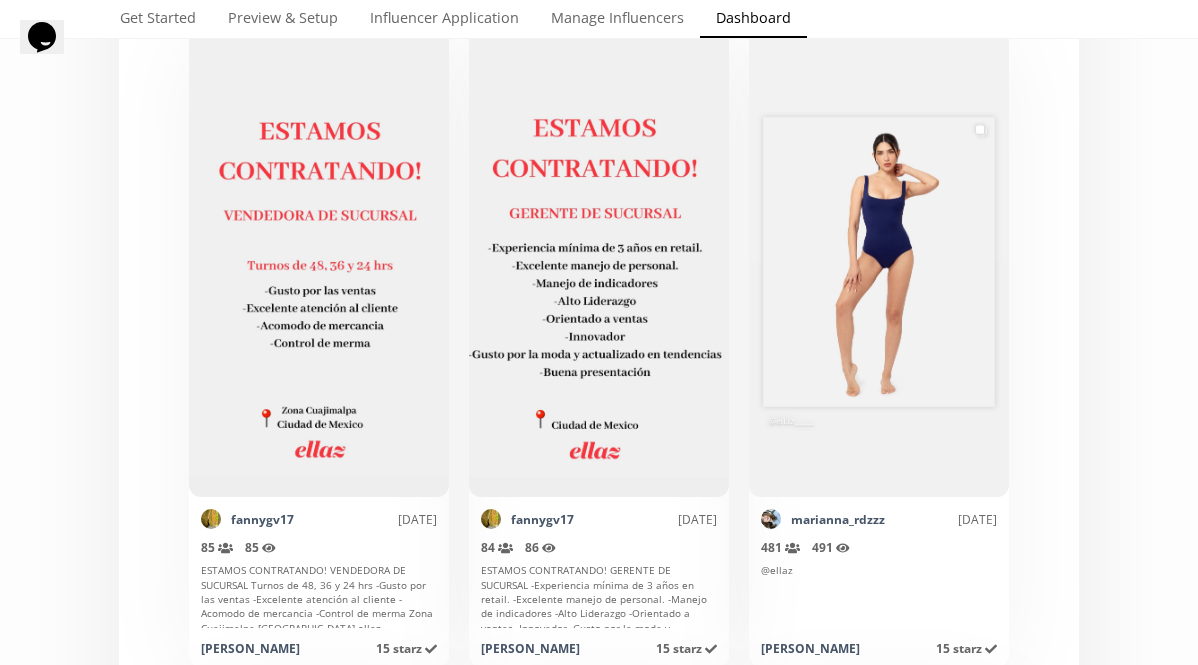 scroll, scrollTop: 645, scrollLeft: 0, axis: vertical 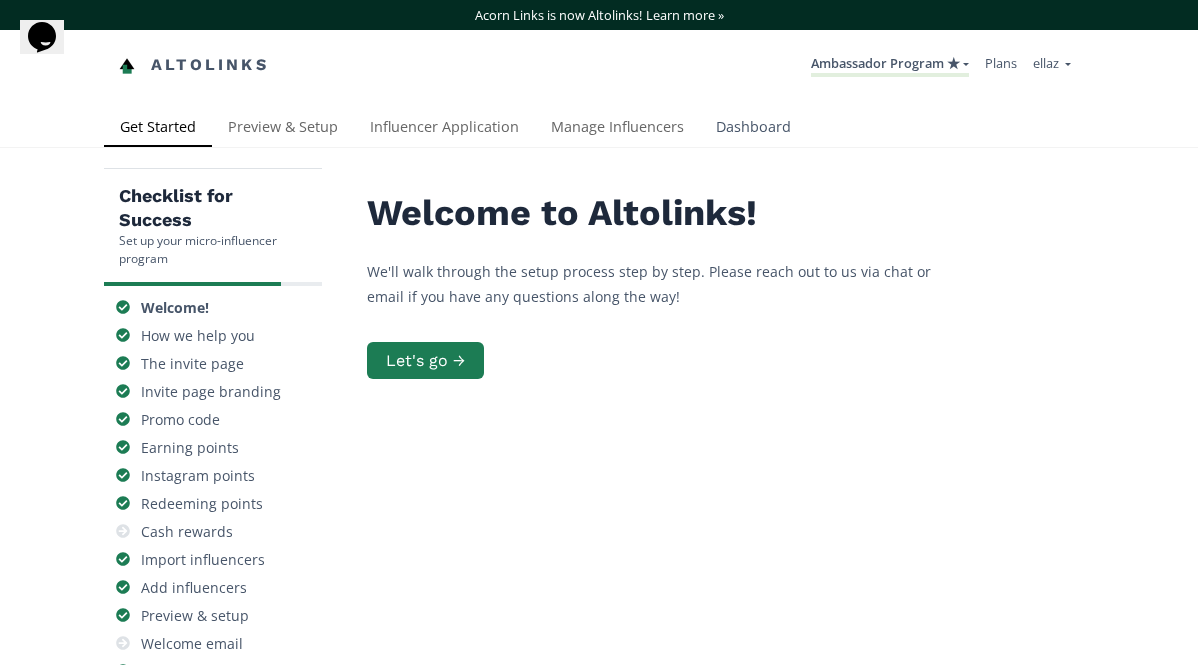 click on "Dashboard" at bounding box center (753, 129) 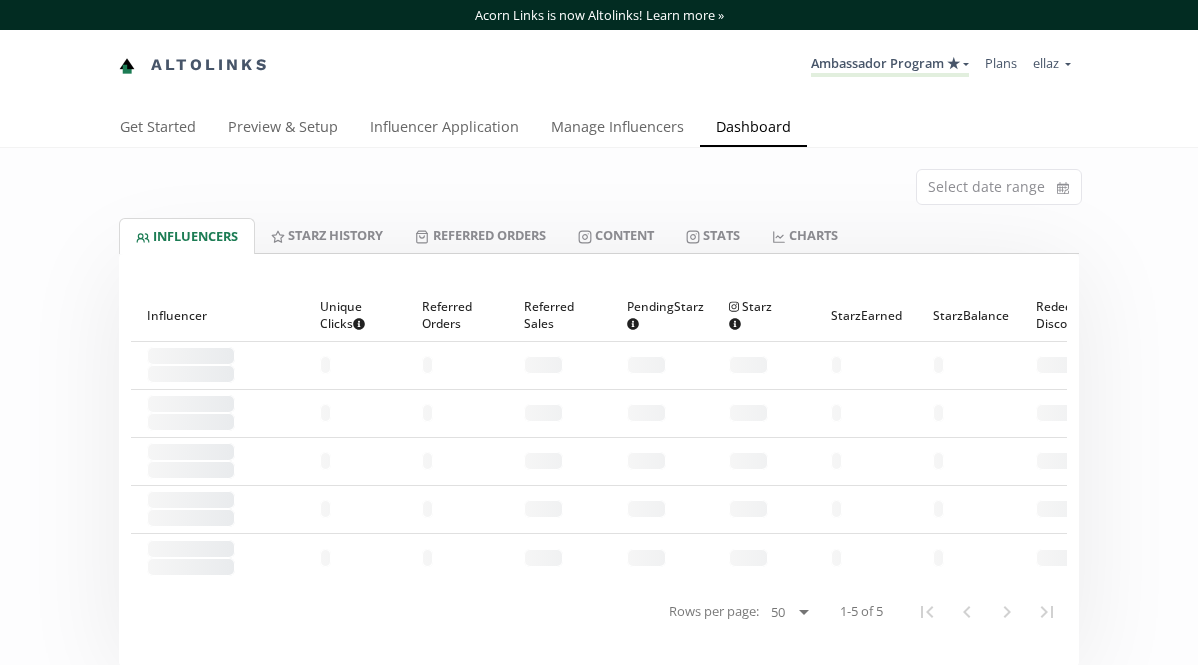 scroll, scrollTop: 0, scrollLeft: 0, axis: both 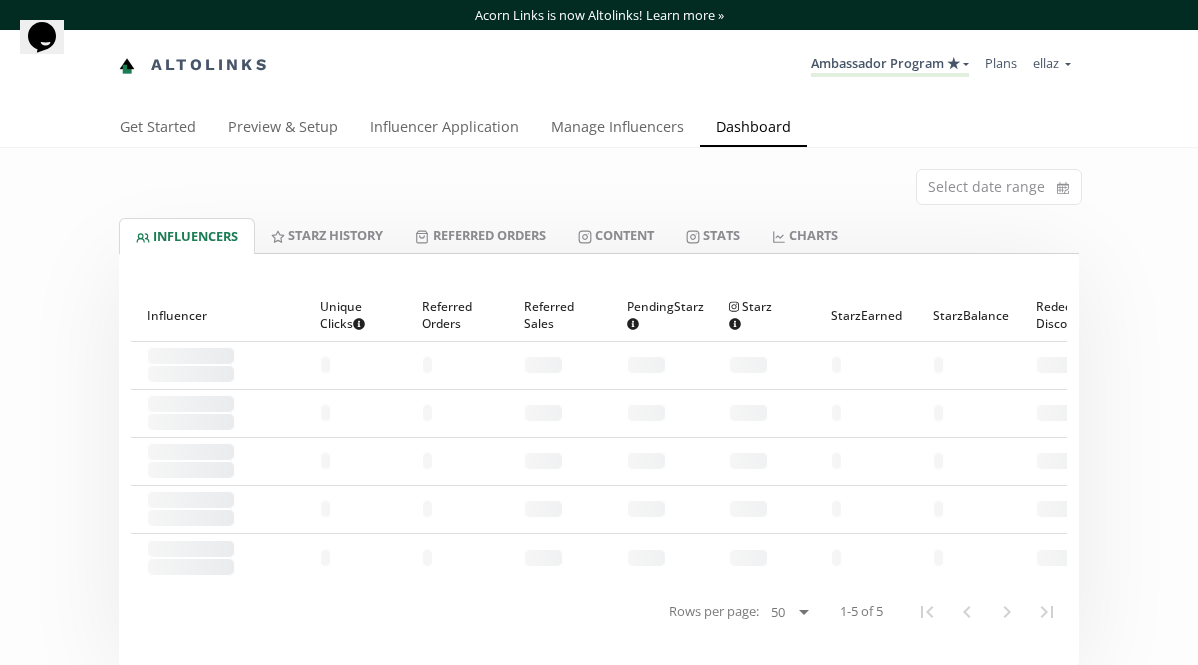 click on "Acorn Links is now Altolinks!  Learn more »
Altolinks
Ambassador Program ★
[GEOGRAPHIC_DATA]
MACRO INFLUENCERS (prog ventas)
TOP ambassador program" at bounding box center (599, 54) 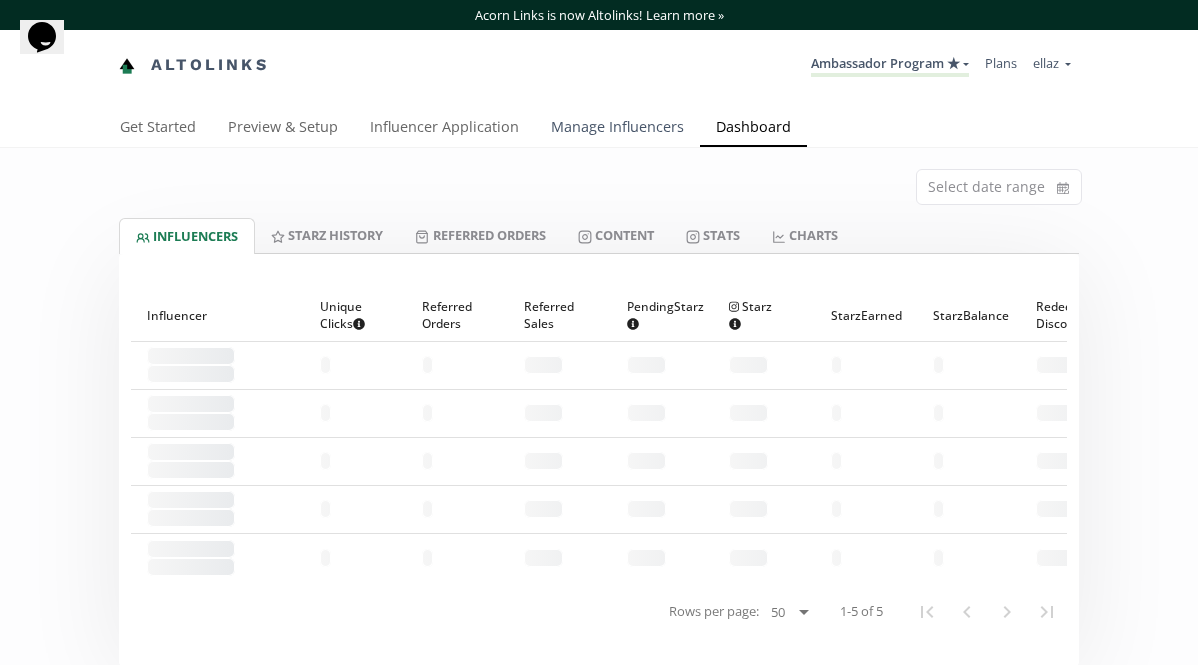 click on "Manage Influencers" at bounding box center (617, 129) 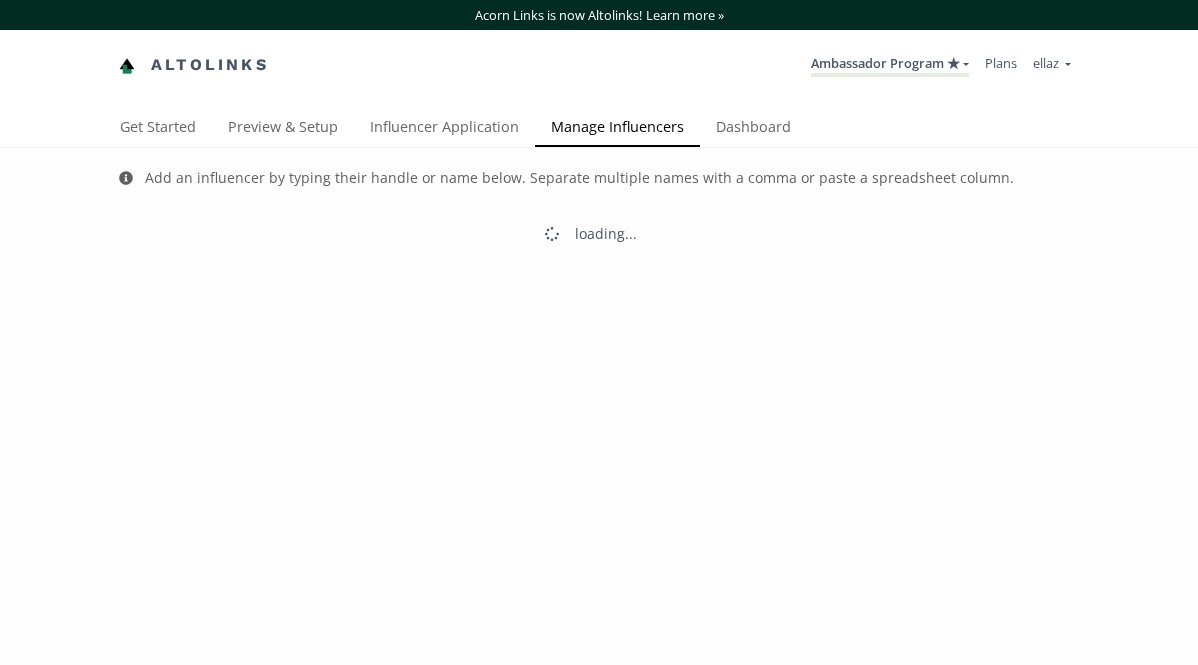 scroll, scrollTop: 0, scrollLeft: 0, axis: both 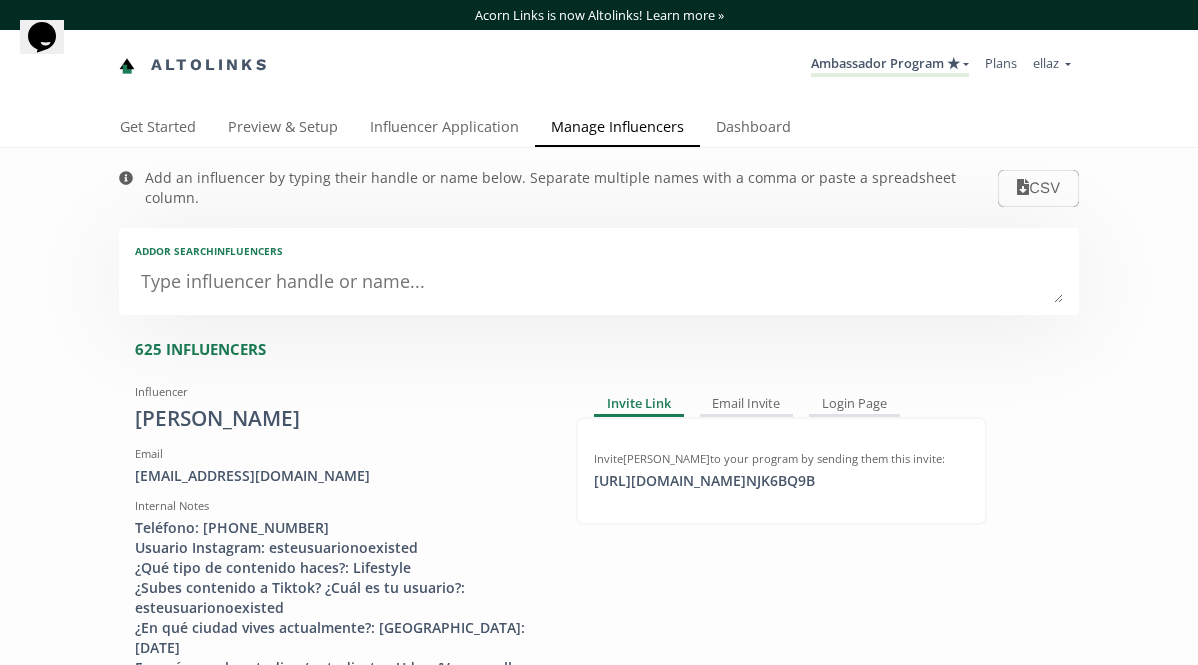 click at bounding box center (599, 283) 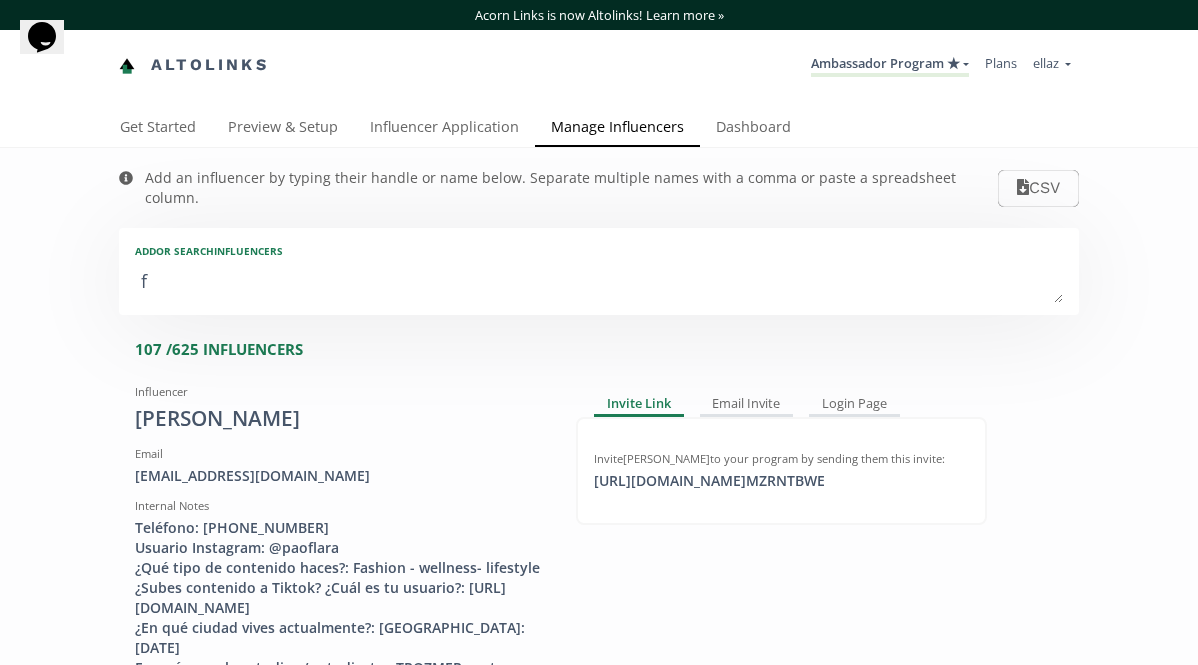 type on "fa" 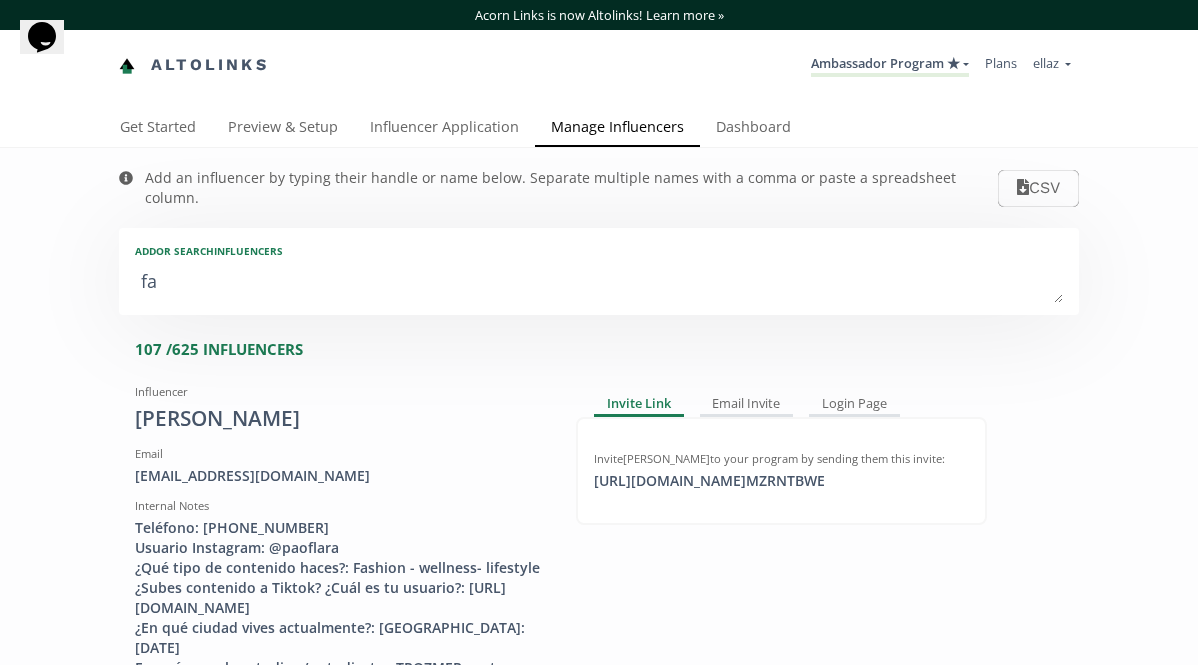 type on "fan" 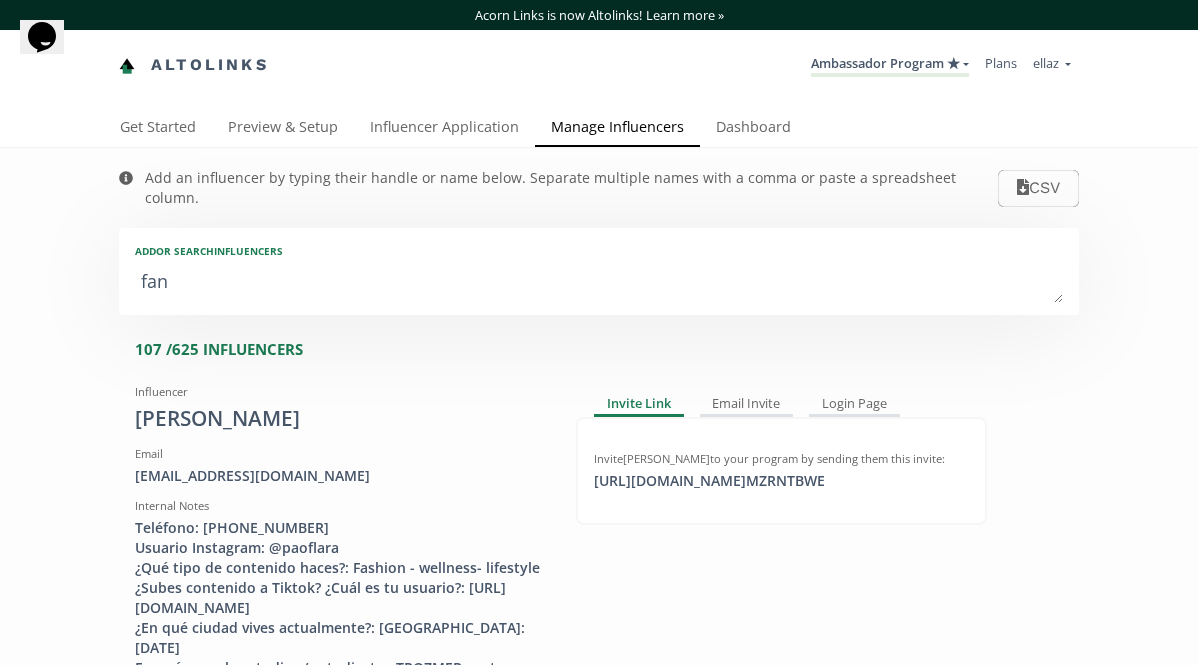 type on "fann" 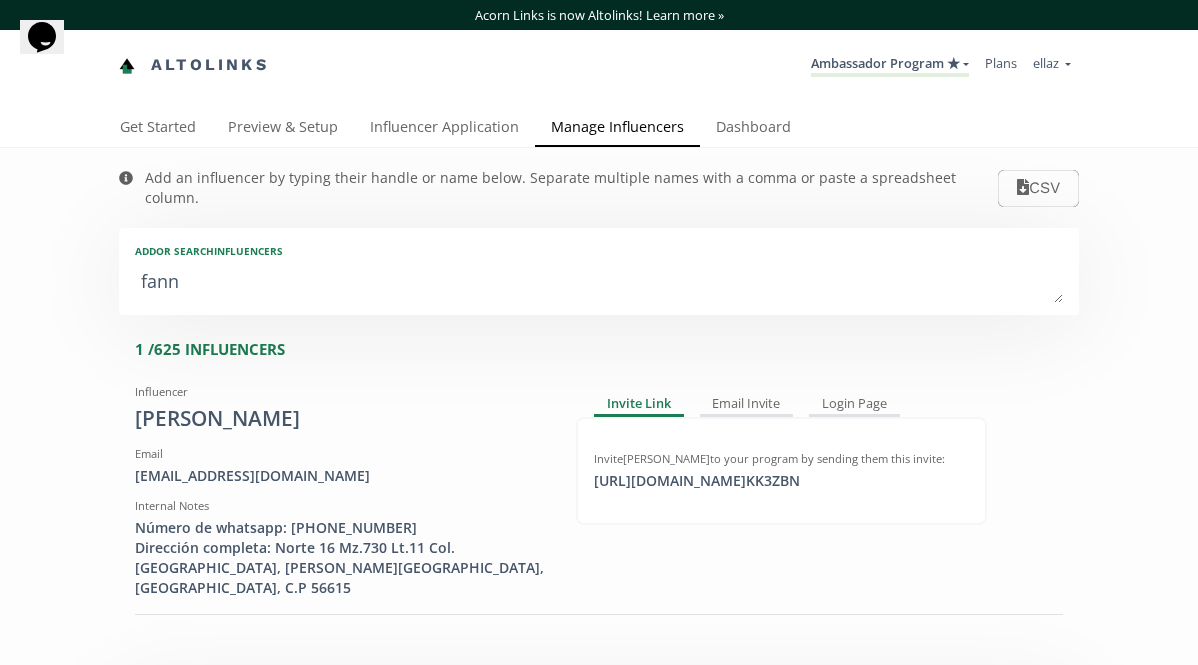 type on "fanny" 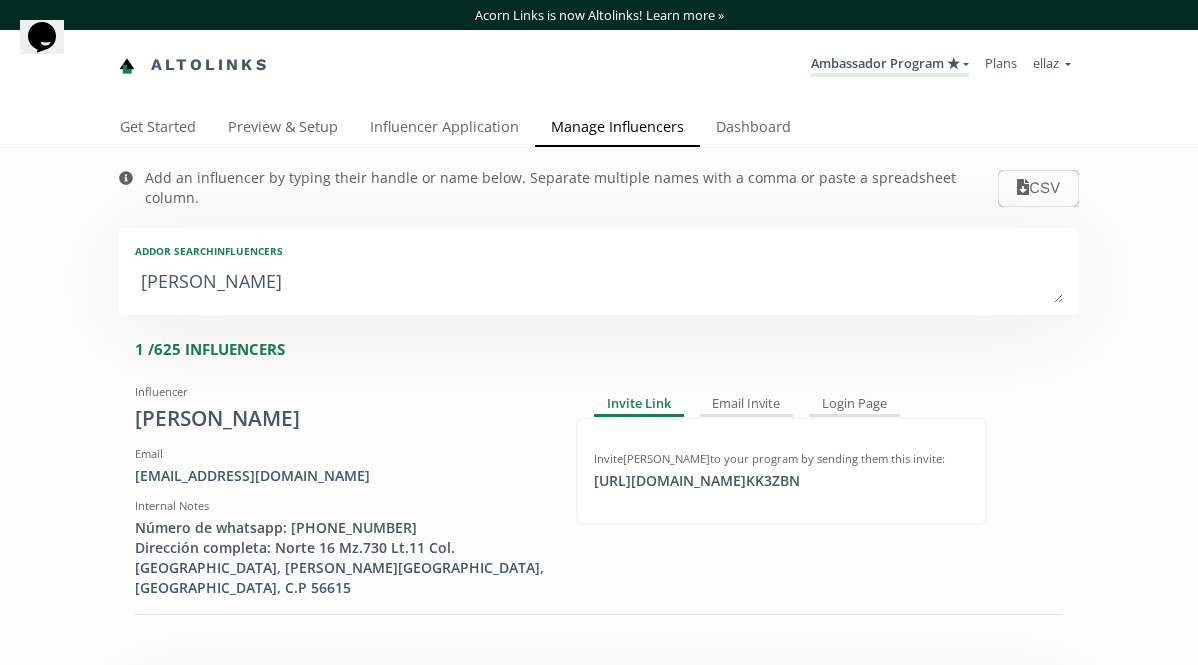 type on "fanny" 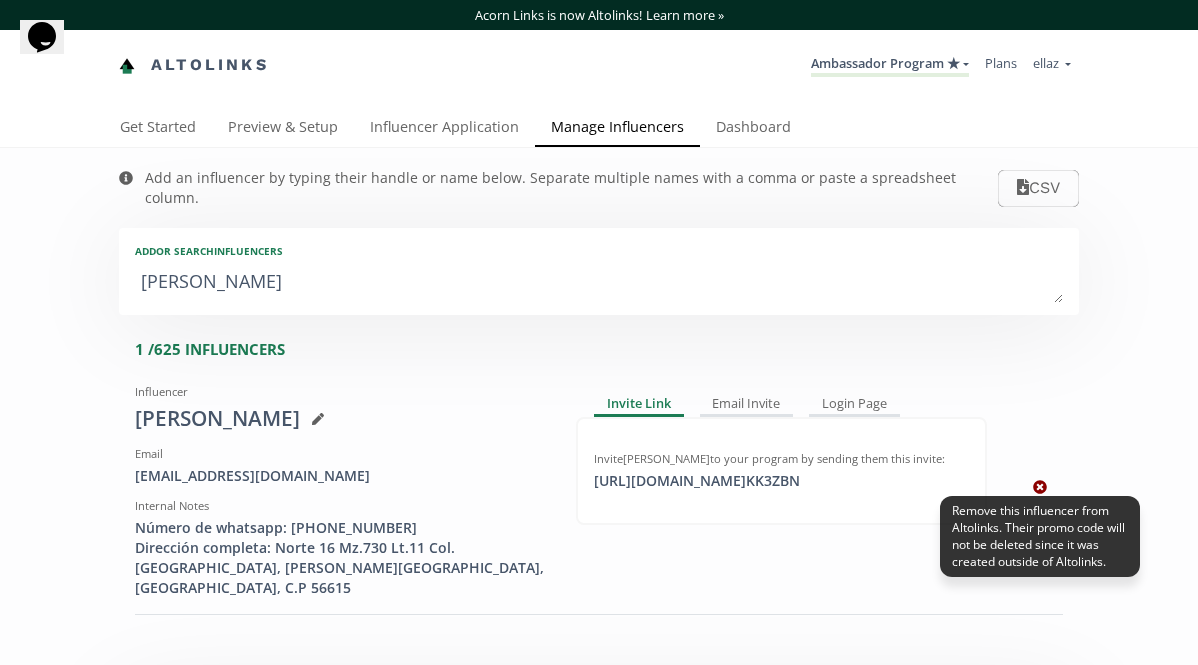 click 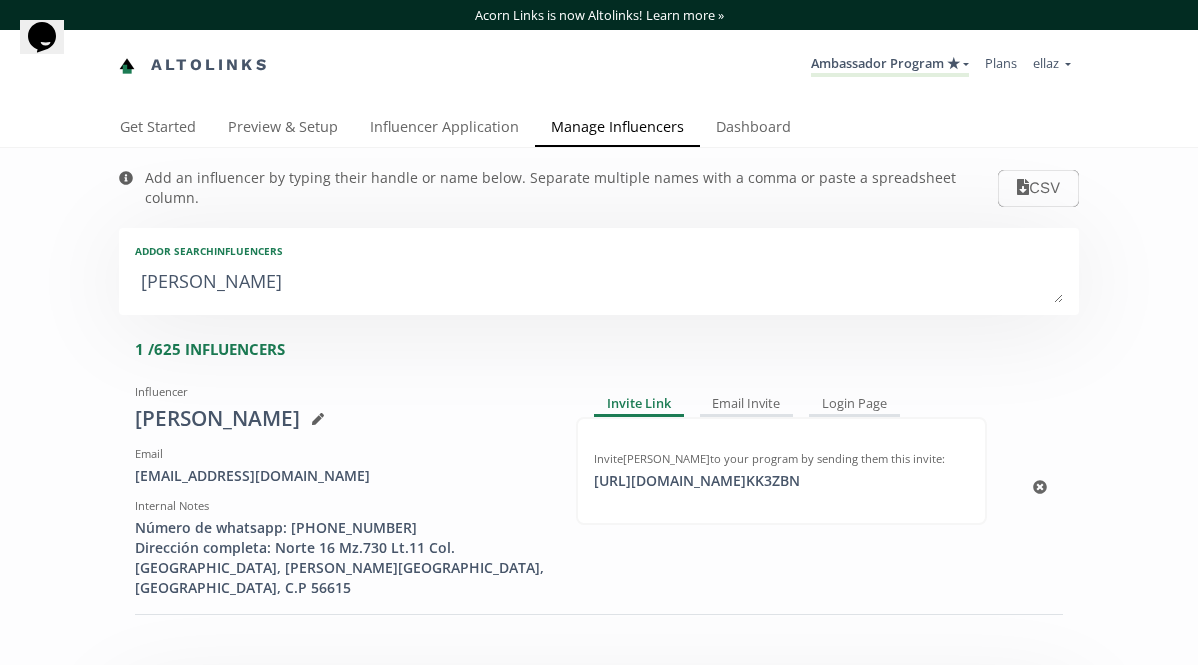 click on "Internal Notes Número de whatsapp: 5560681292
Dirección completa: Norte 16 Mz.730 Lt.11 Col. Concepción, Valle de Chalco Solidaridad, Estado de México, C.P 56615" at bounding box center (340, 548) 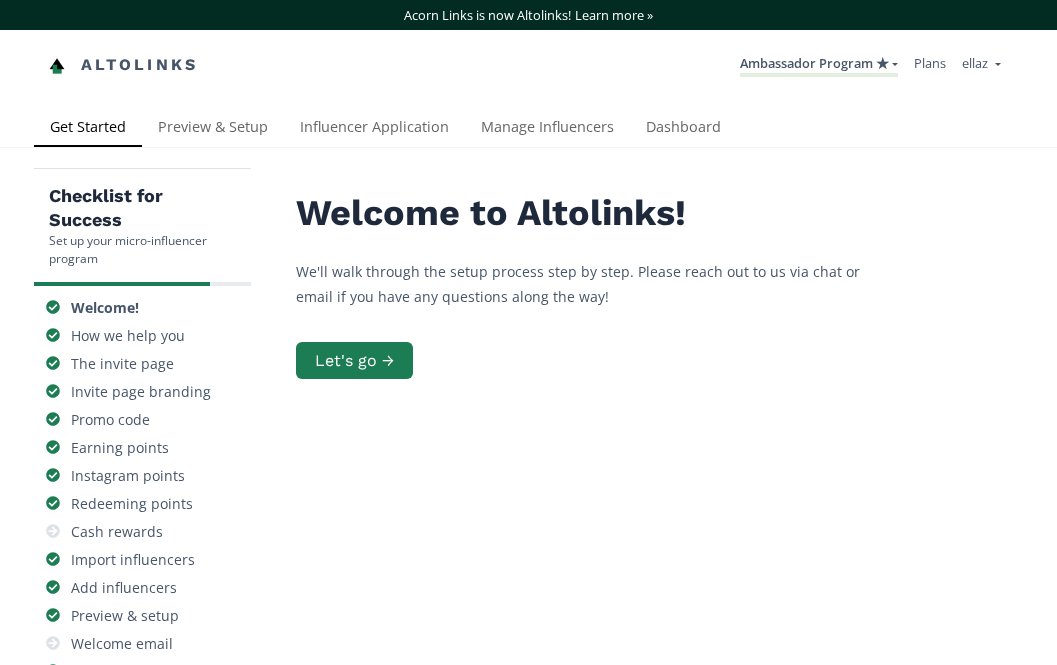 scroll, scrollTop: 0, scrollLeft: 0, axis: both 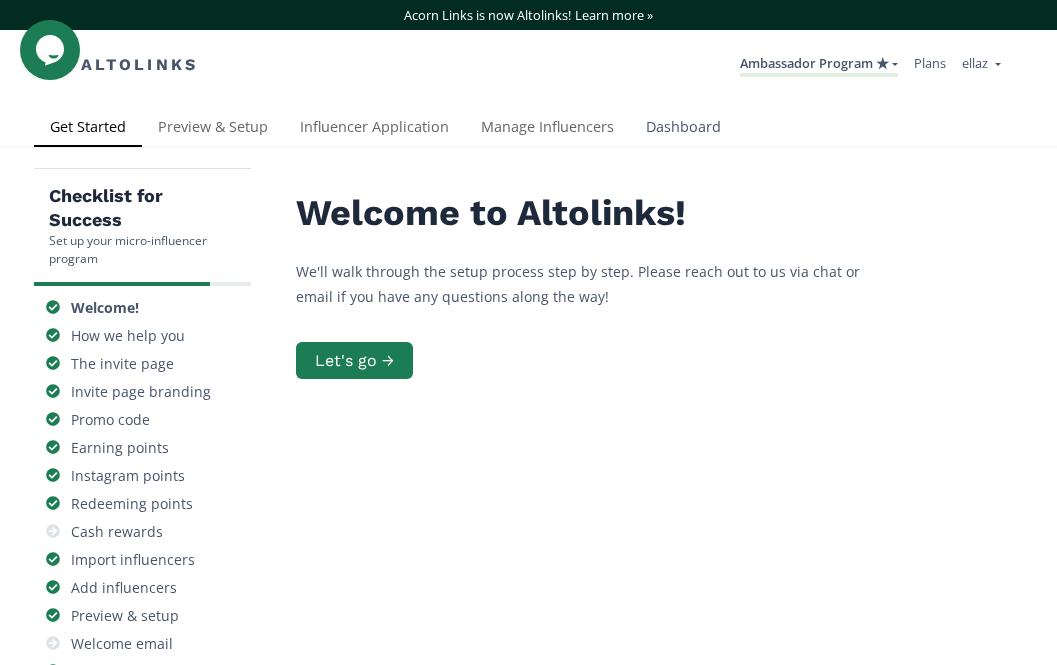 click on "Dashboard" at bounding box center (683, 129) 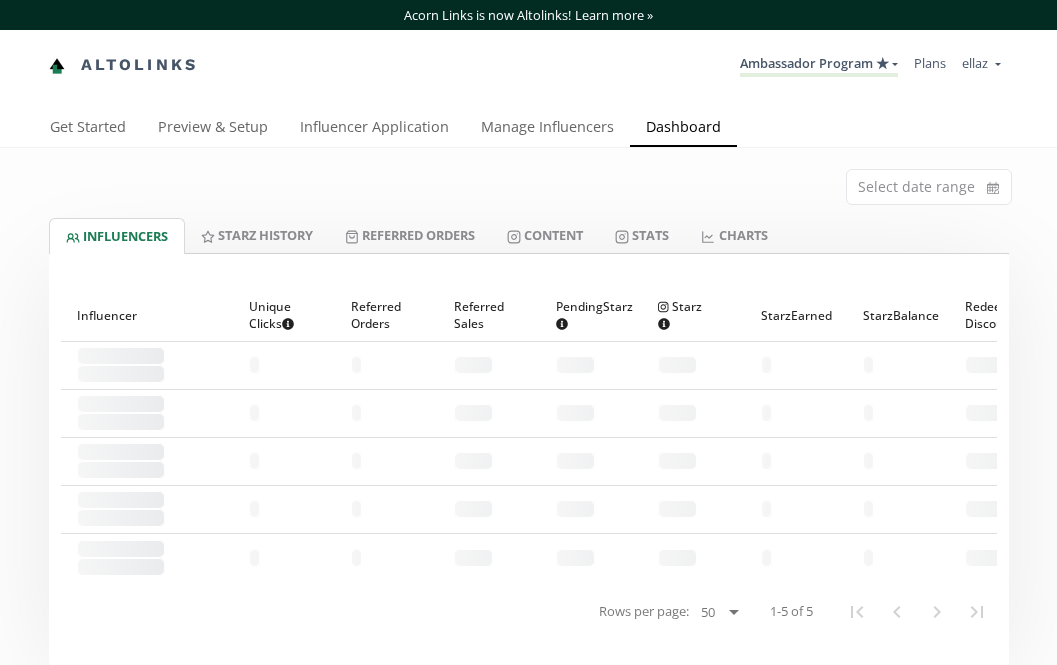scroll, scrollTop: 0, scrollLeft: 0, axis: both 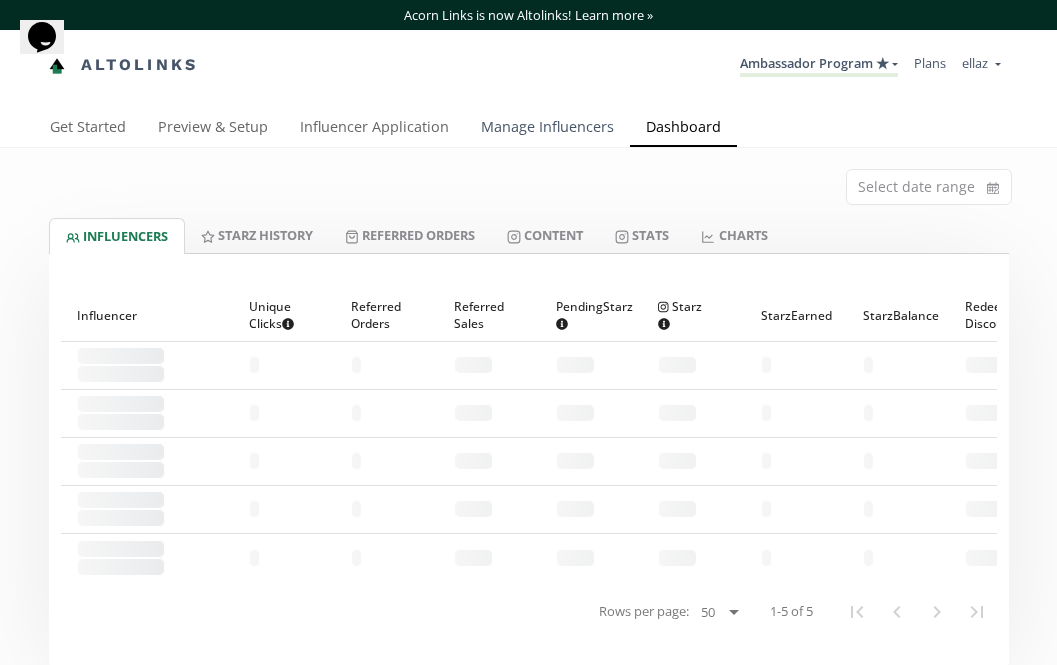 click on "Manage Influencers" at bounding box center [547, 129] 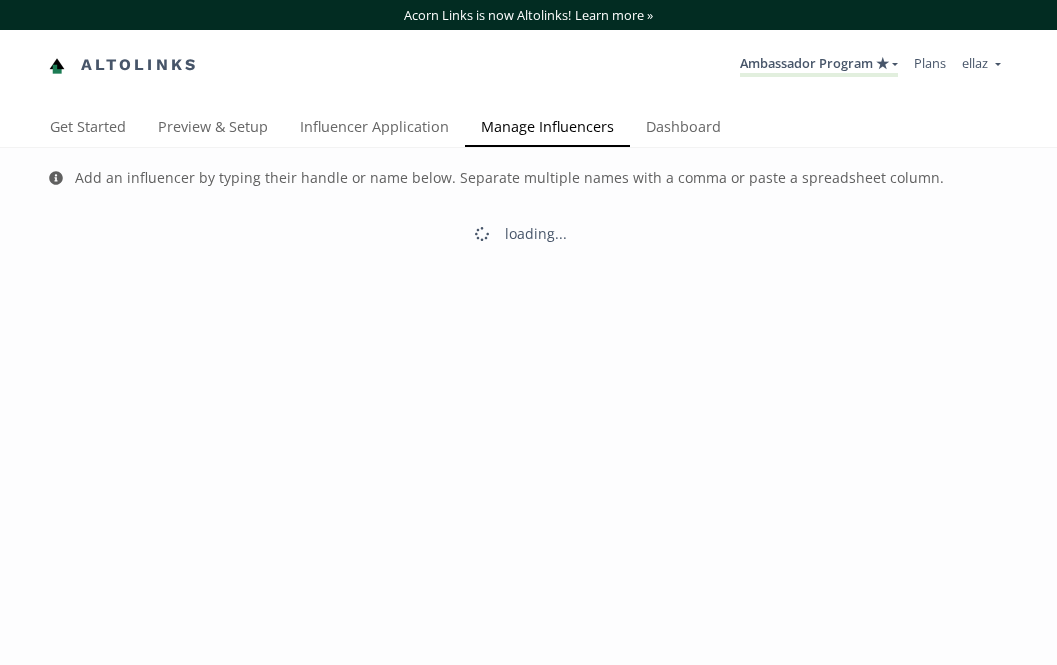 scroll, scrollTop: 0, scrollLeft: 0, axis: both 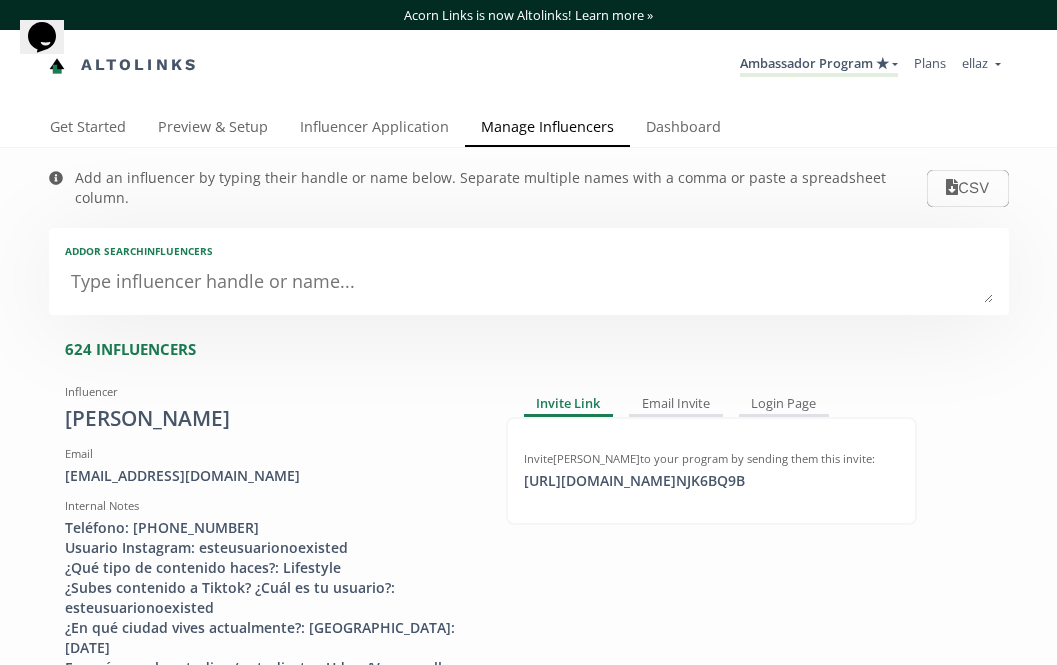 click at bounding box center [529, 283] 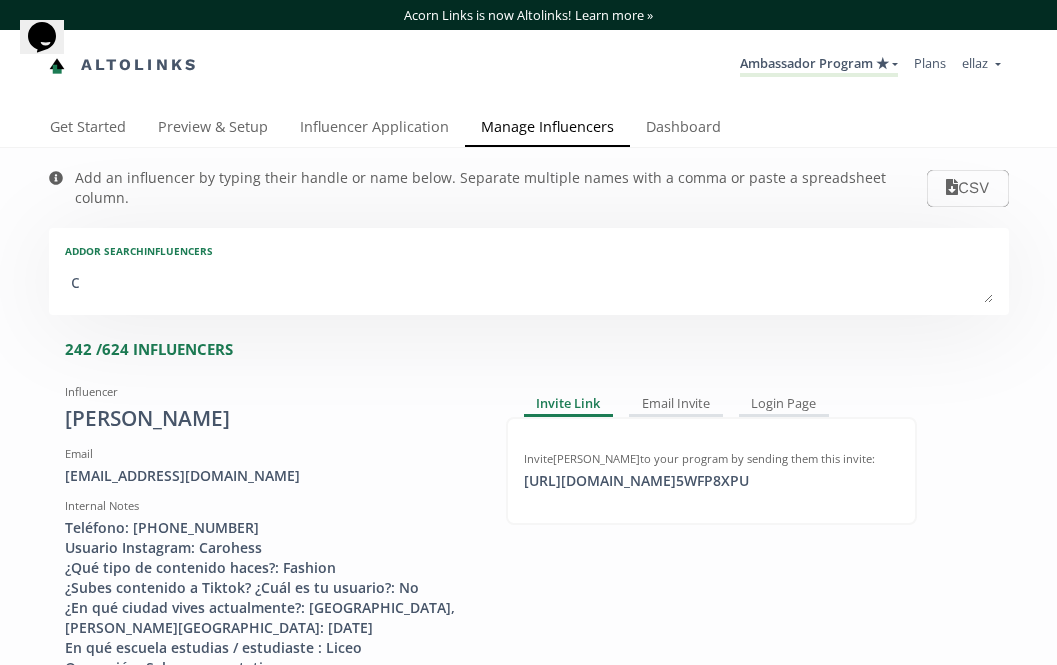 type on "ca" 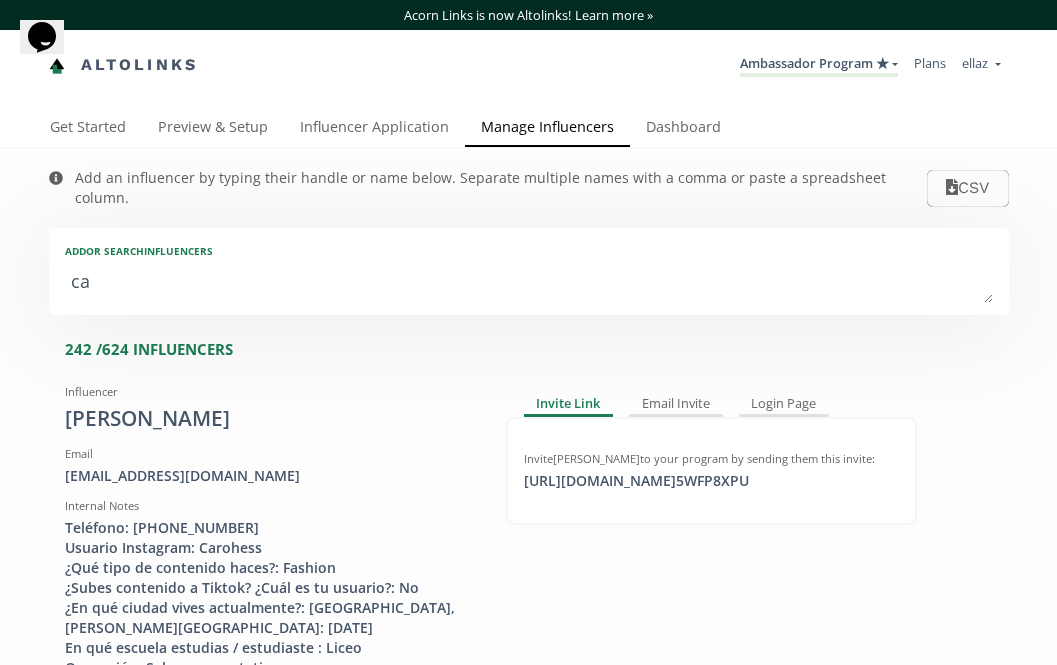 type on "cal" 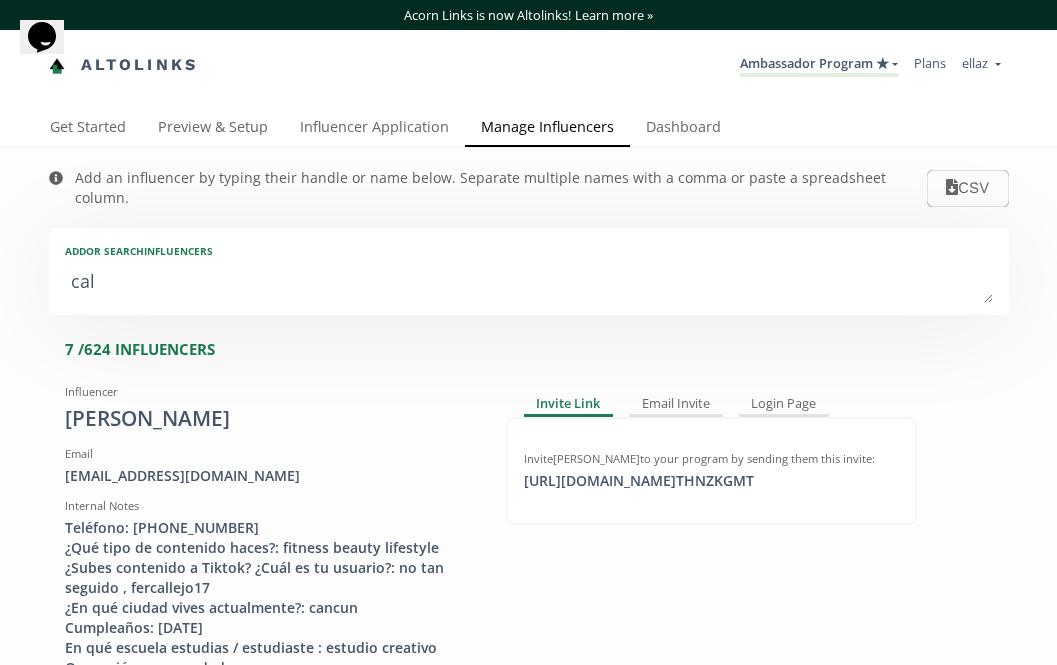 type on "call" 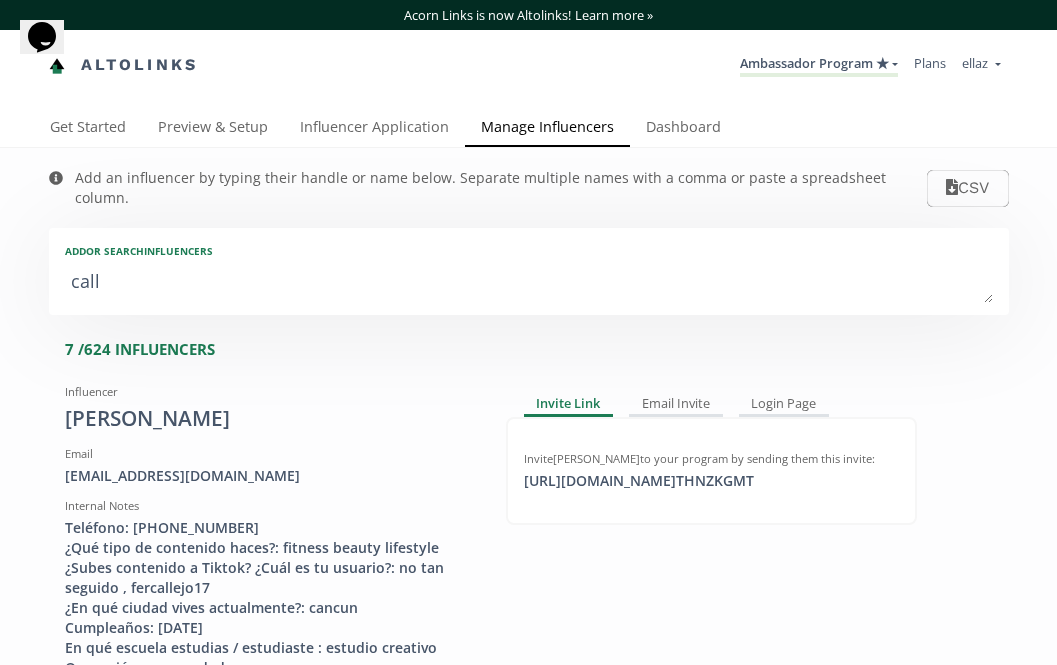type on "calle" 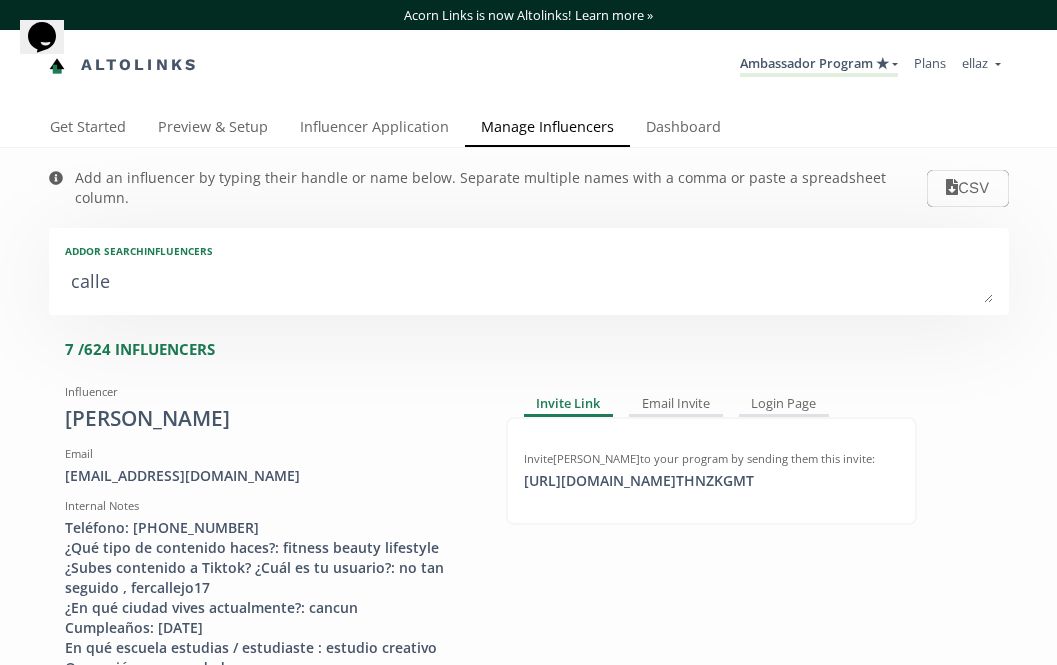 type on "callej" 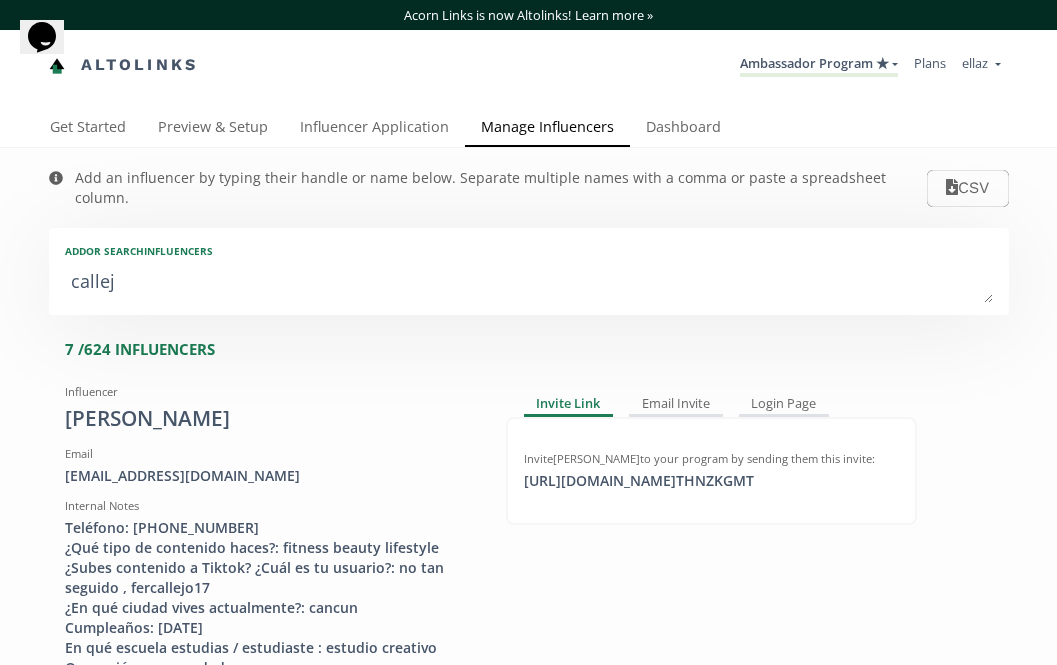type on "callej" 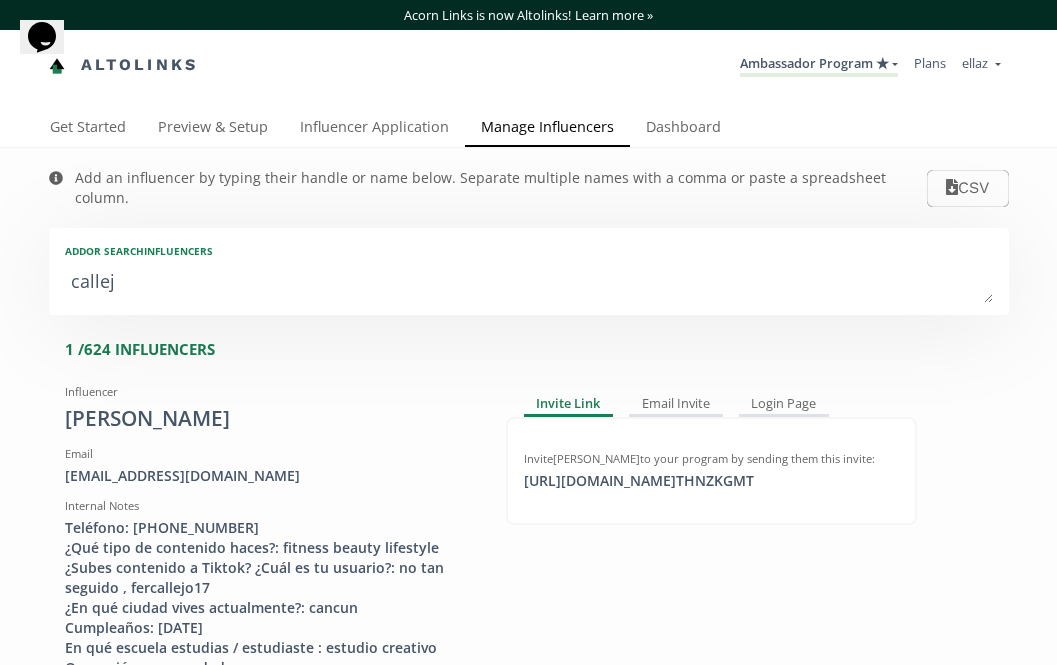 type on "[PERSON_NAME]" 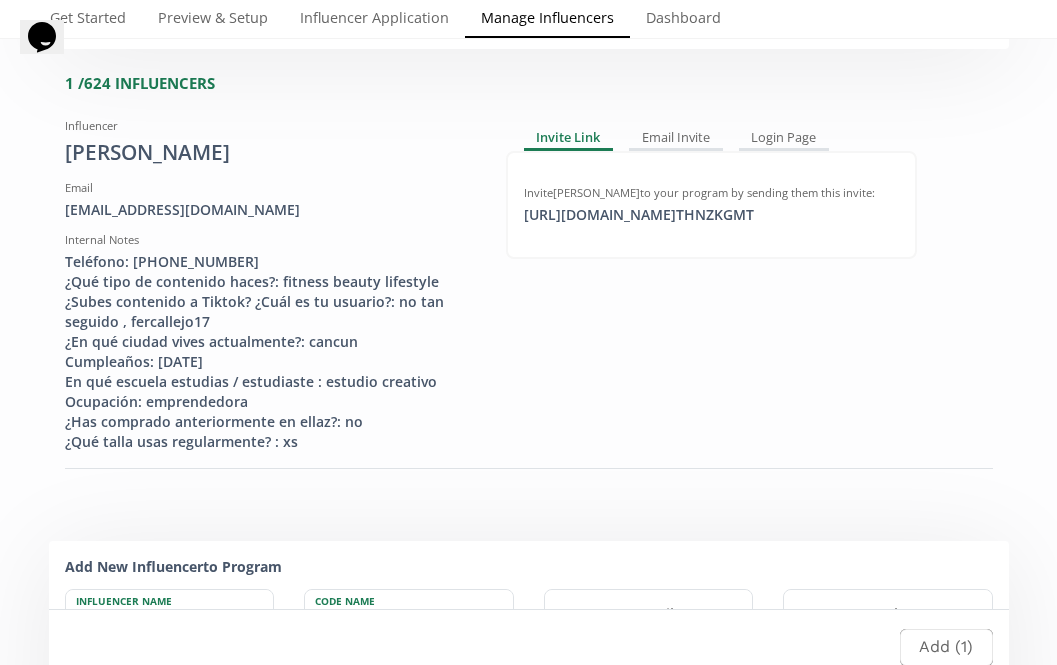 scroll, scrollTop: 0, scrollLeft: 0, axis: both 